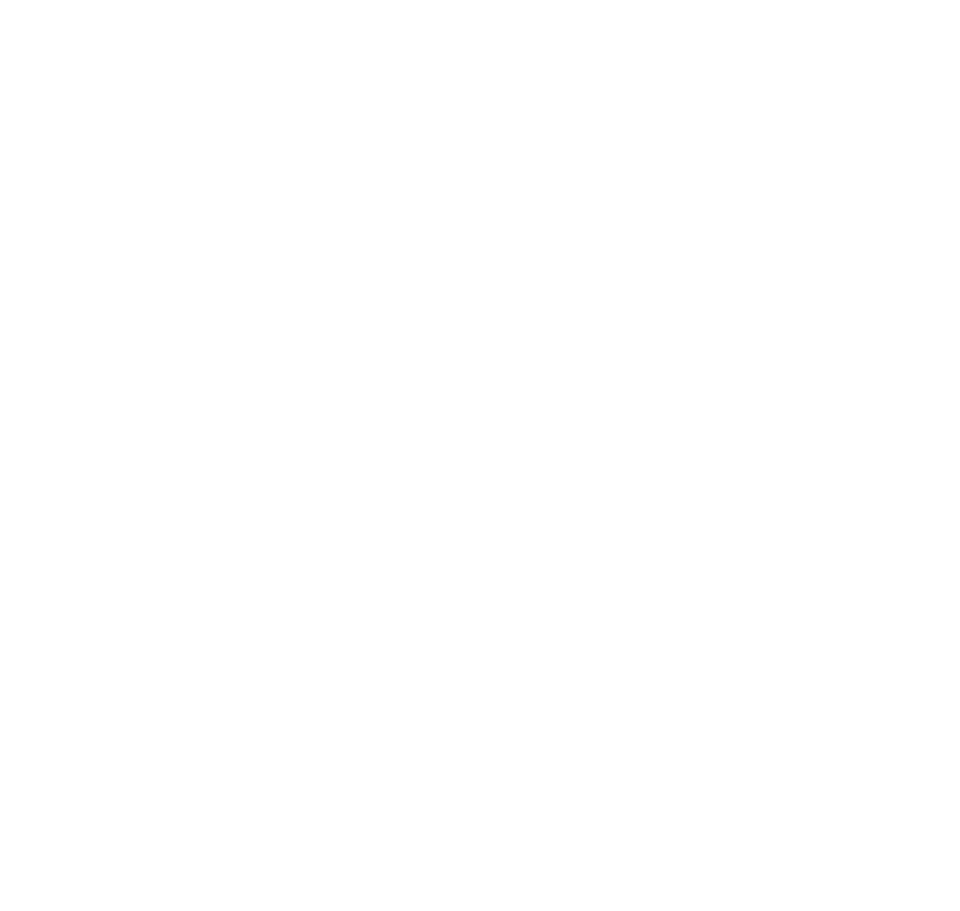 scroll, scrollTop: 0, scrollLeft: 0, axis: both 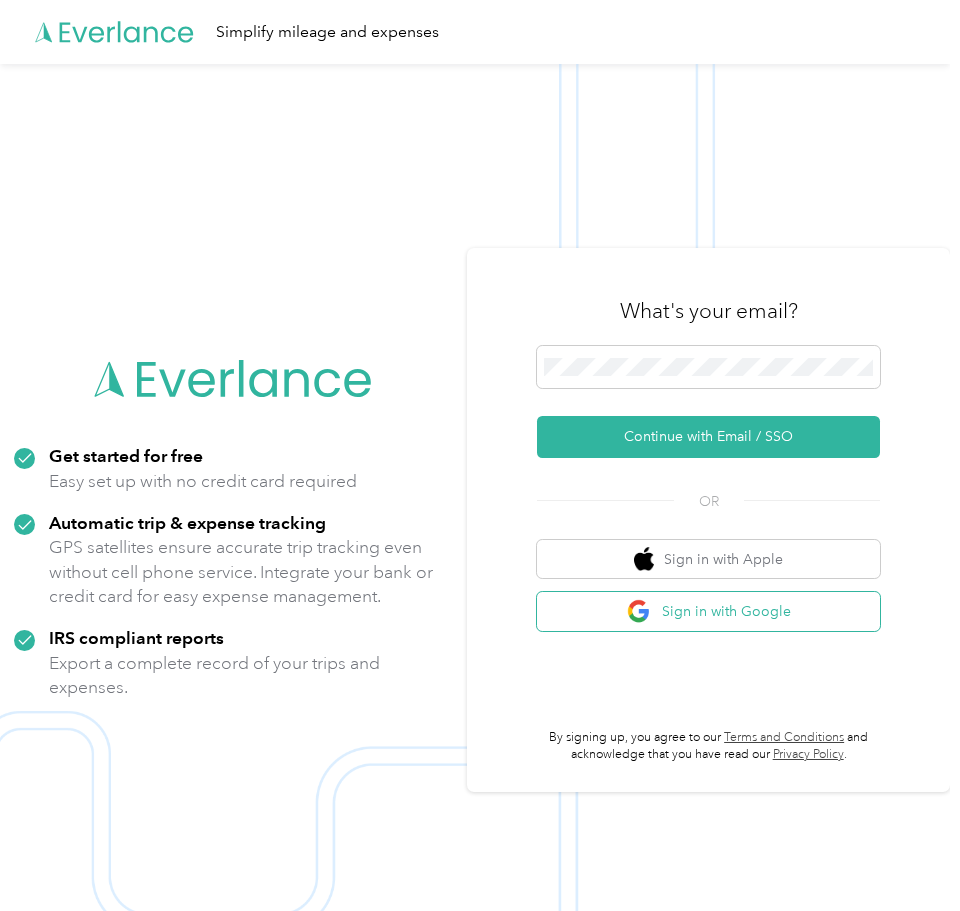 click on "Sign in with Google" at bounding box center [708, 611] 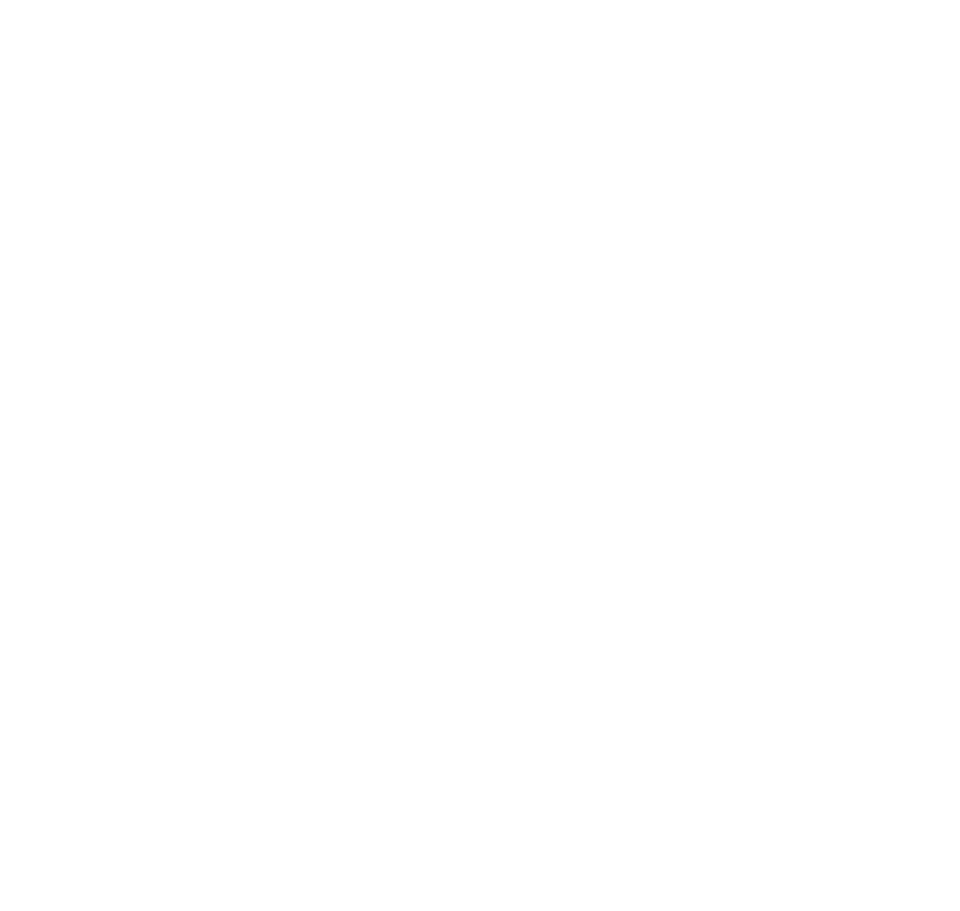 scroll, scrollTop: 0, scrollLeft: 0, axis: both 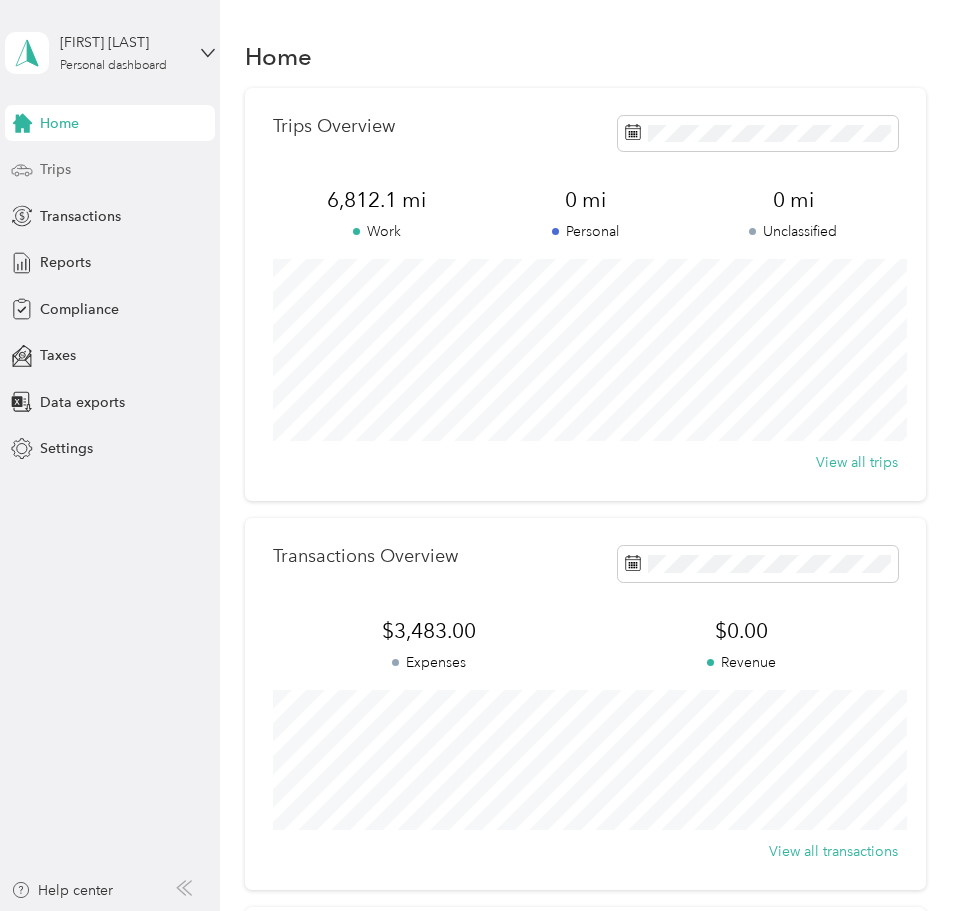 click 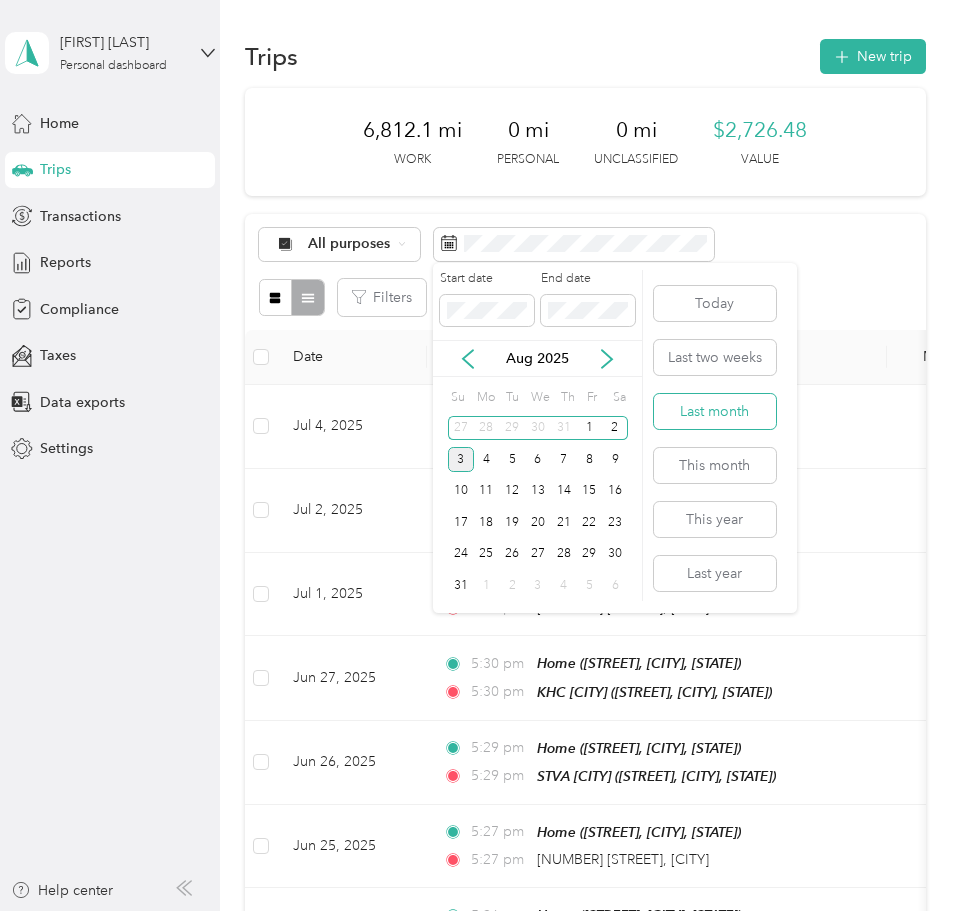 click on "Last month" at bounding box center [715, 411] 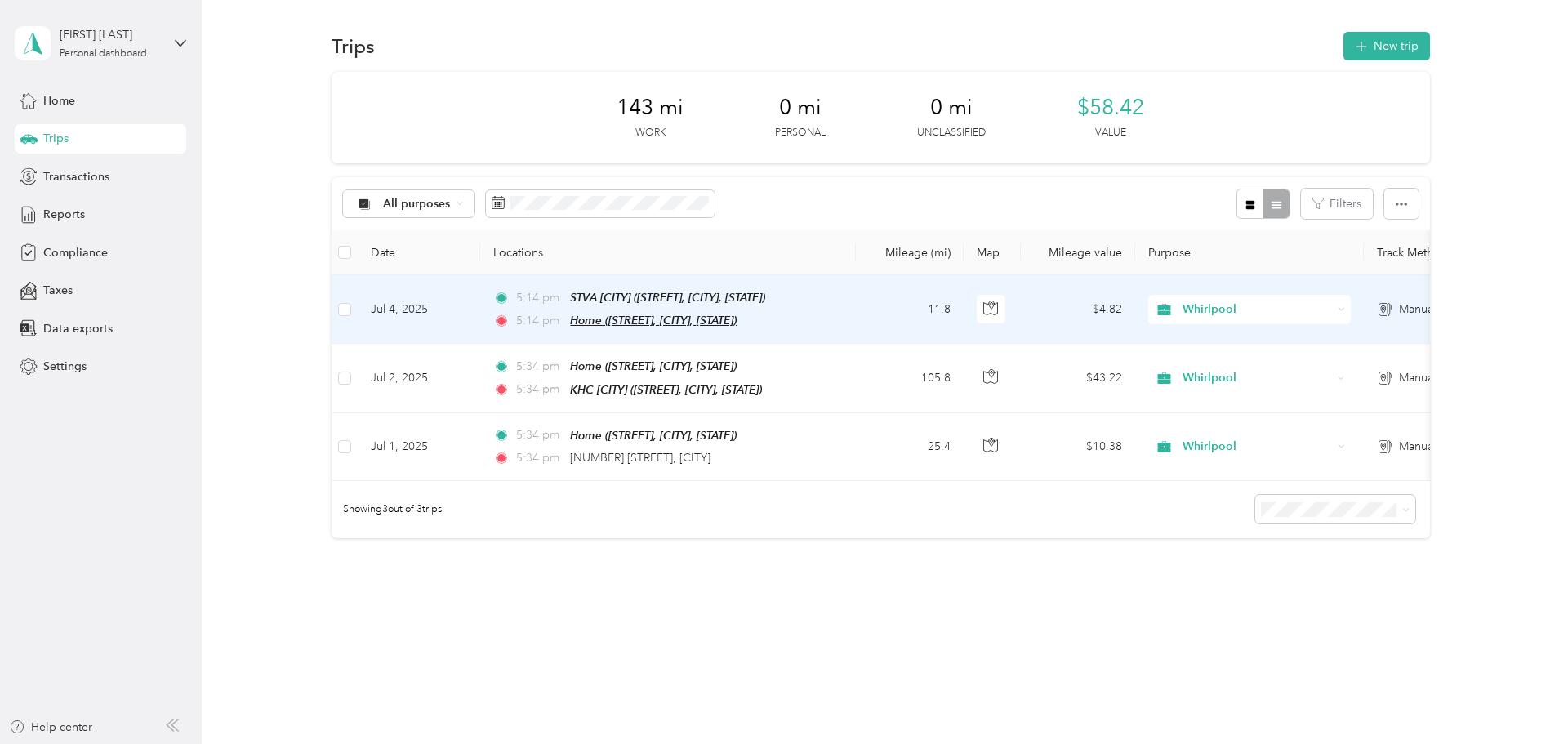click on "Home (North Kerby Avenue, Portland, Oregon)" at bounding box center [653, 320] 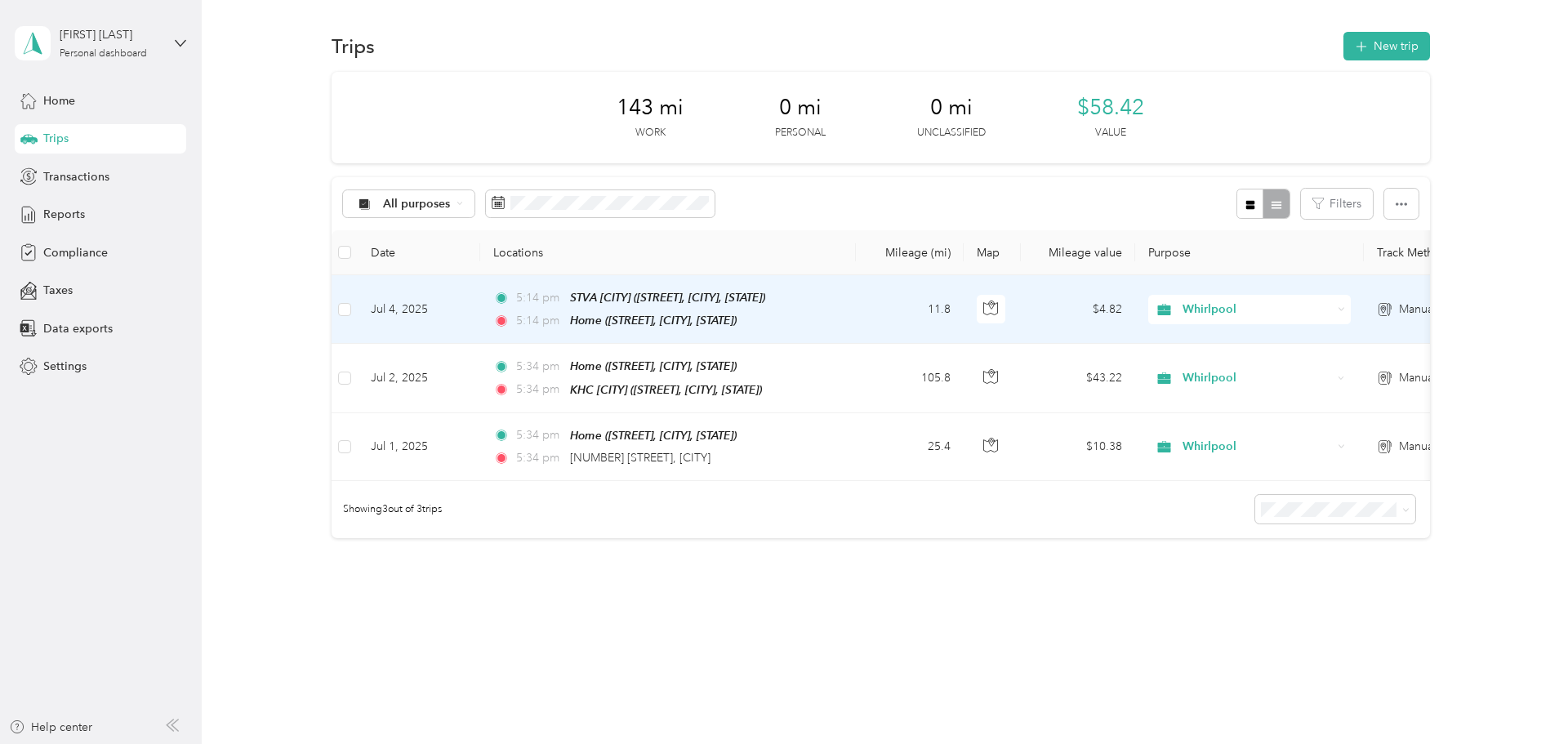 click on "11.8" at bounding box center (910, 310) 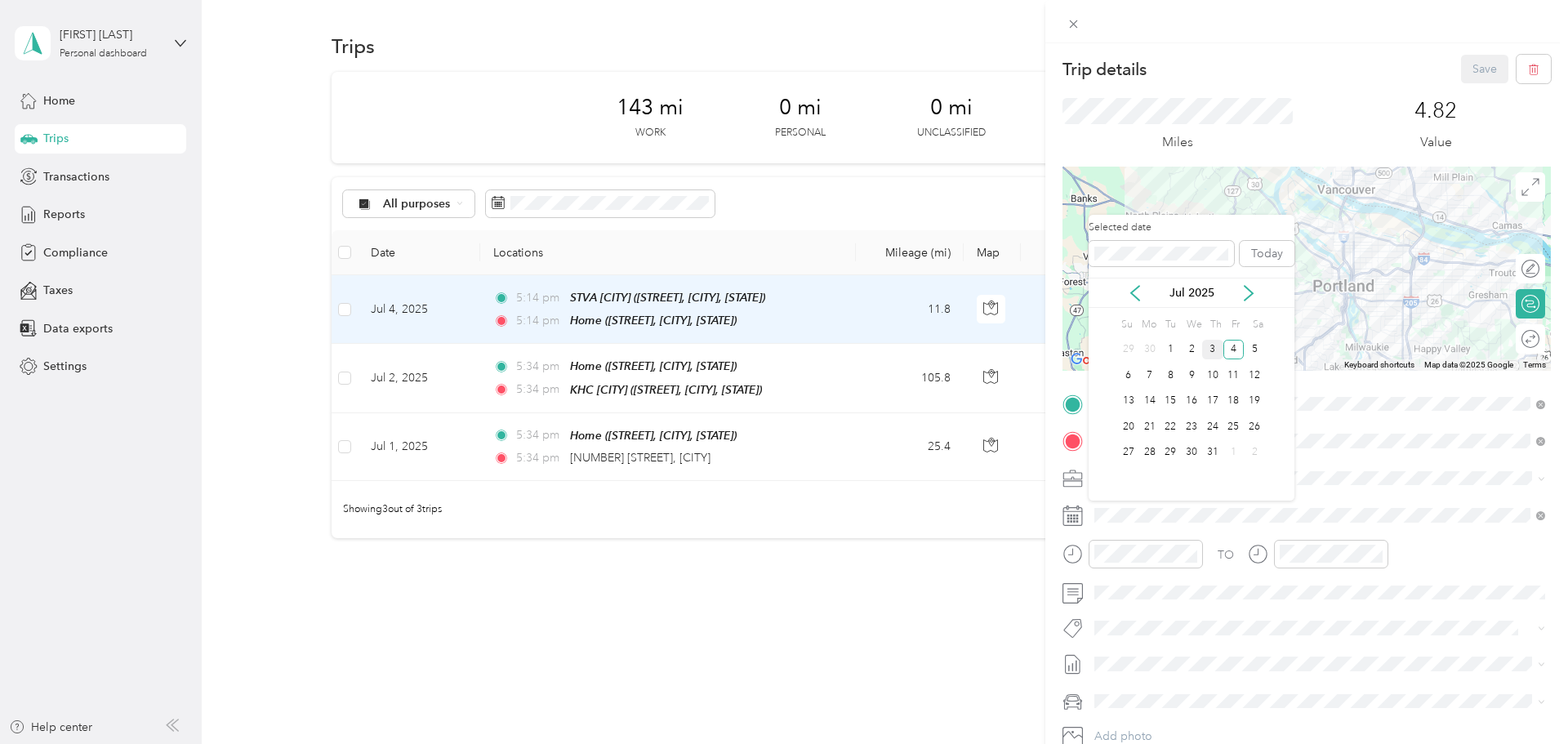 click on "3" at bounding box center (1213, 350) 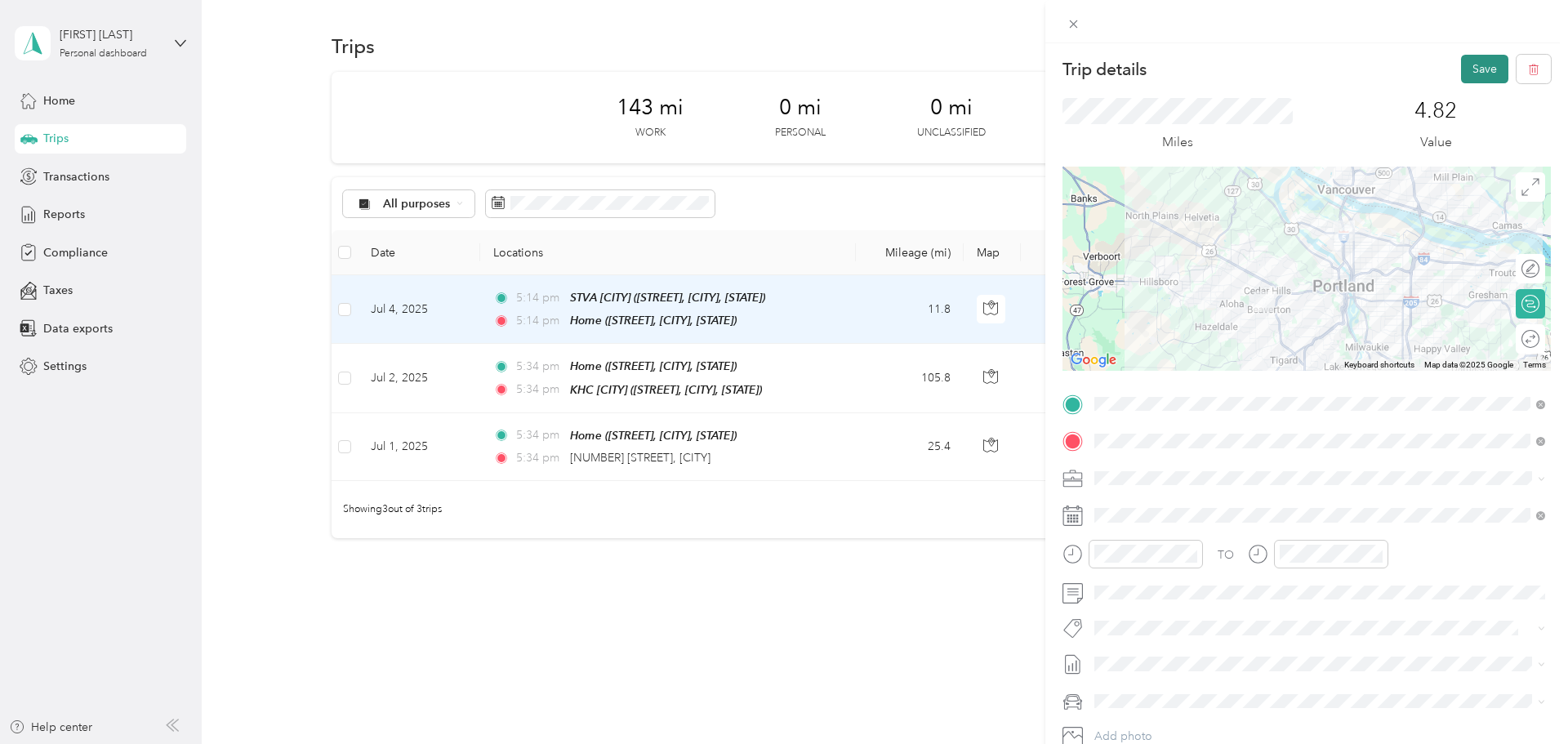 click on "Save" at bounding box center [1485, 69] 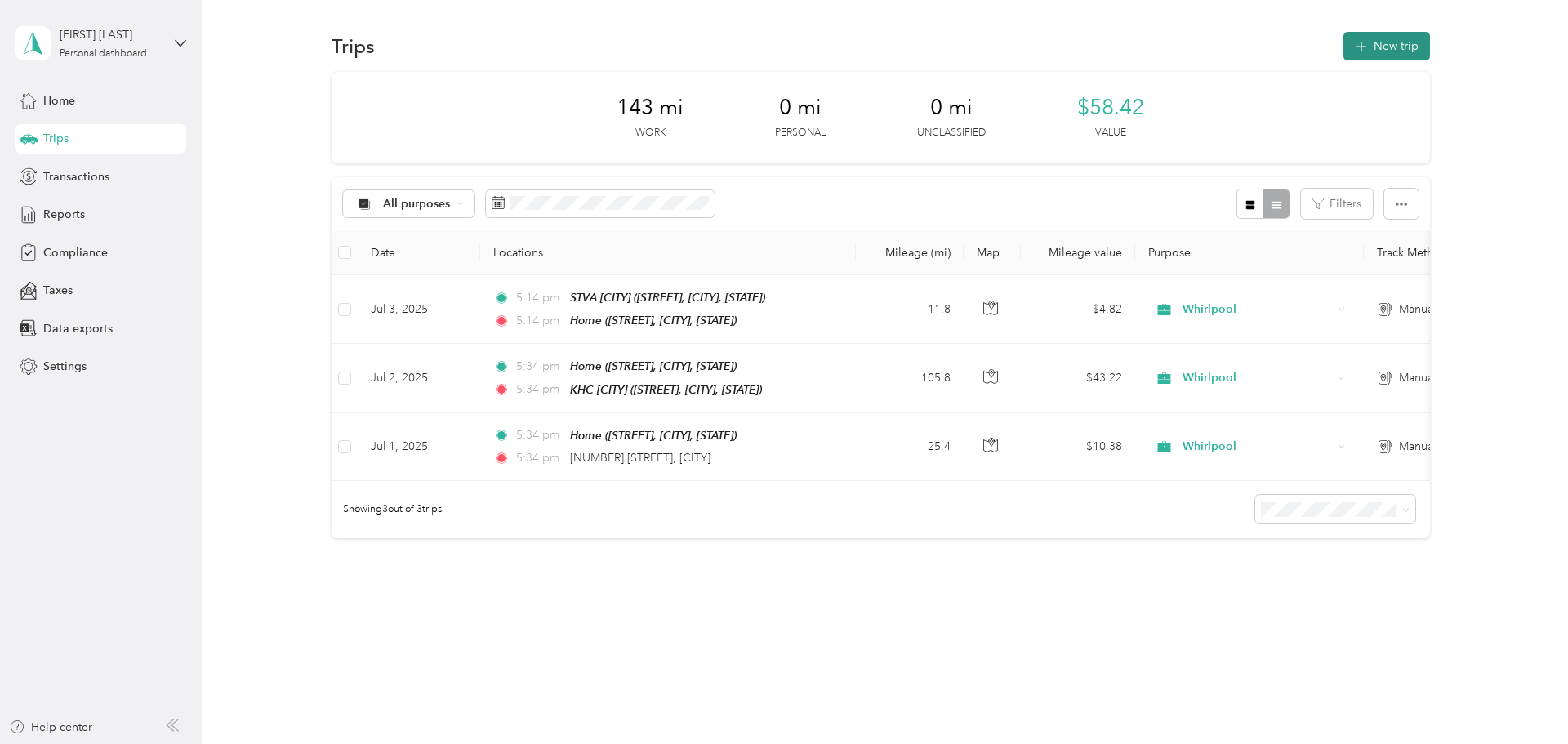 click on "New trip" at bounding box center (1387, 46) 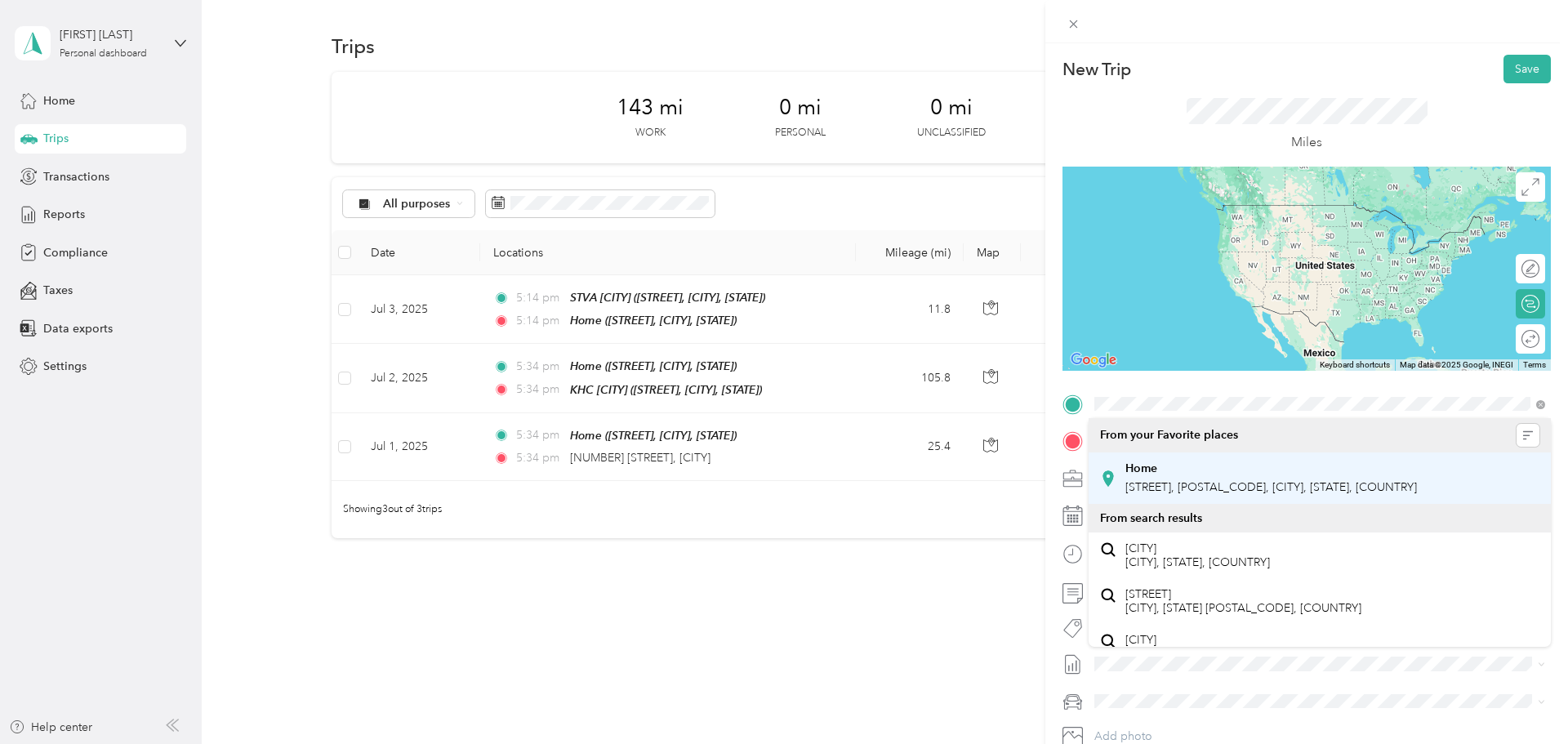 click on "Home" at bounding box center (1271, 469) 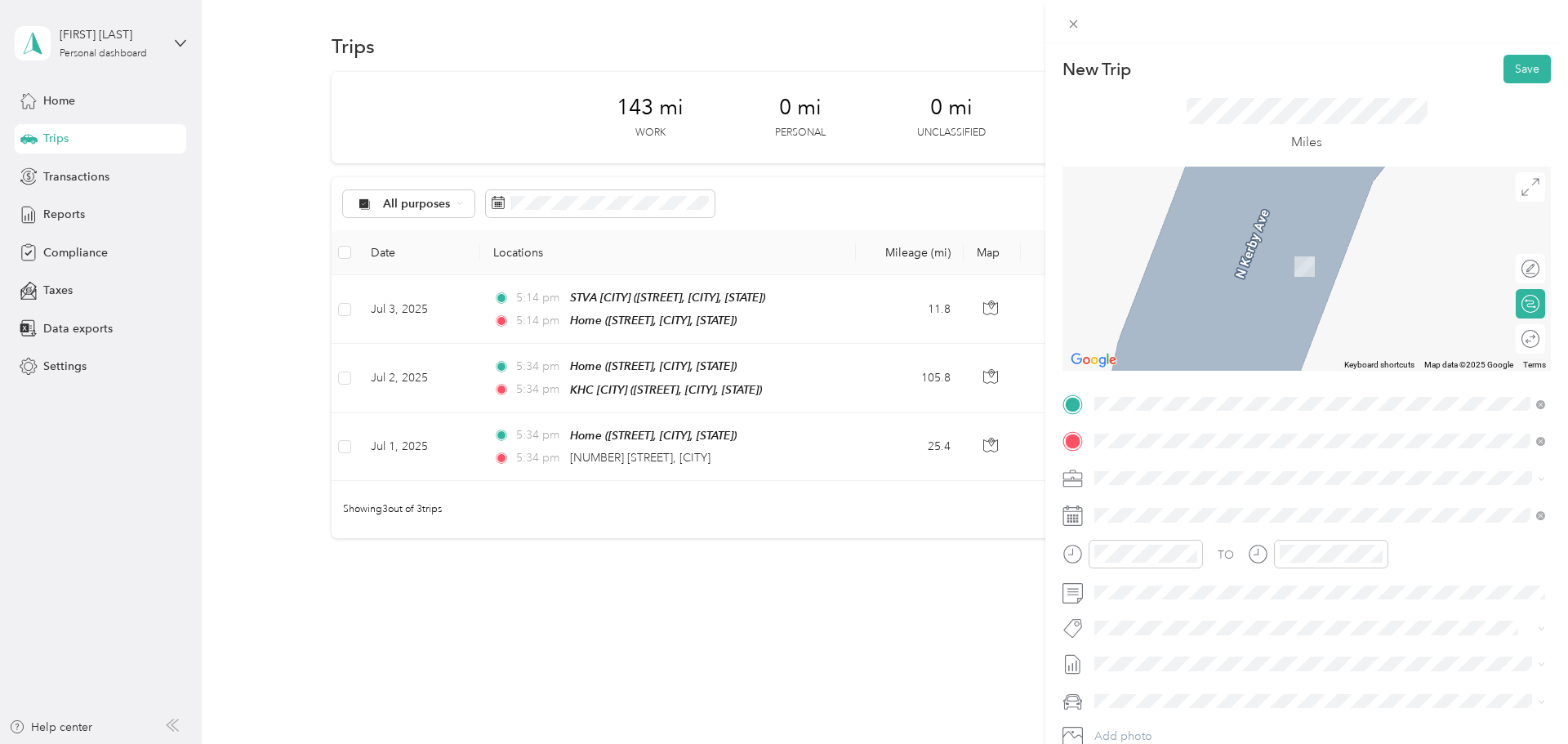 click on "STVA Wilsonville 29735 Southwest Town Center Loop West, Wilsonville, 97070, Wilsonville, Oregon, United States" at bounding box center [1318, 515] 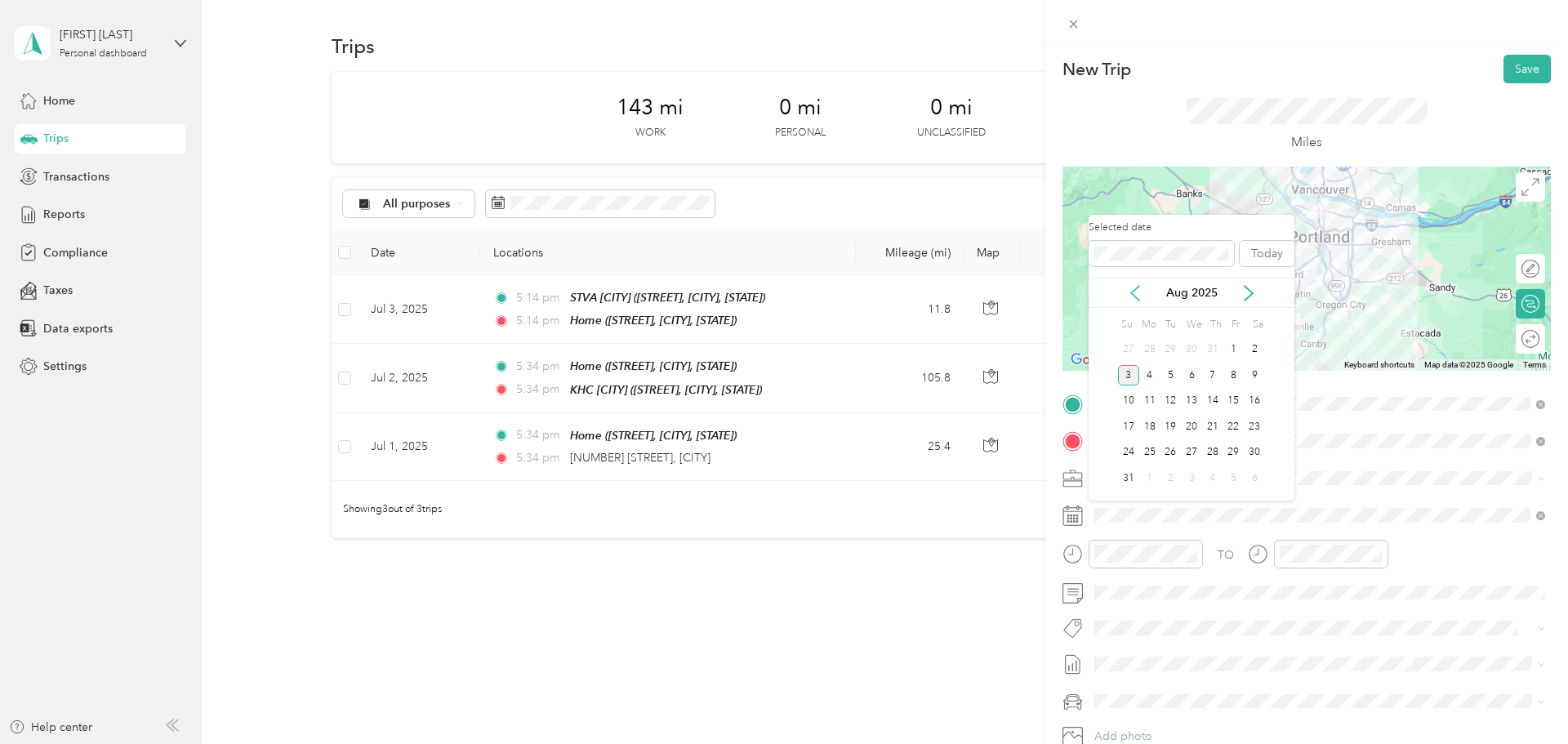 click 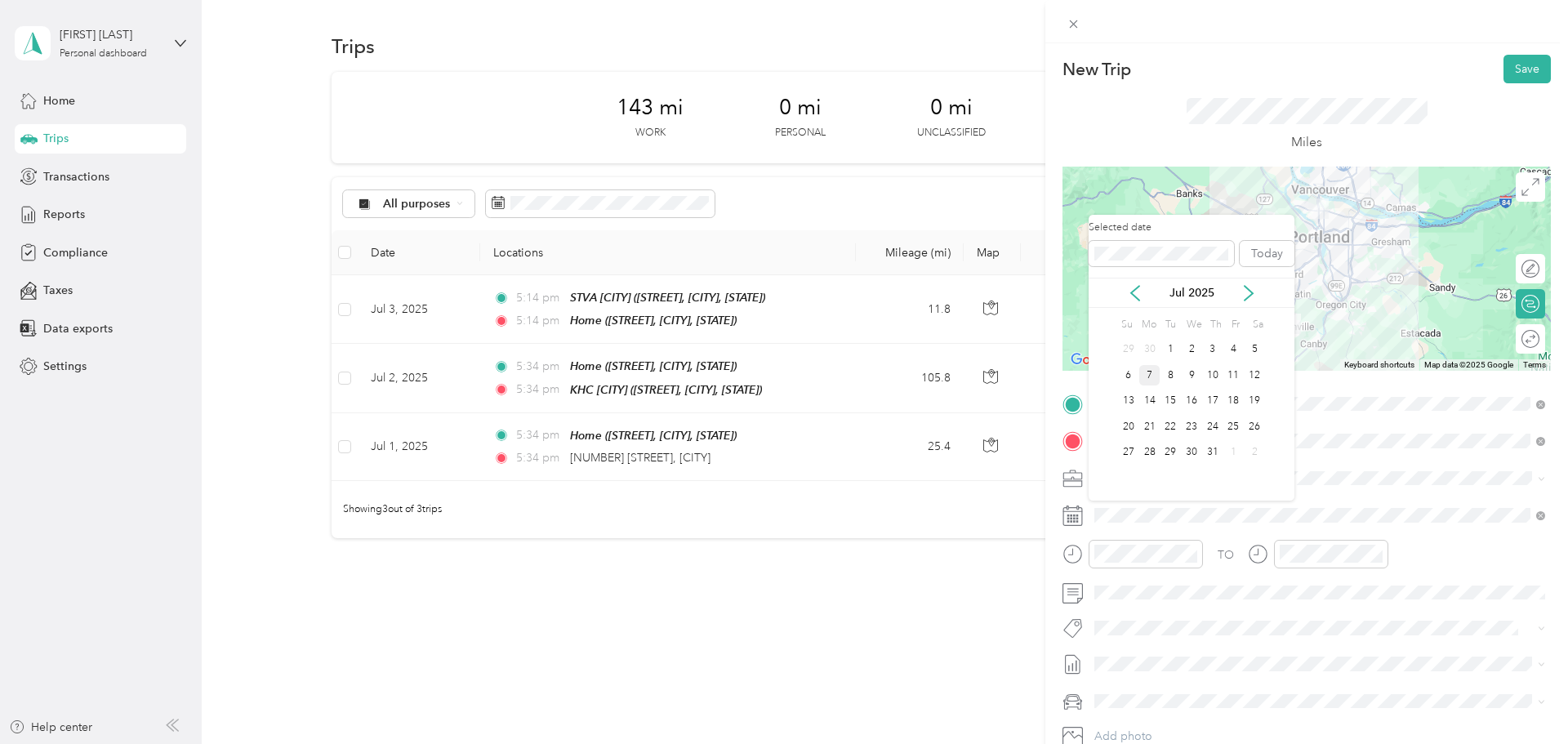 click on "7" at bounding box center [1150, 375] 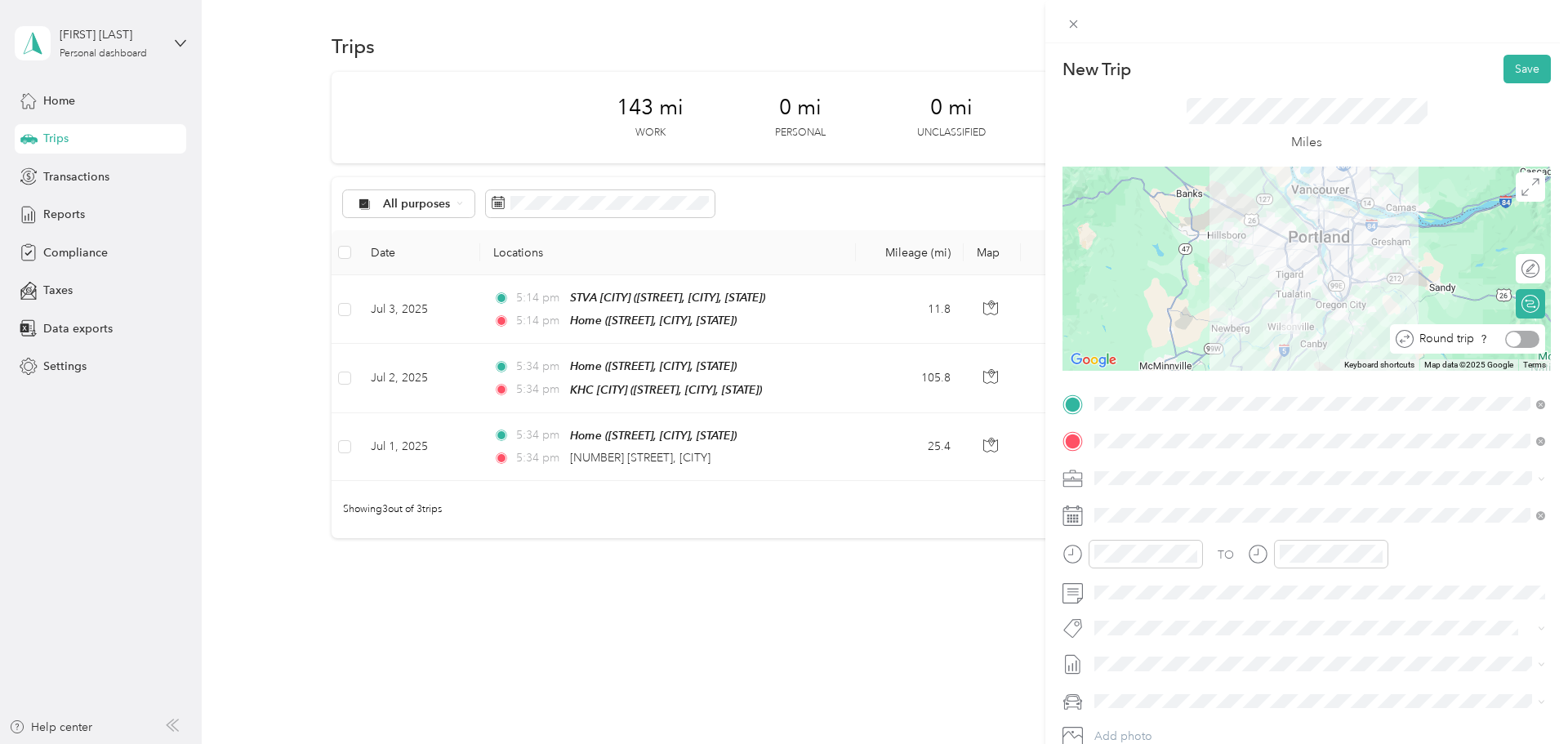 click at bounding box center (1522, 339) 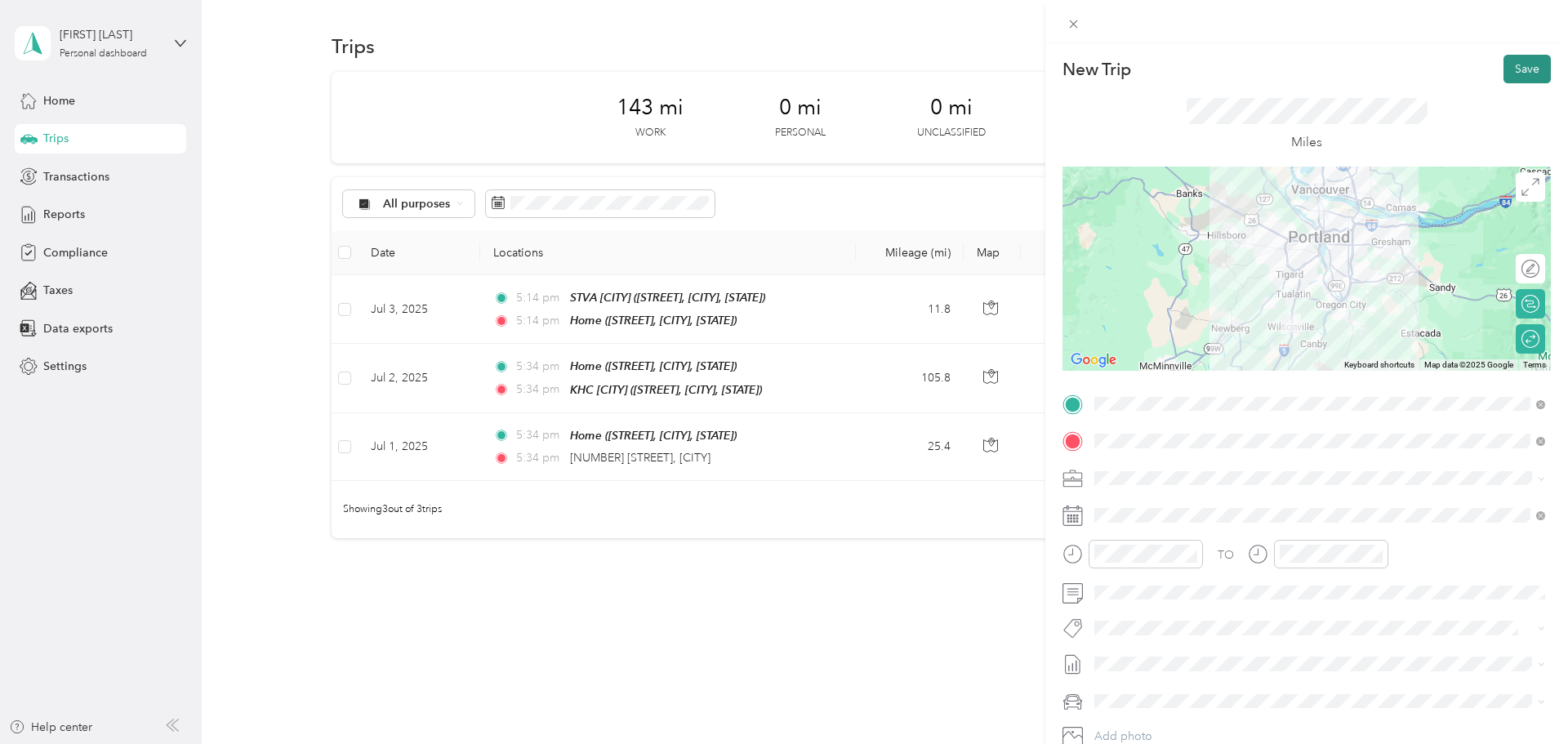 click on "Save" at bounding box center (1527, 69) 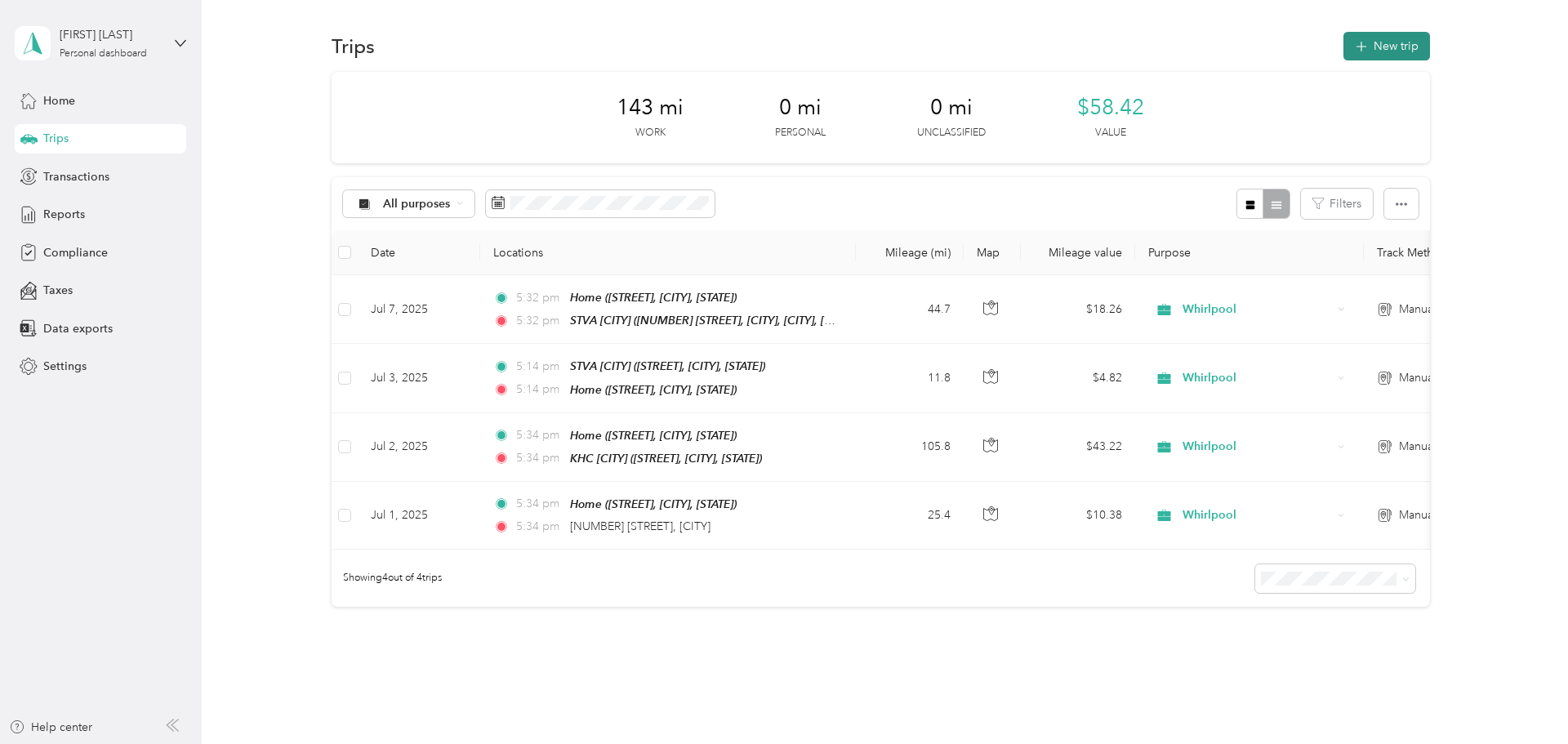 click on "New trip" at bounding box center [1387, 46] 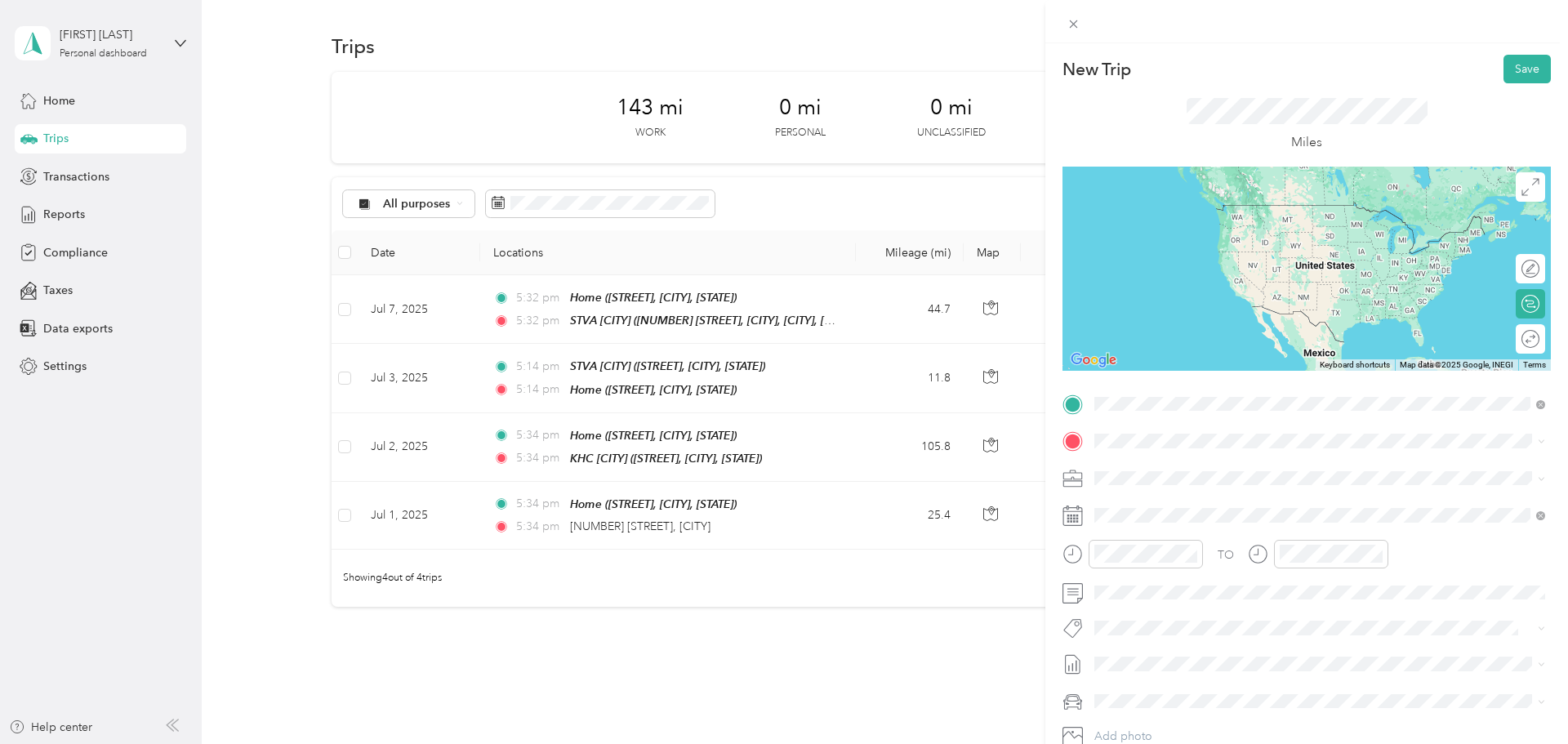 click on "North Kerby Avenue, 97217, Portland, Oregon, United States" at bounding box center (1271, 487) 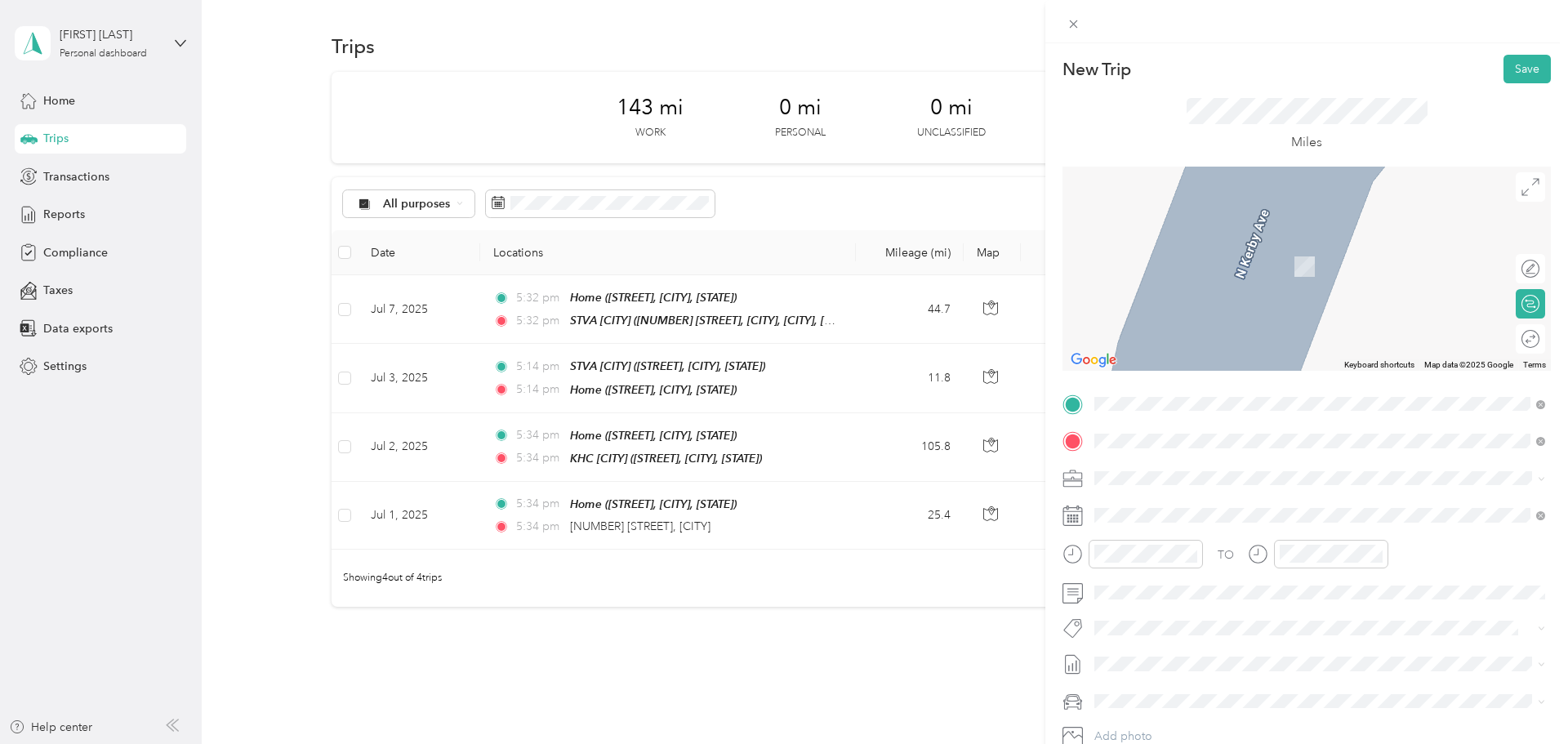 click on "5240 Southeast 82nd Avenue
Portland, Oregon 97266, United States" at bounding box center (1243, 506) 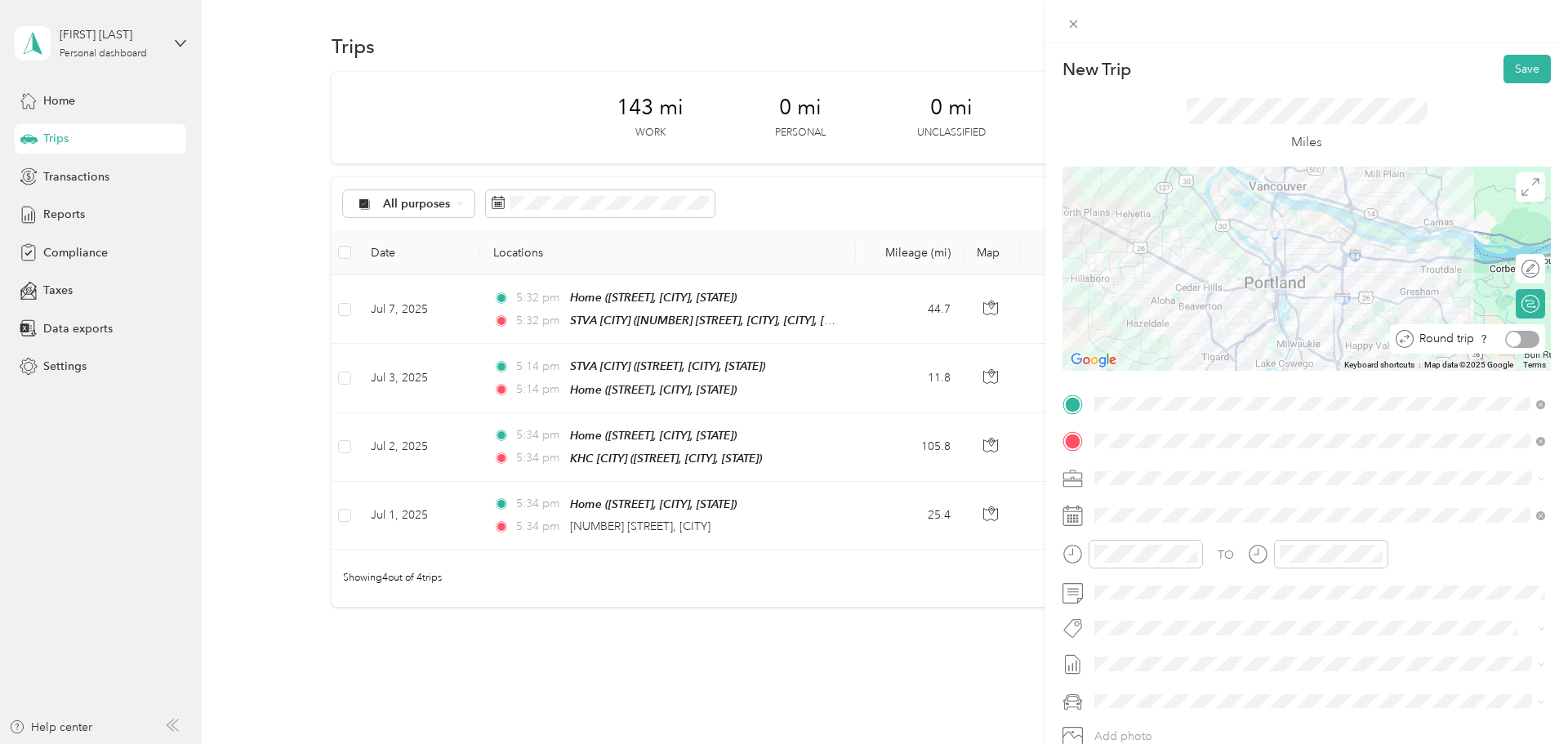 click at bounding box center (1522, 339) 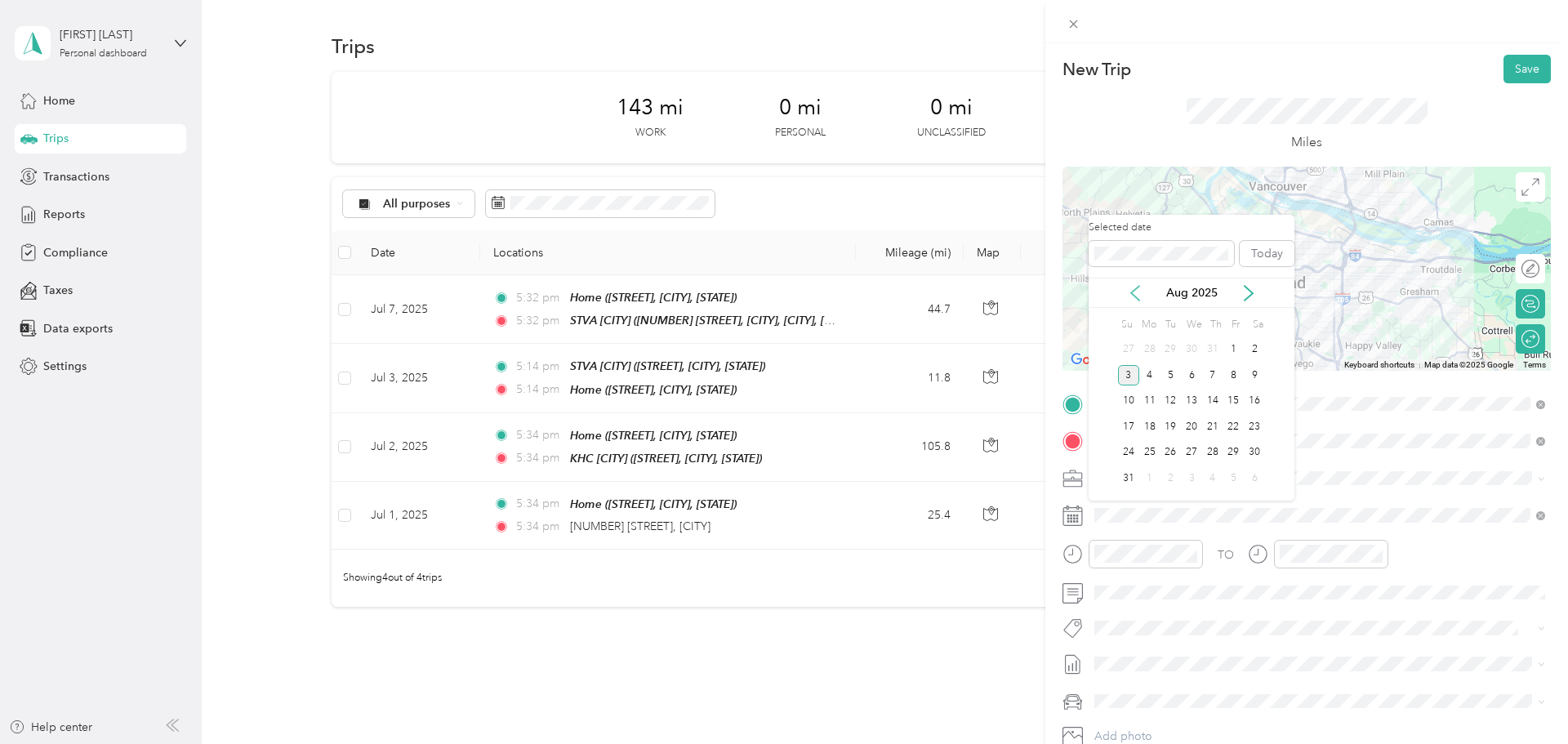 click 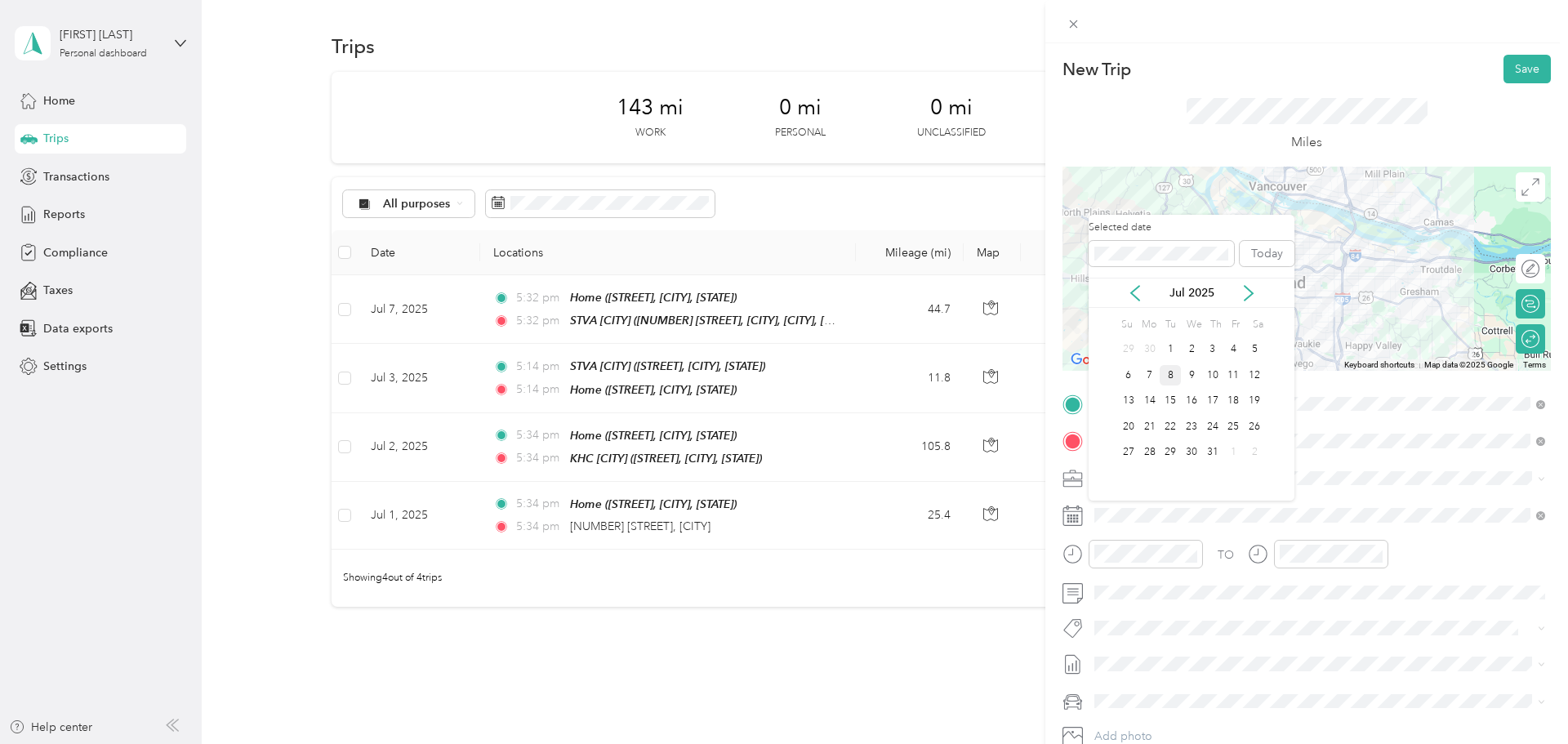 click on "8" at bounding box center [1170, 375] 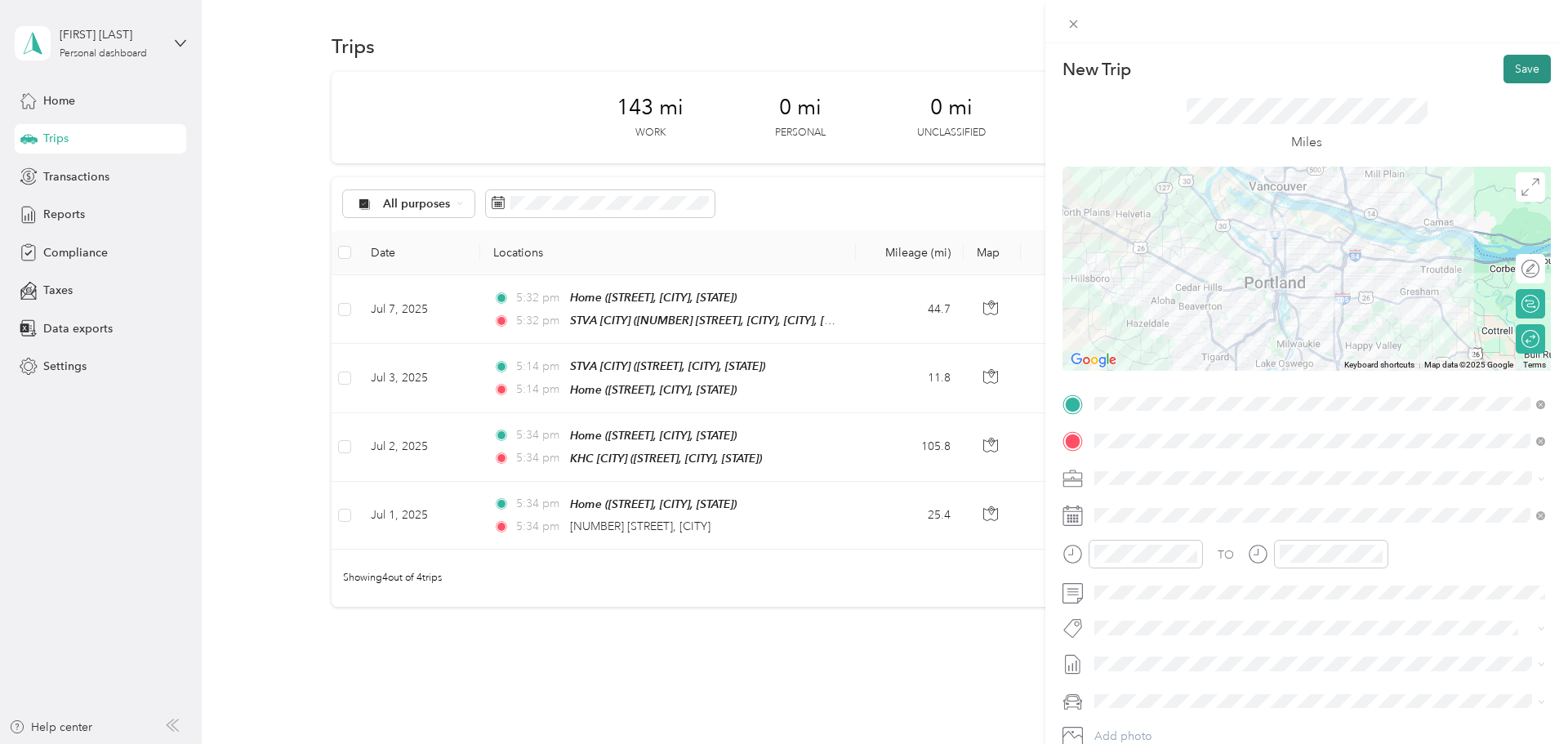 click on "Save" at bounding box center [1527, 69] 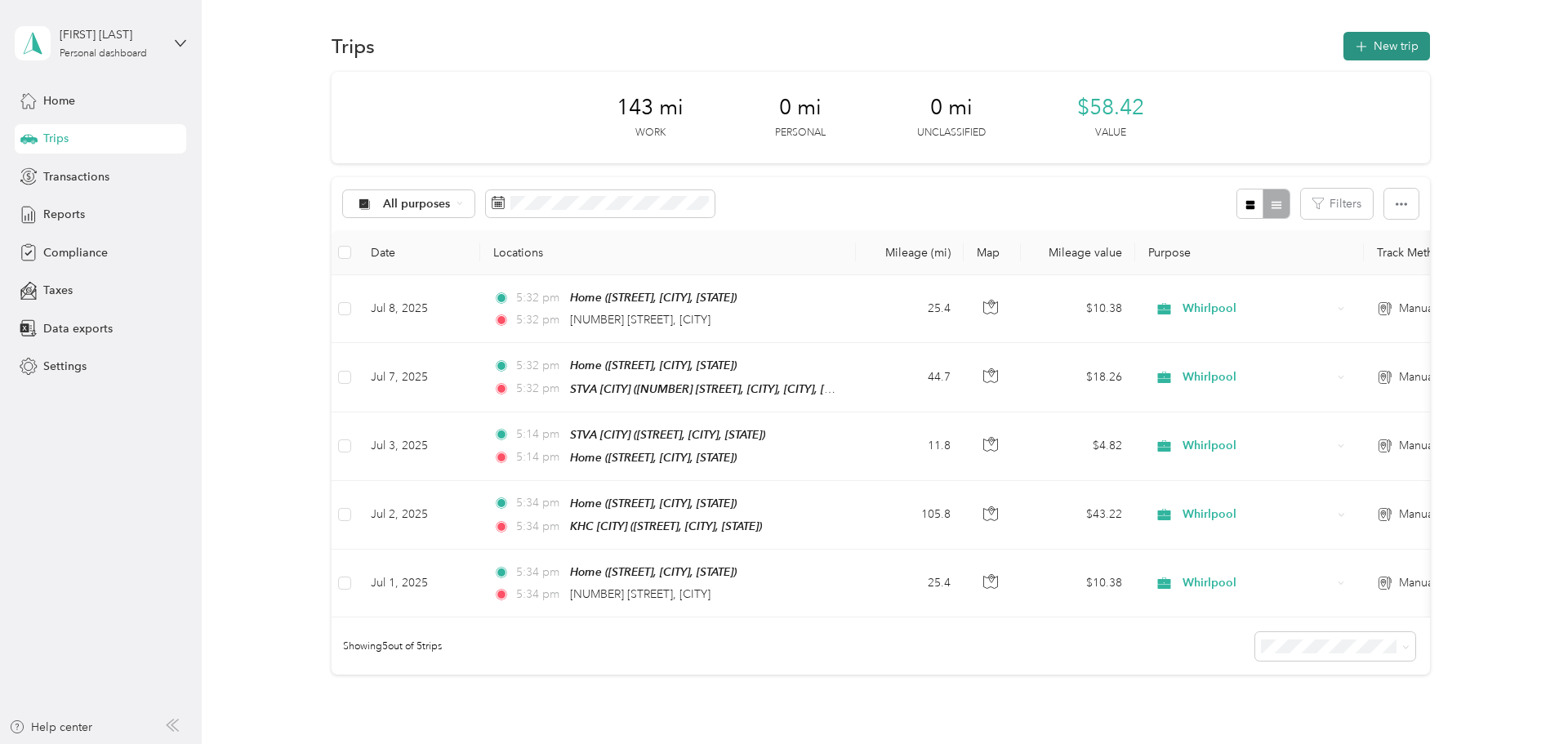 click on "New trip" at bounding box center [1387, 46] 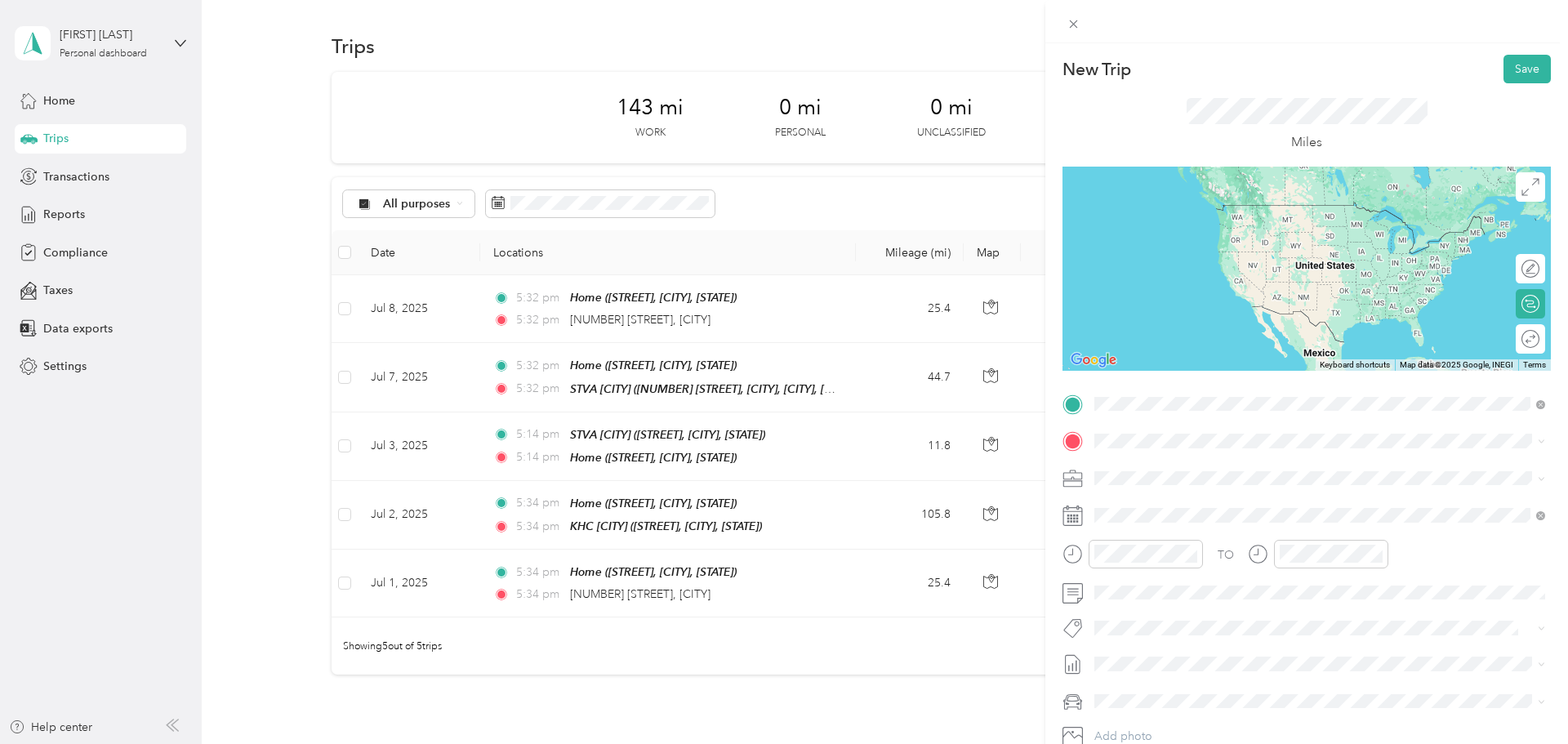 click on "North Kerby Avenue, 97217, Portland, Oregon, United States" at bounding box center (1271, 487) 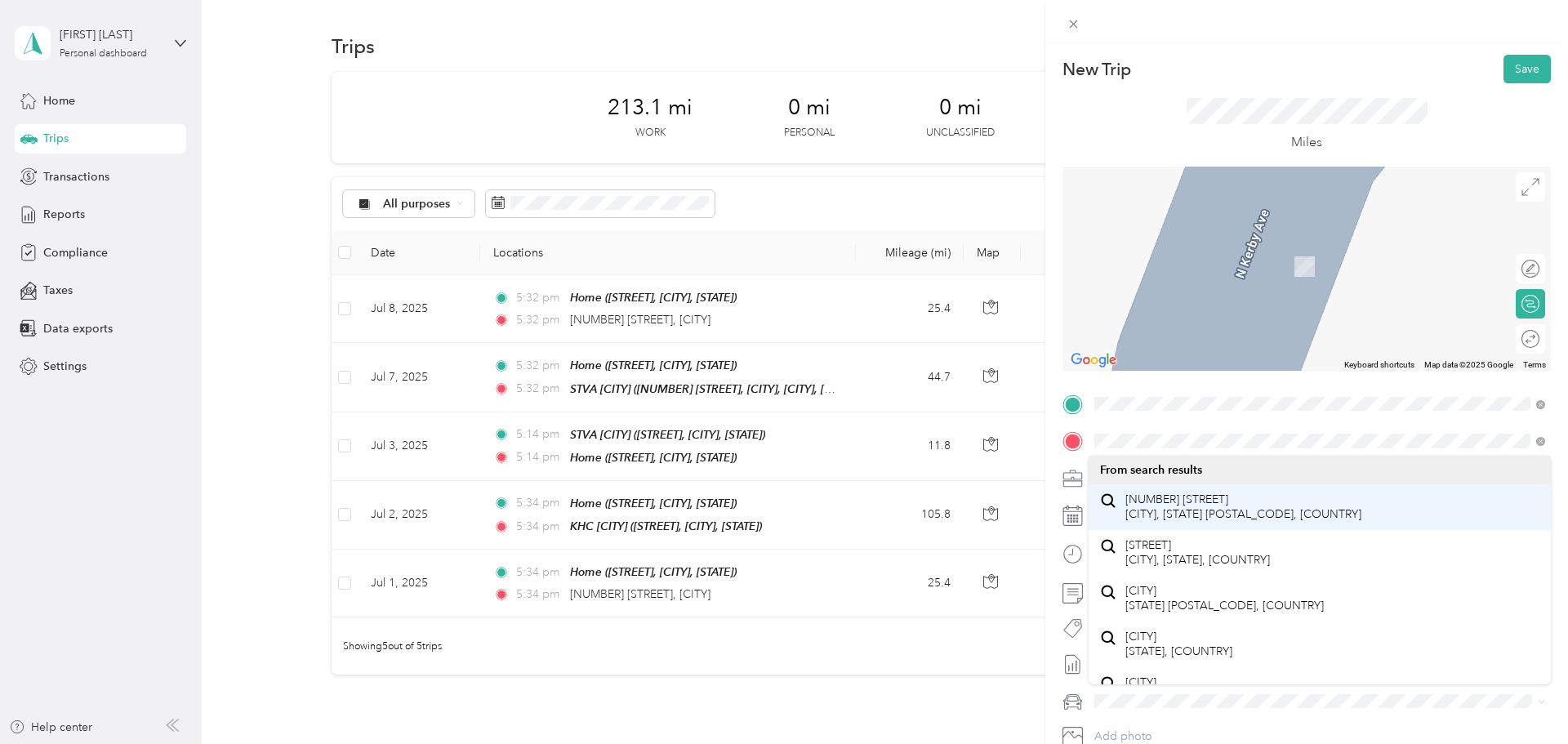 click on "4600 Northwest Saint Helens Road
Portland, Oregon 97210, United States" at bounding box center (1243, 506) 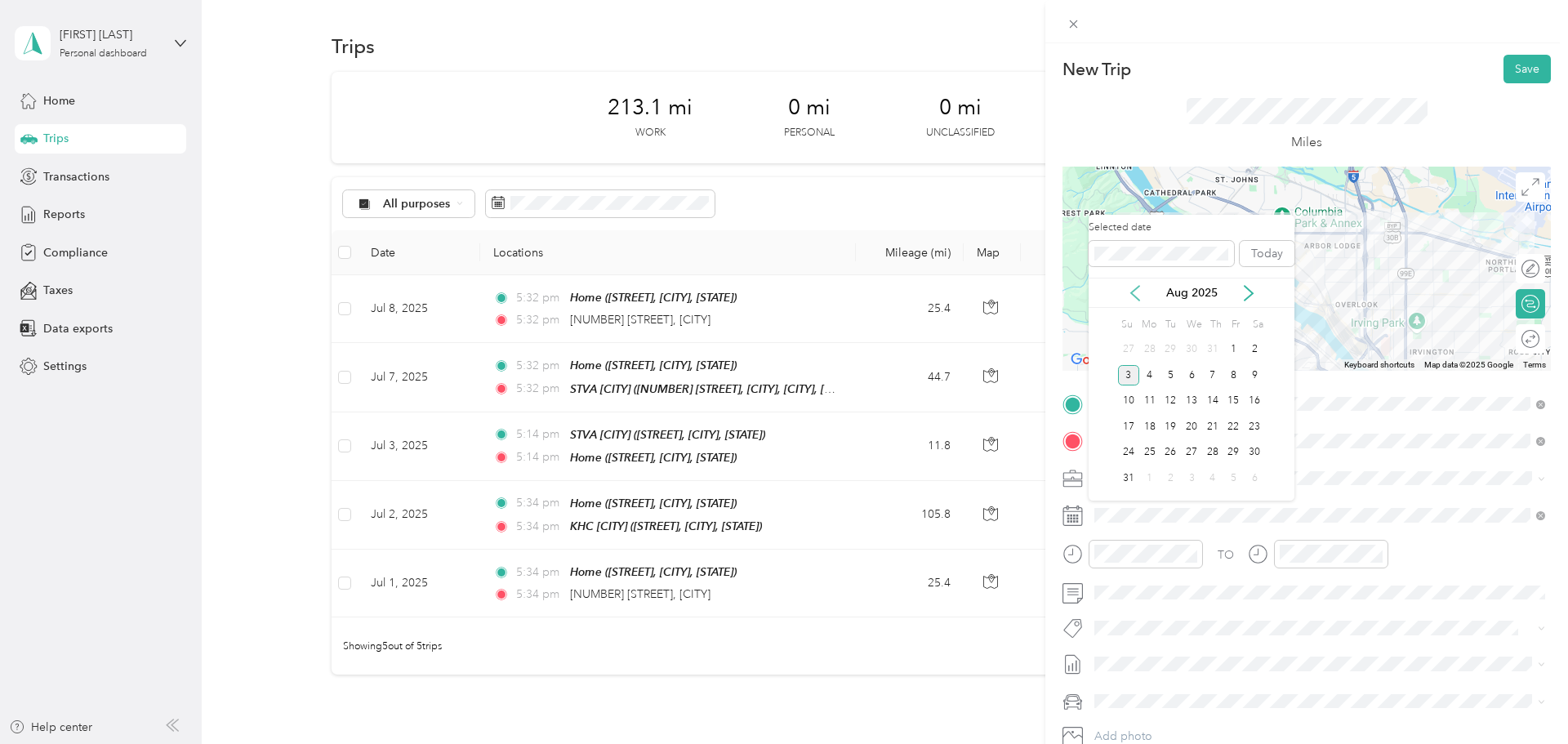 click 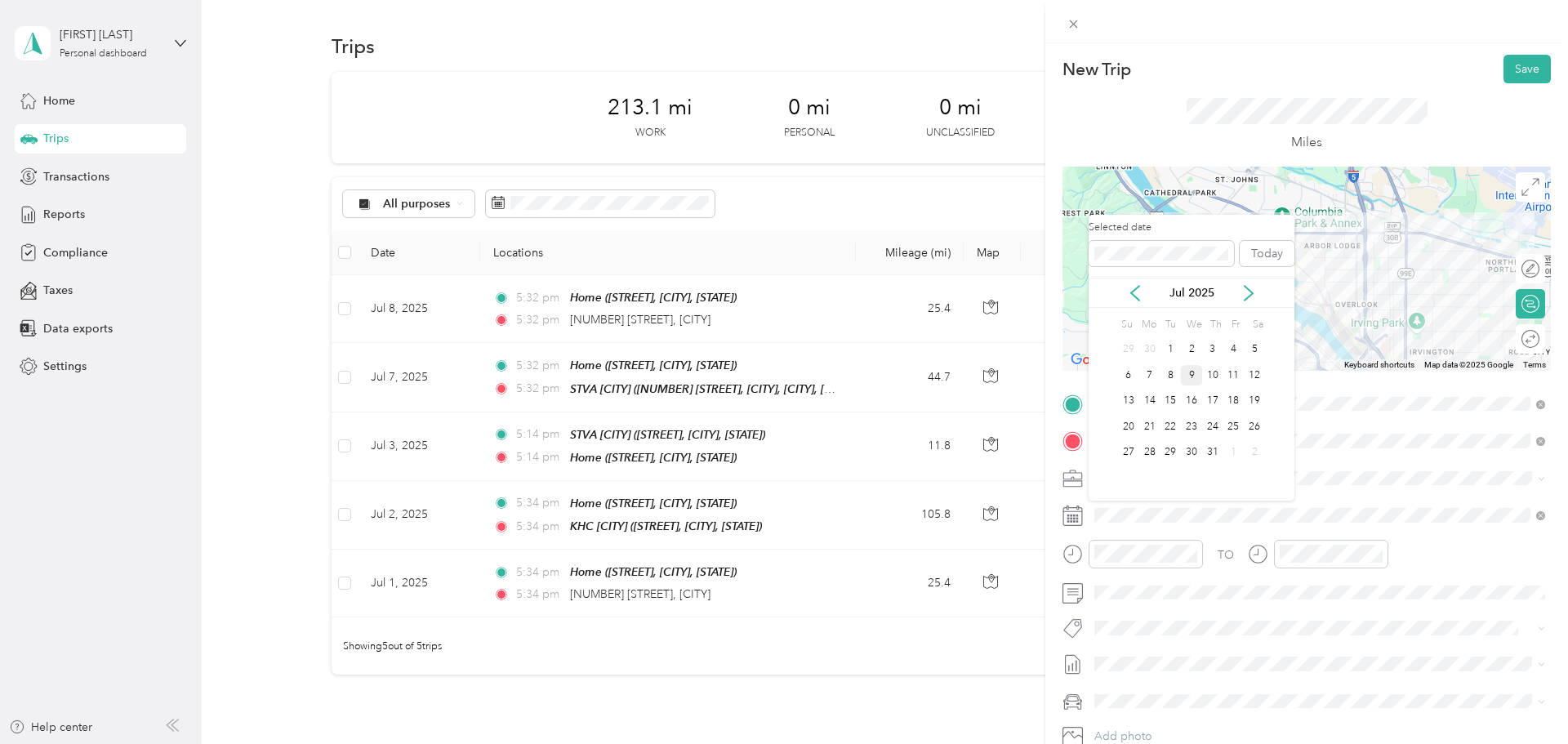 click on "9" at bounding box center [1192, 375] 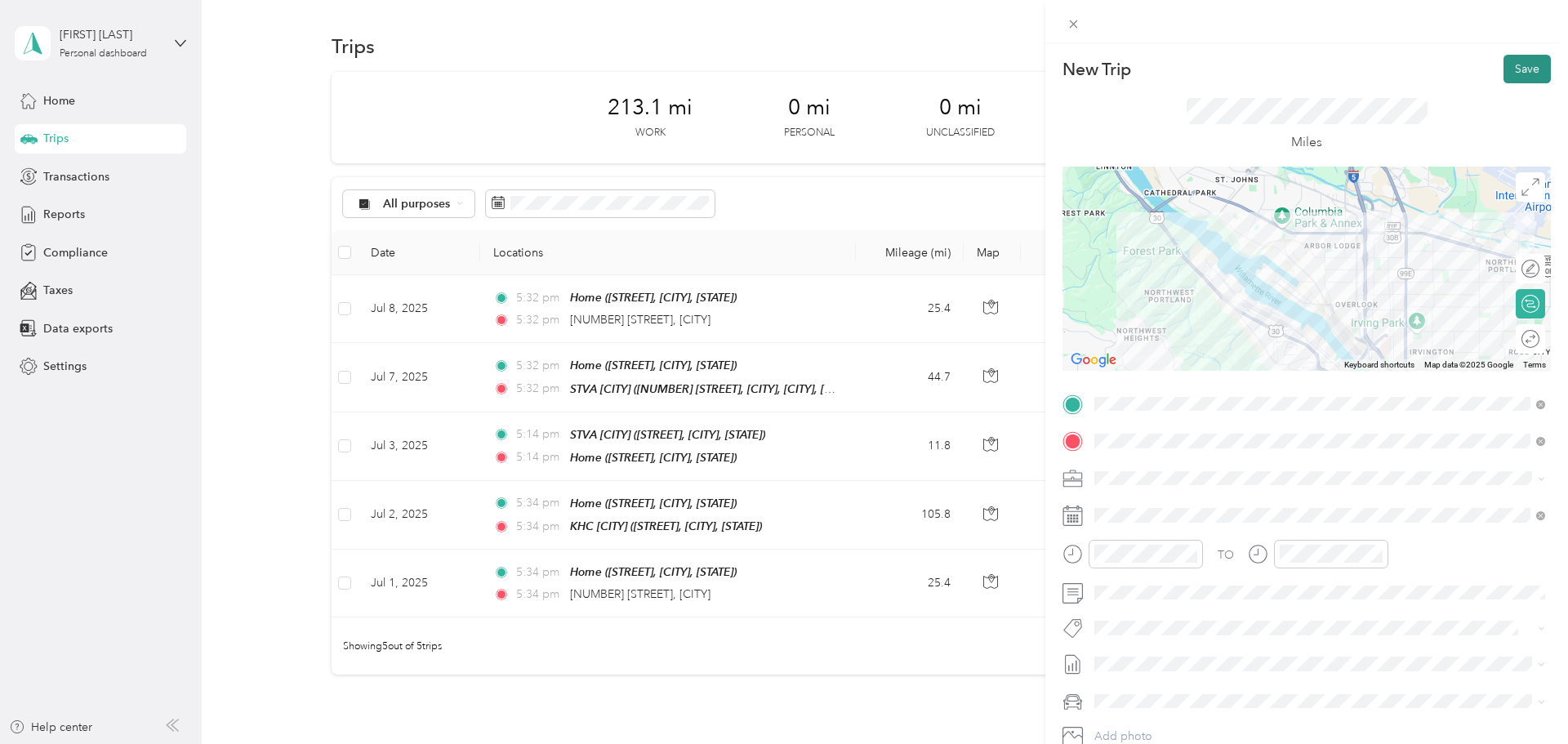 click on "Save" at bounding box center (1527, 69) 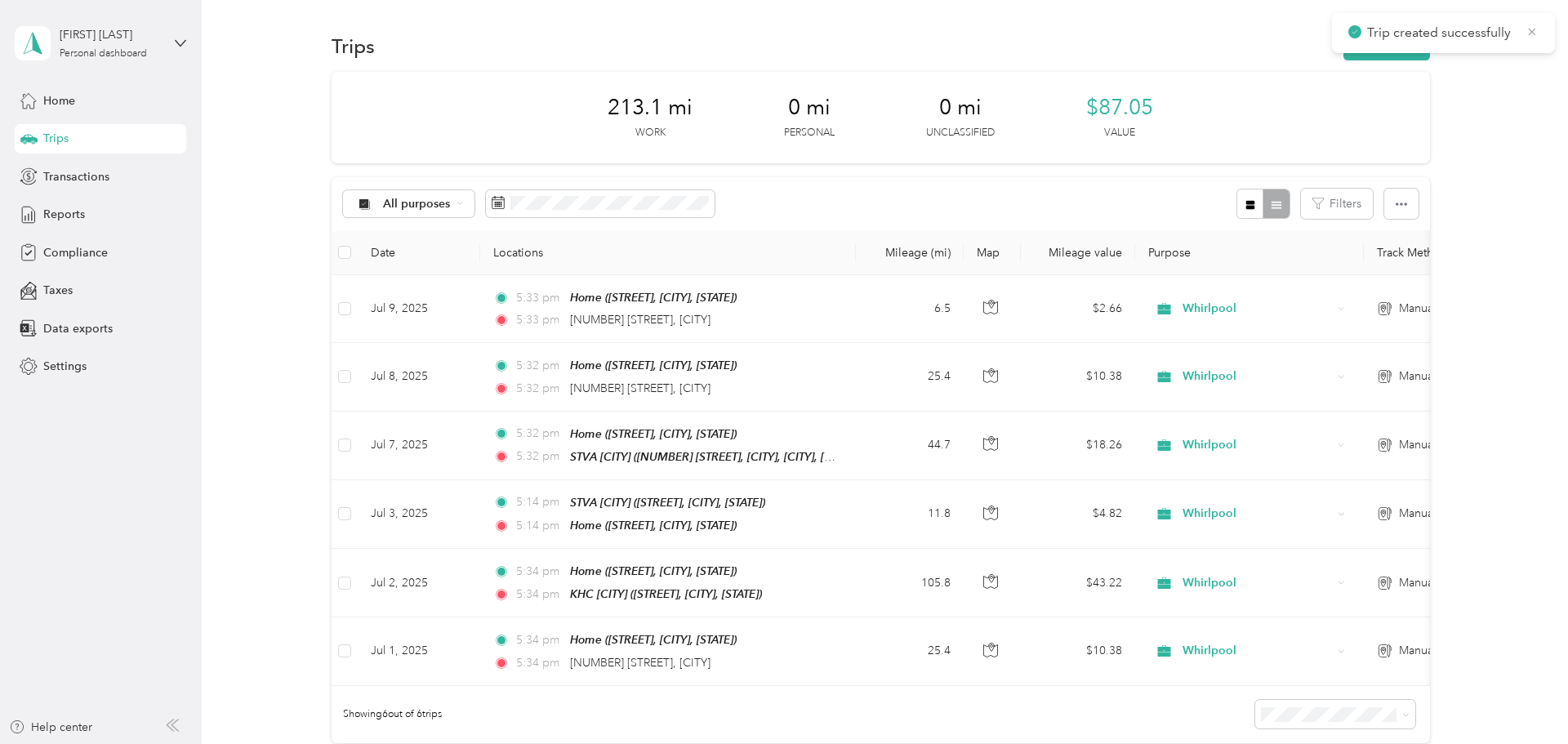 click 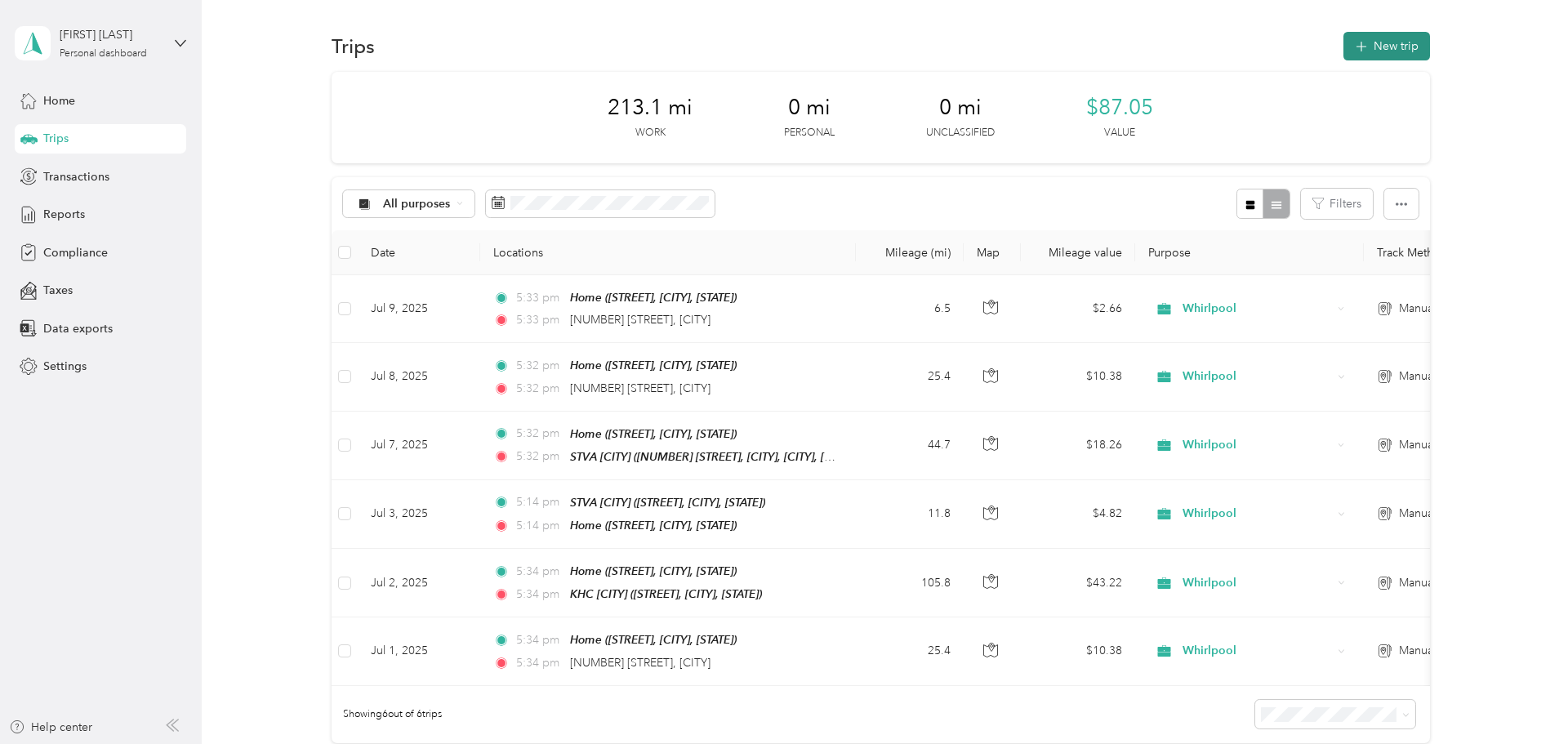 click on "New trip" at bounding box center [1387, 46] 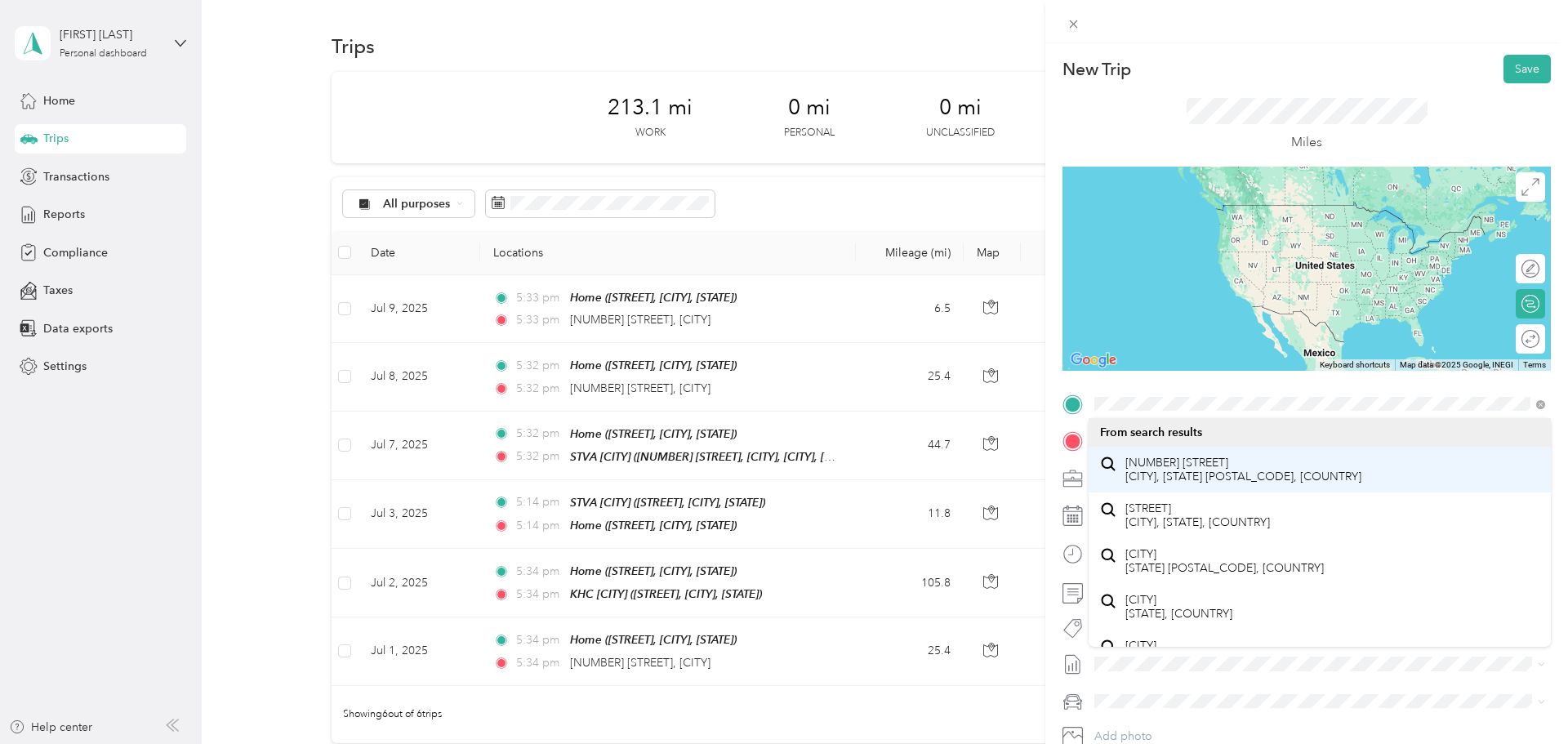 click on "4600 Northwest Saint Helens Road
Portland, Oregon 97210, United States" at bounding box center [1243, 470] 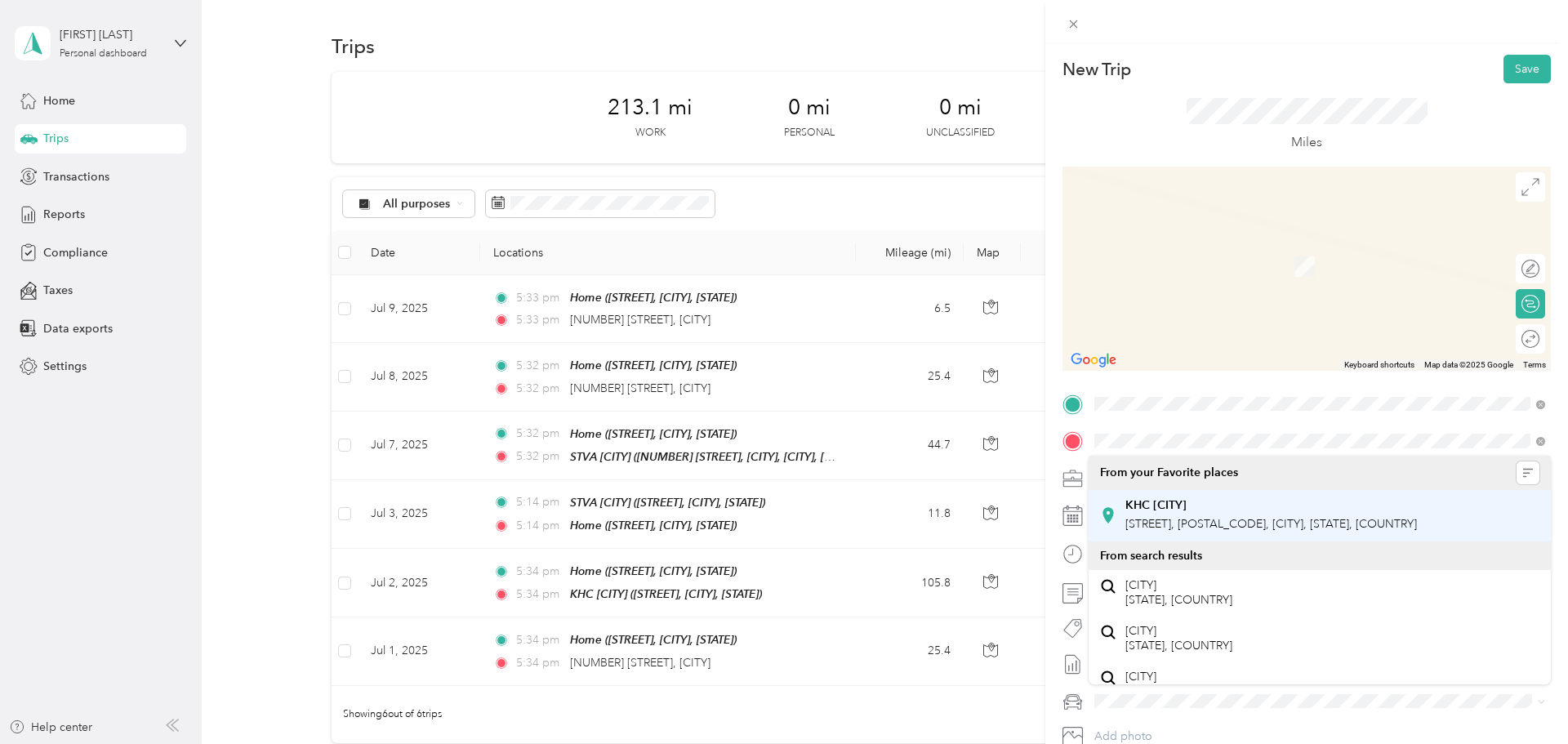 click on "Hagers Grove Road Southeast, 97317, Salem, Oregon, United States" at bounding box center (1271, 523) 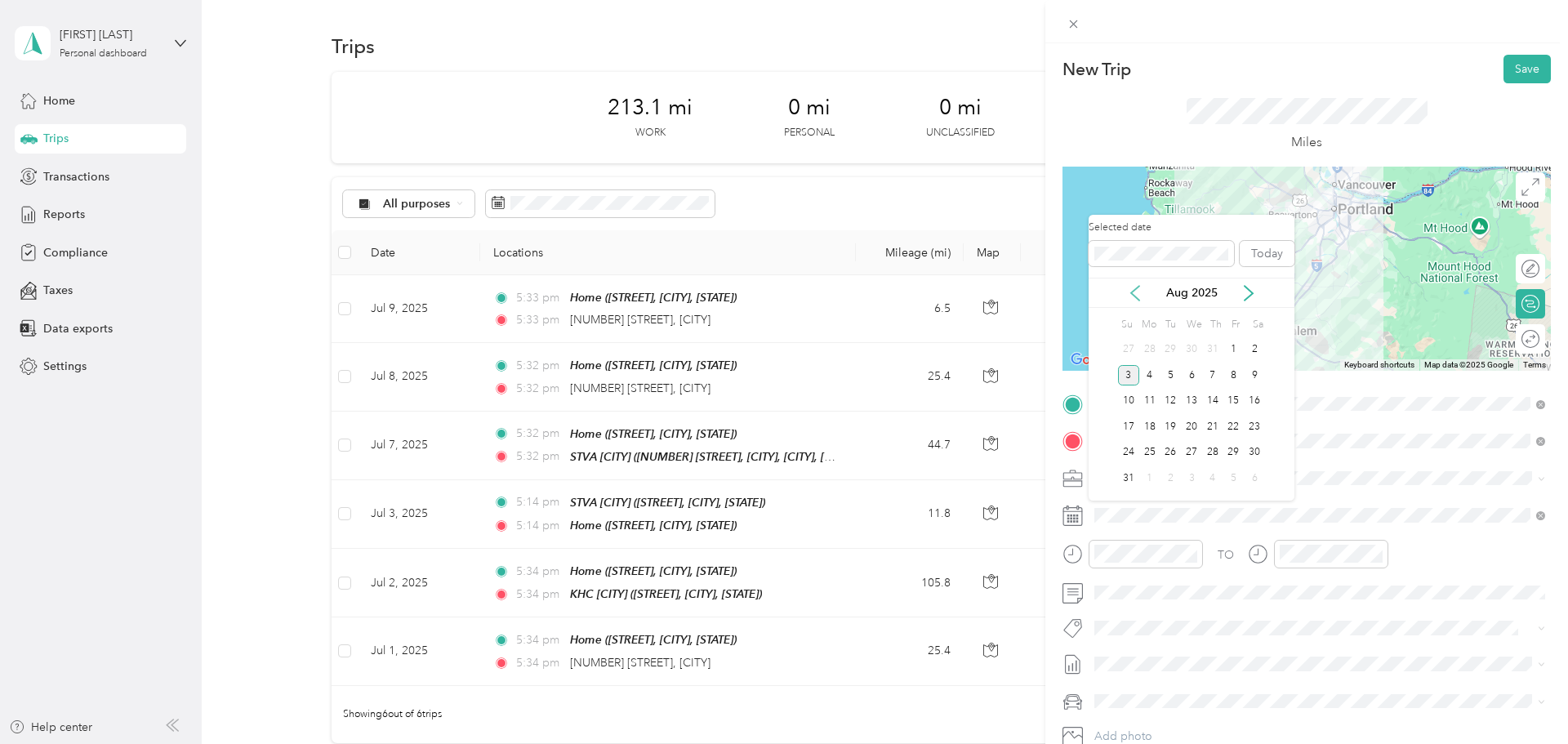 click 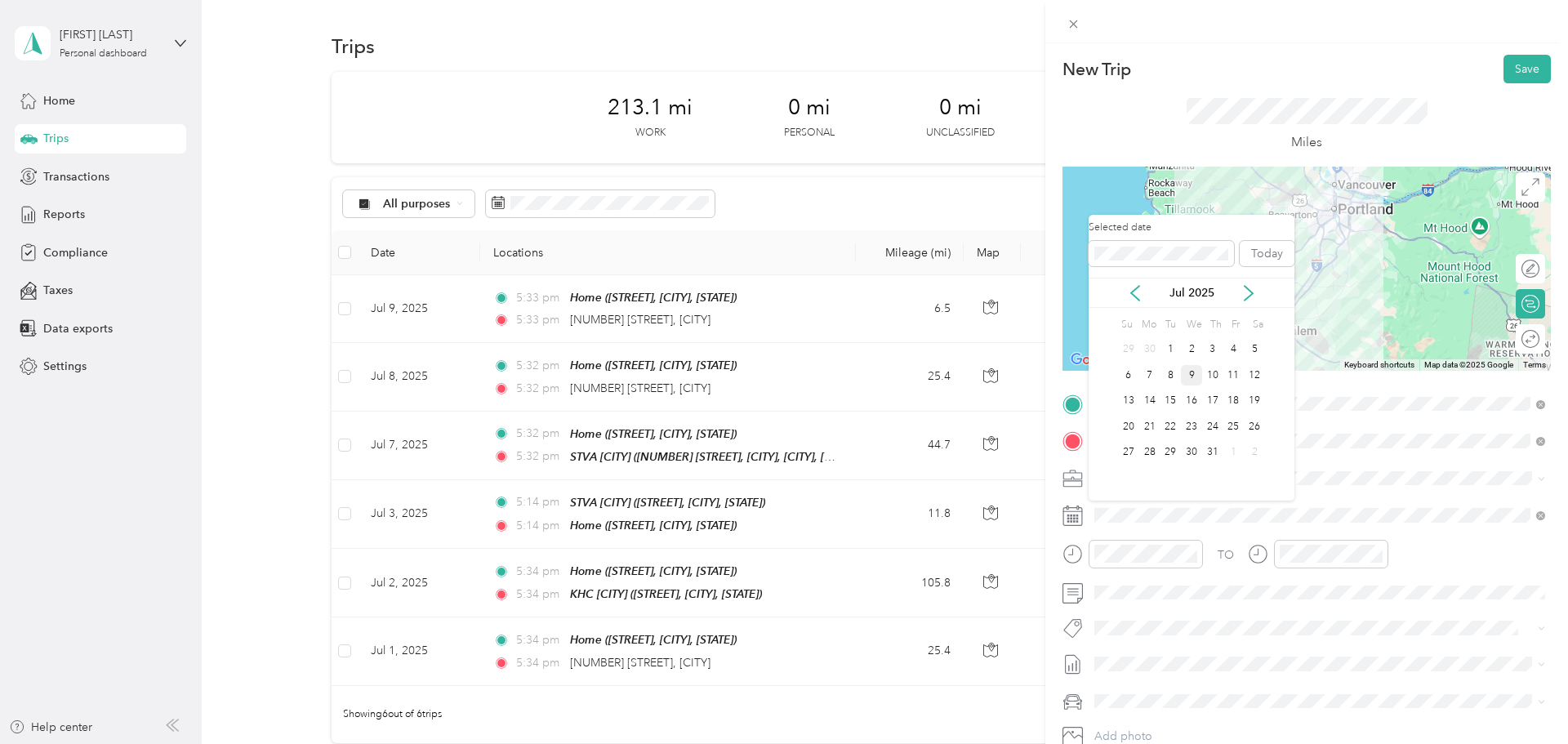 click on "9" at bounding box center [1192, 375] 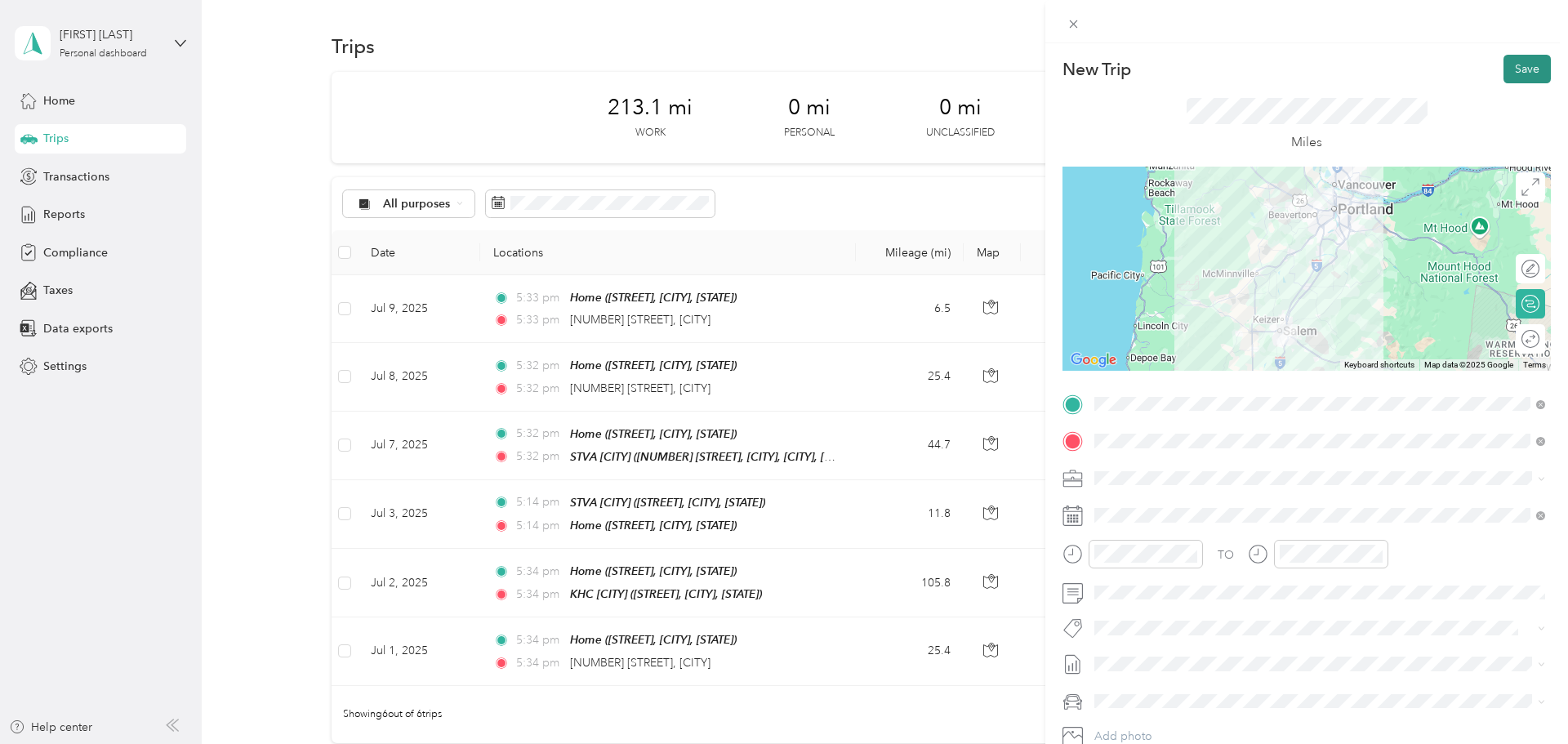 click on "Save" at bounding box center [1527, 69] 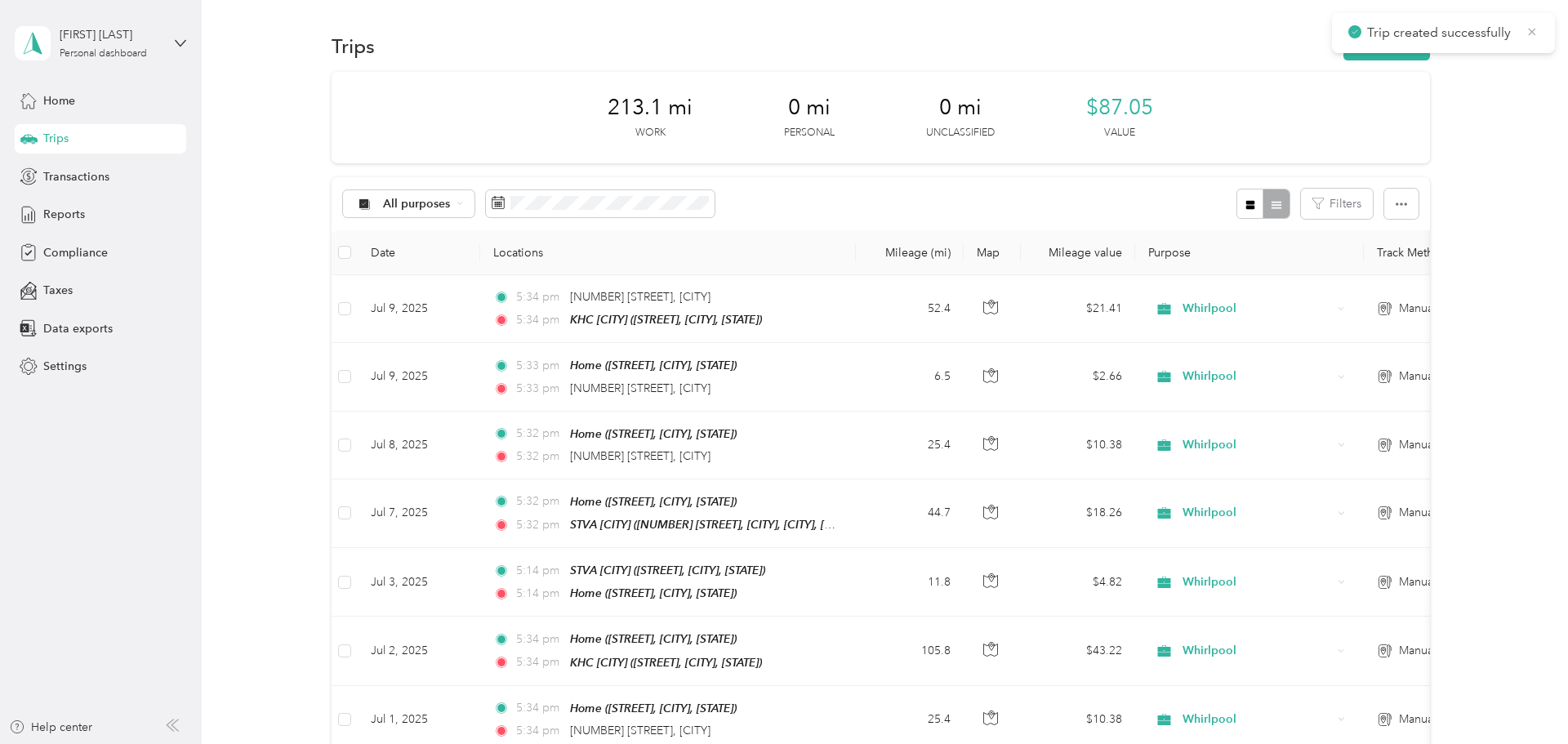 click 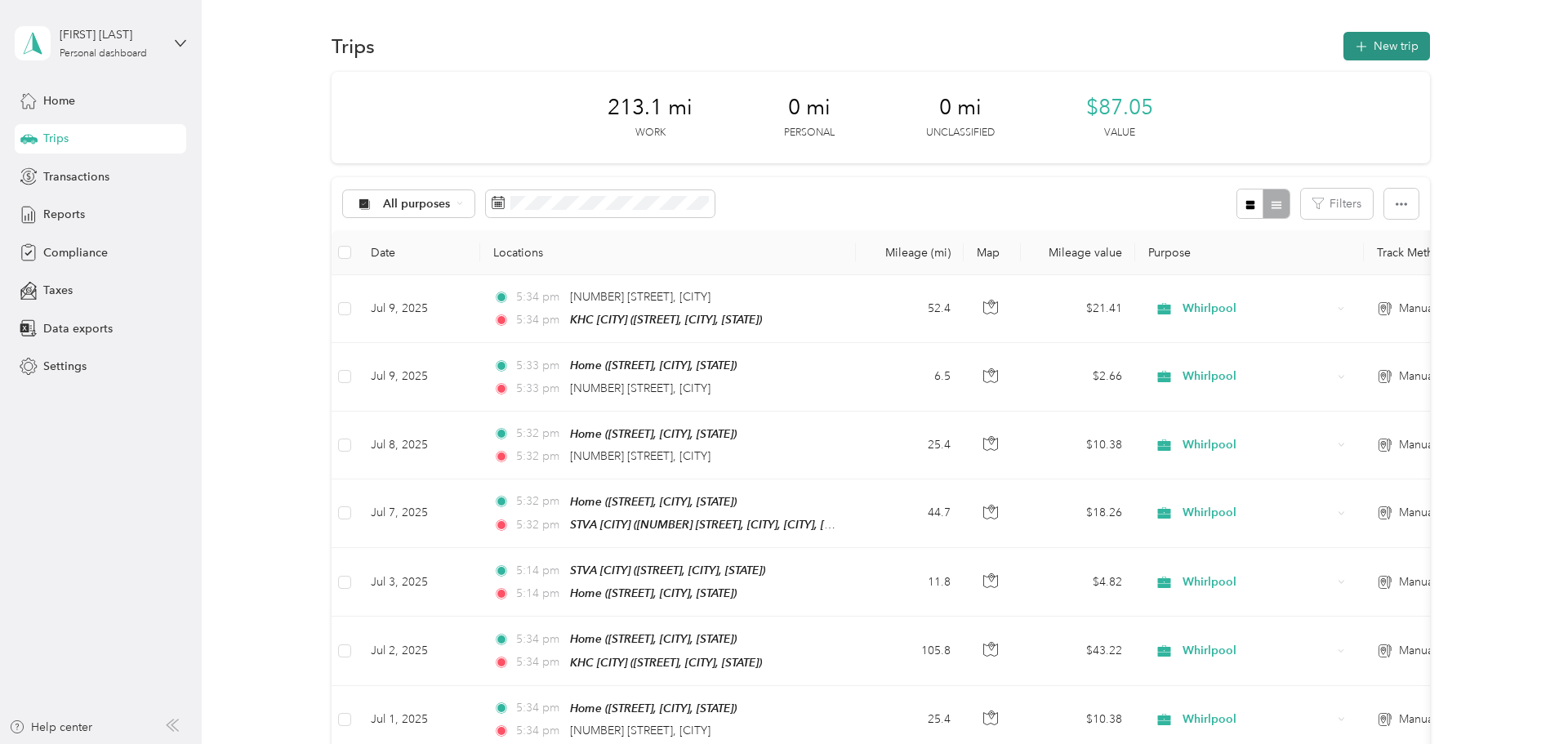 click on "New trip" at bounding box center [1387, 46] 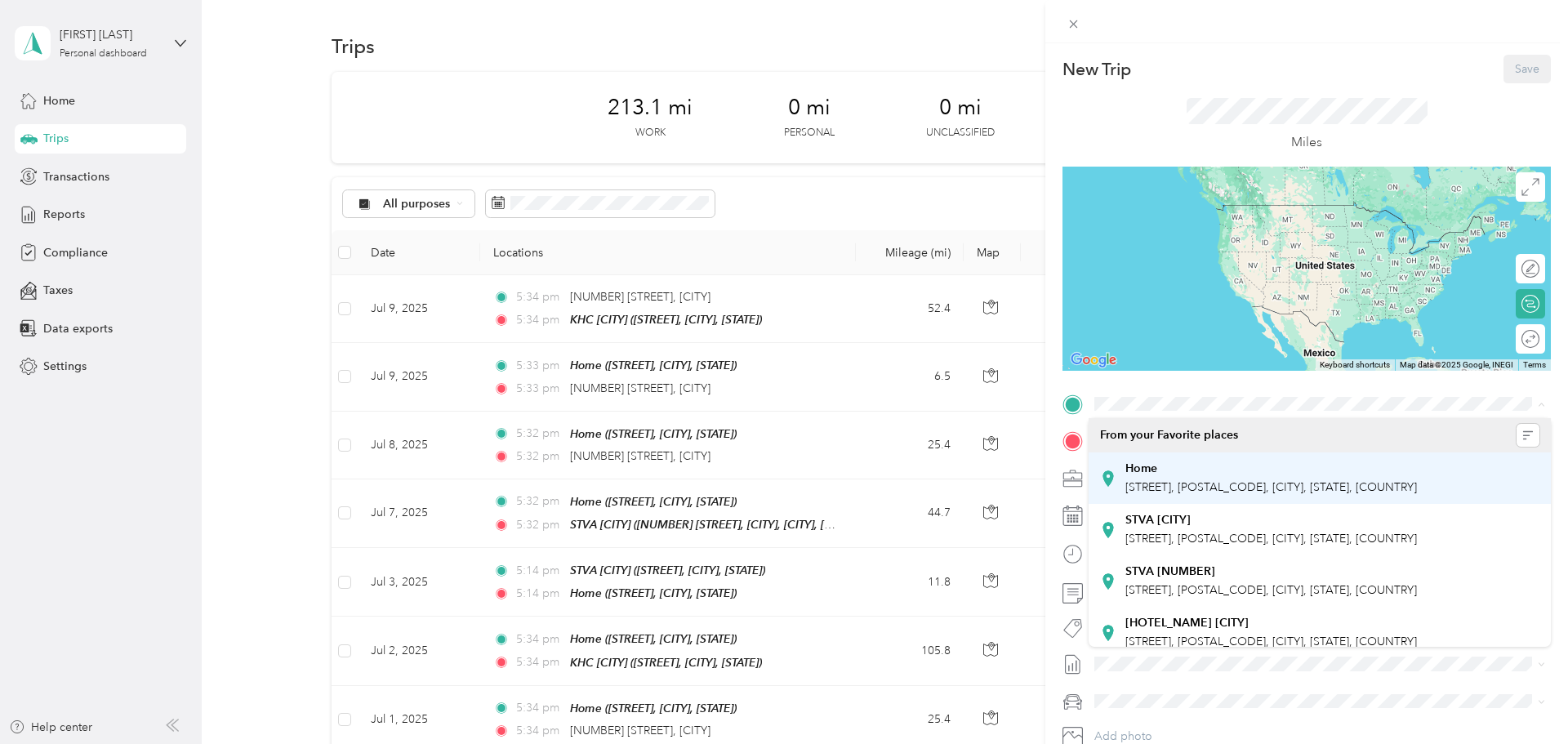 click on "North Kerby Avenue, 97217, Portland, Oregon, United States" at bounding box center (1271, 487) 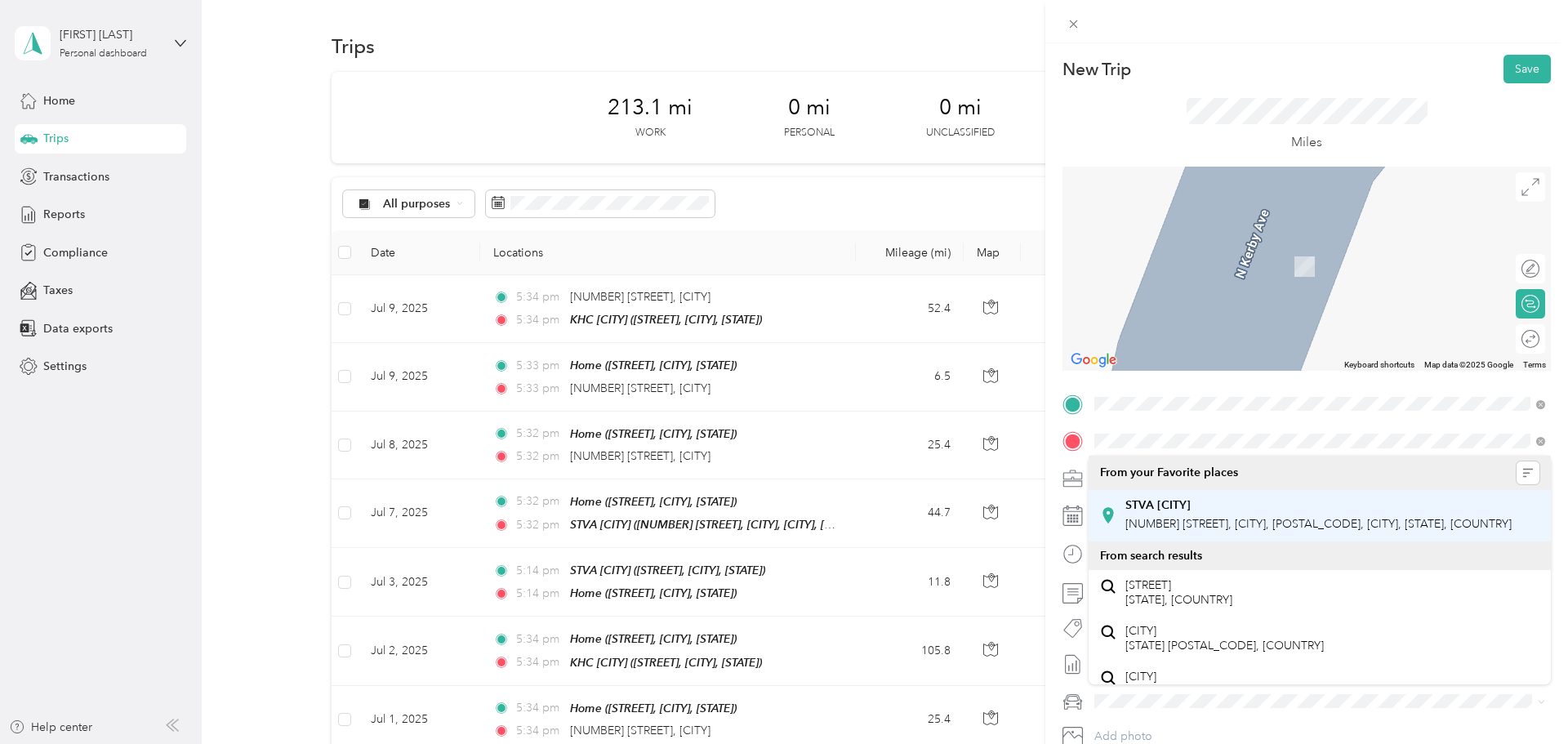 click on "29735 Southwest Town Center Loop West, Wilsonville, 97070, Wilsonville, Oregon, United States" at bounding box center (1318, 523) 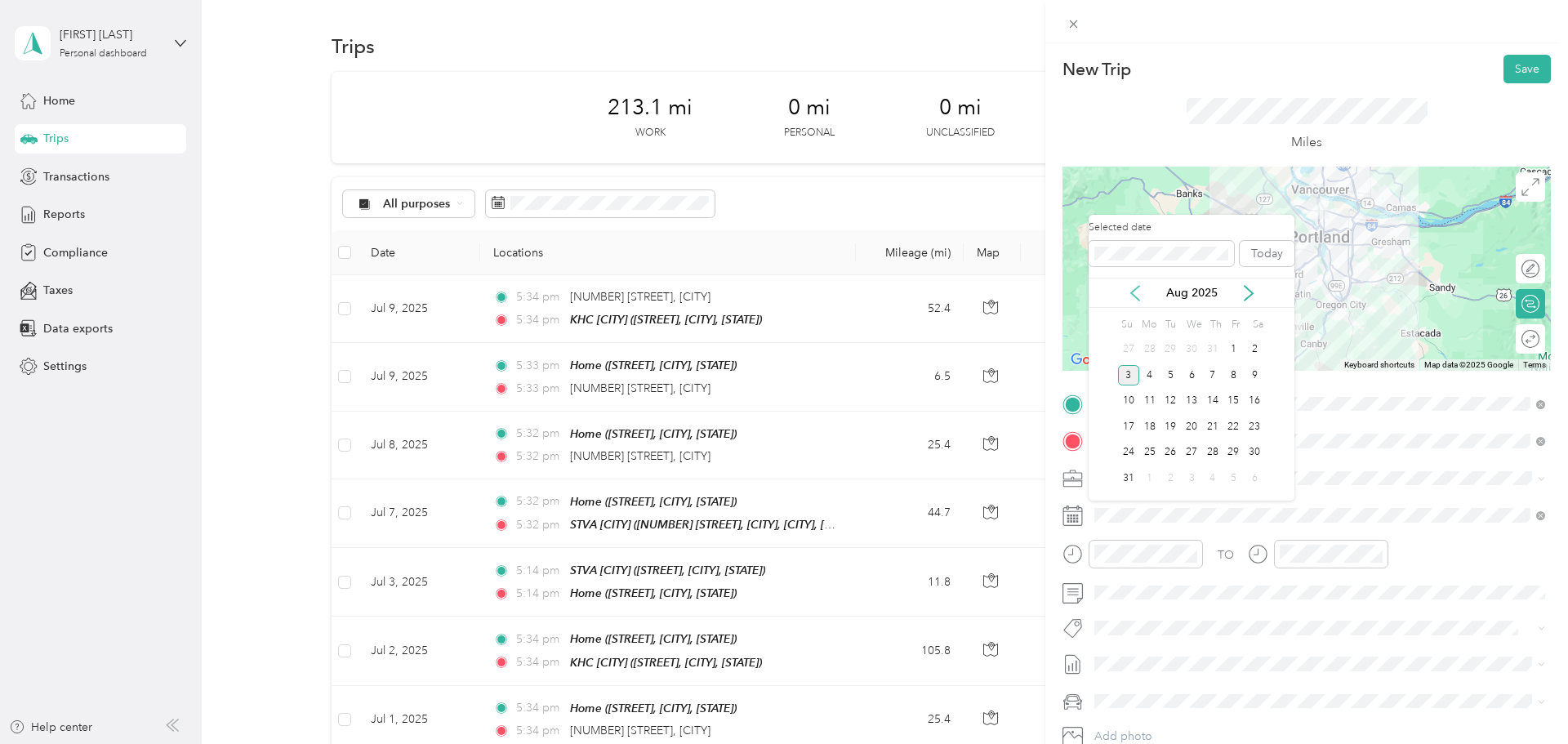 click 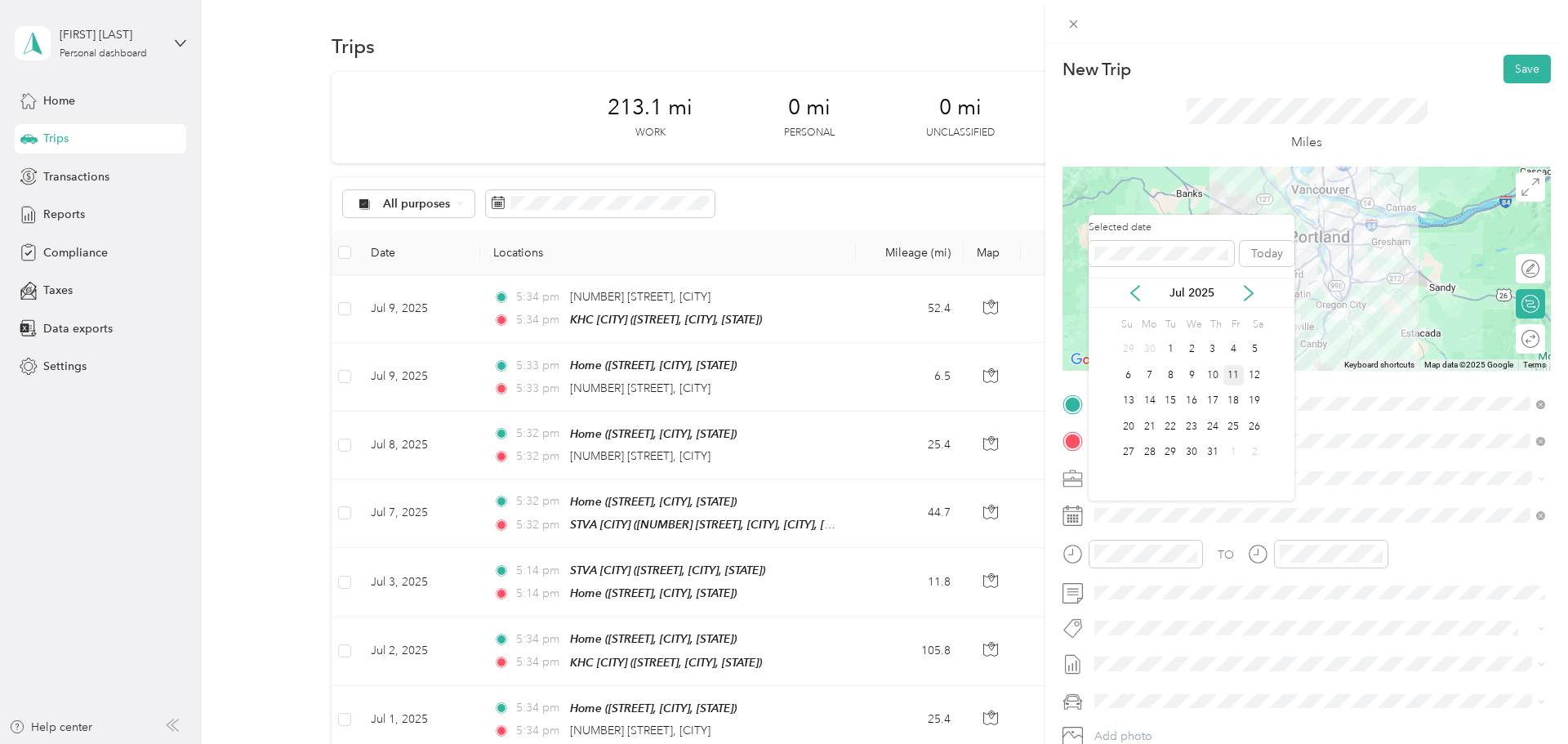 click on "11" at bounding box center [1234, 375] 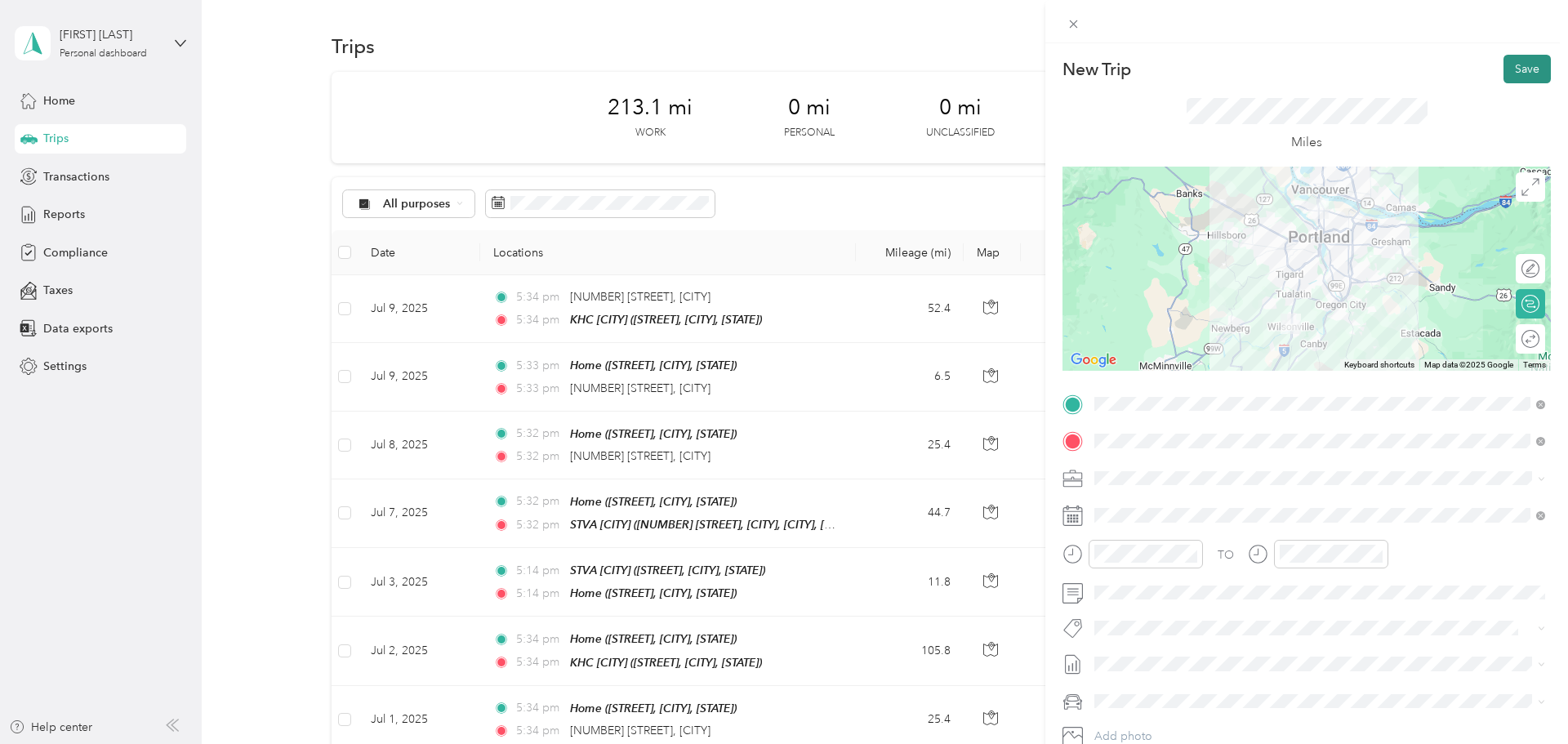 click on "Save" at bounding box center [1527, 69] 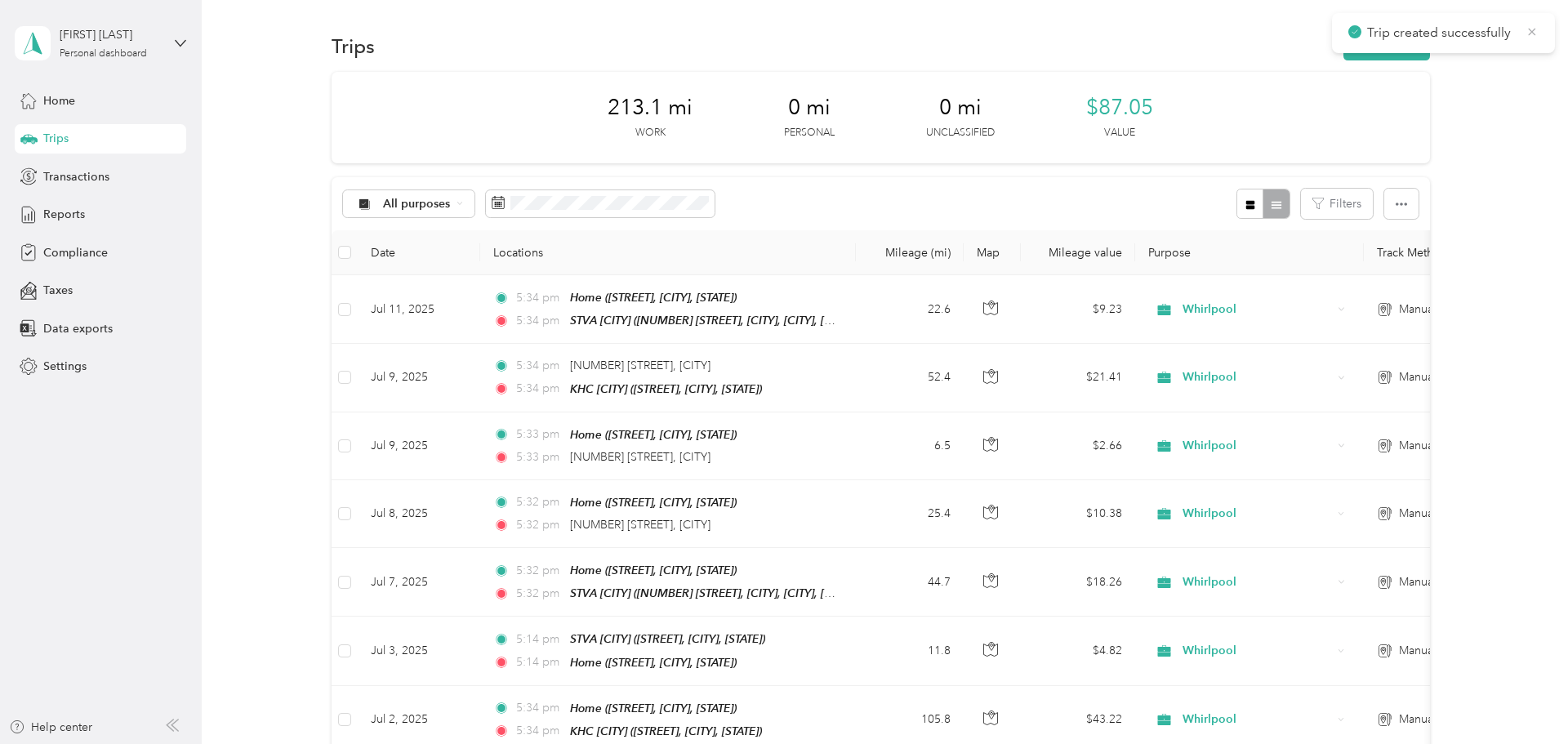 click 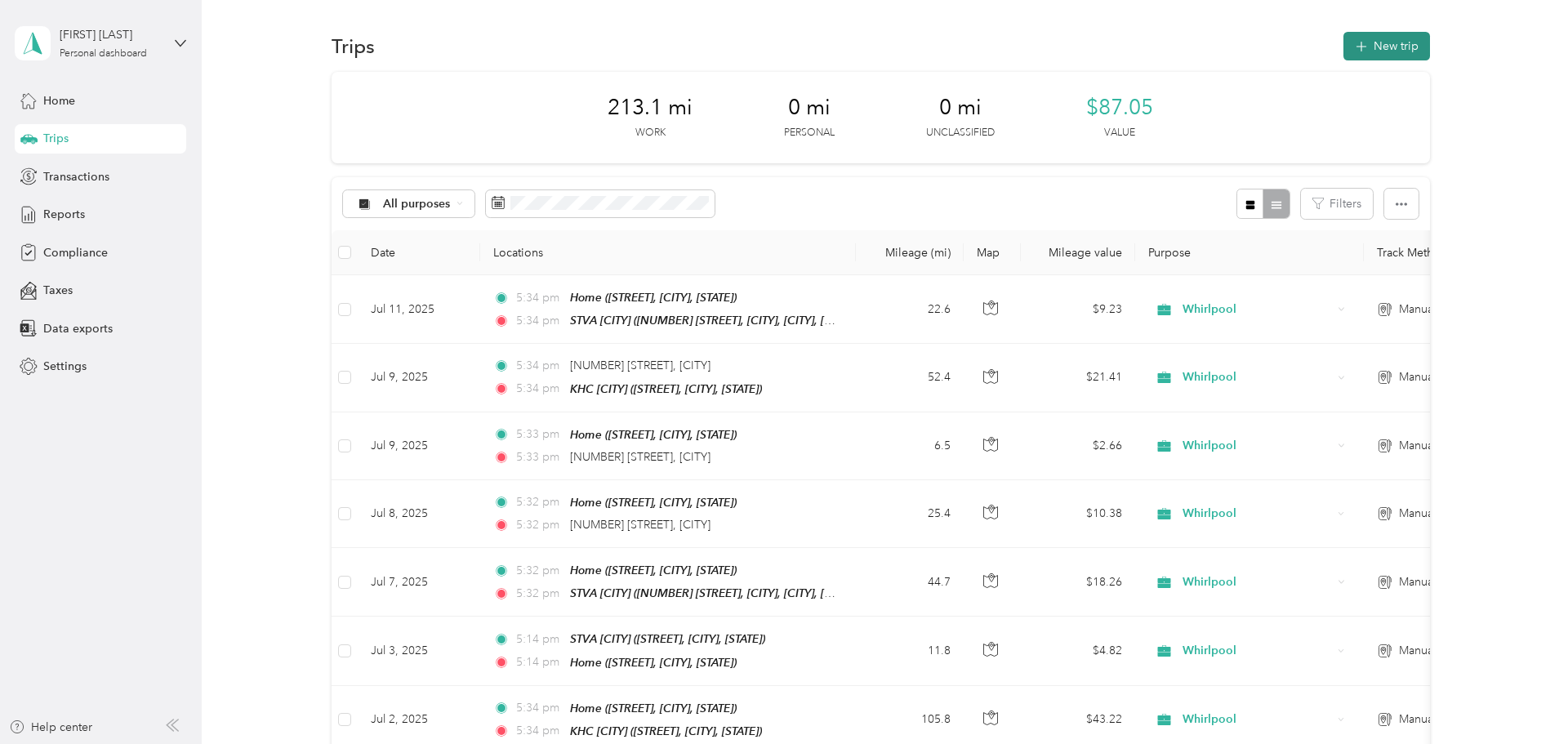 click on "New trip" at bounding box center (1387, 46) 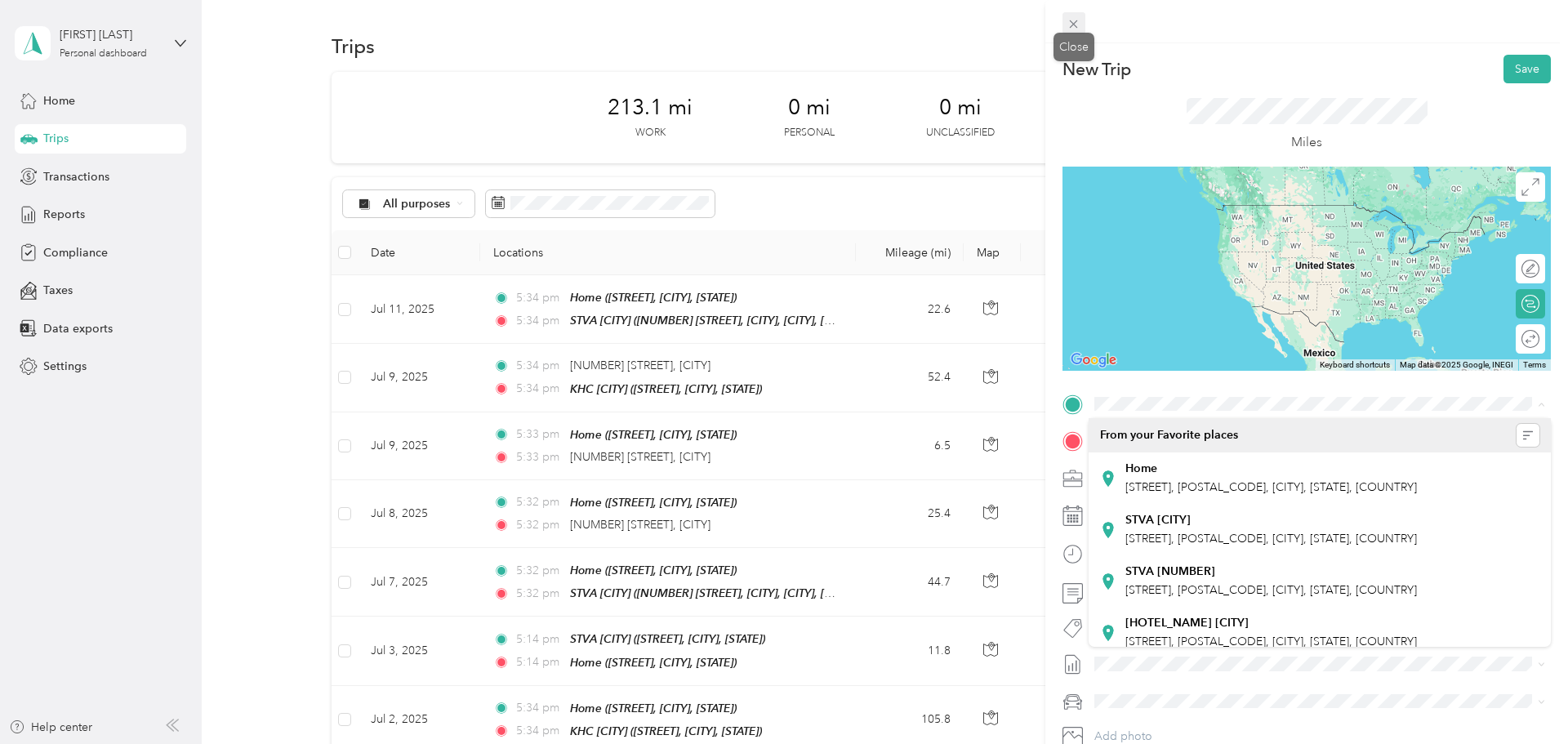 click 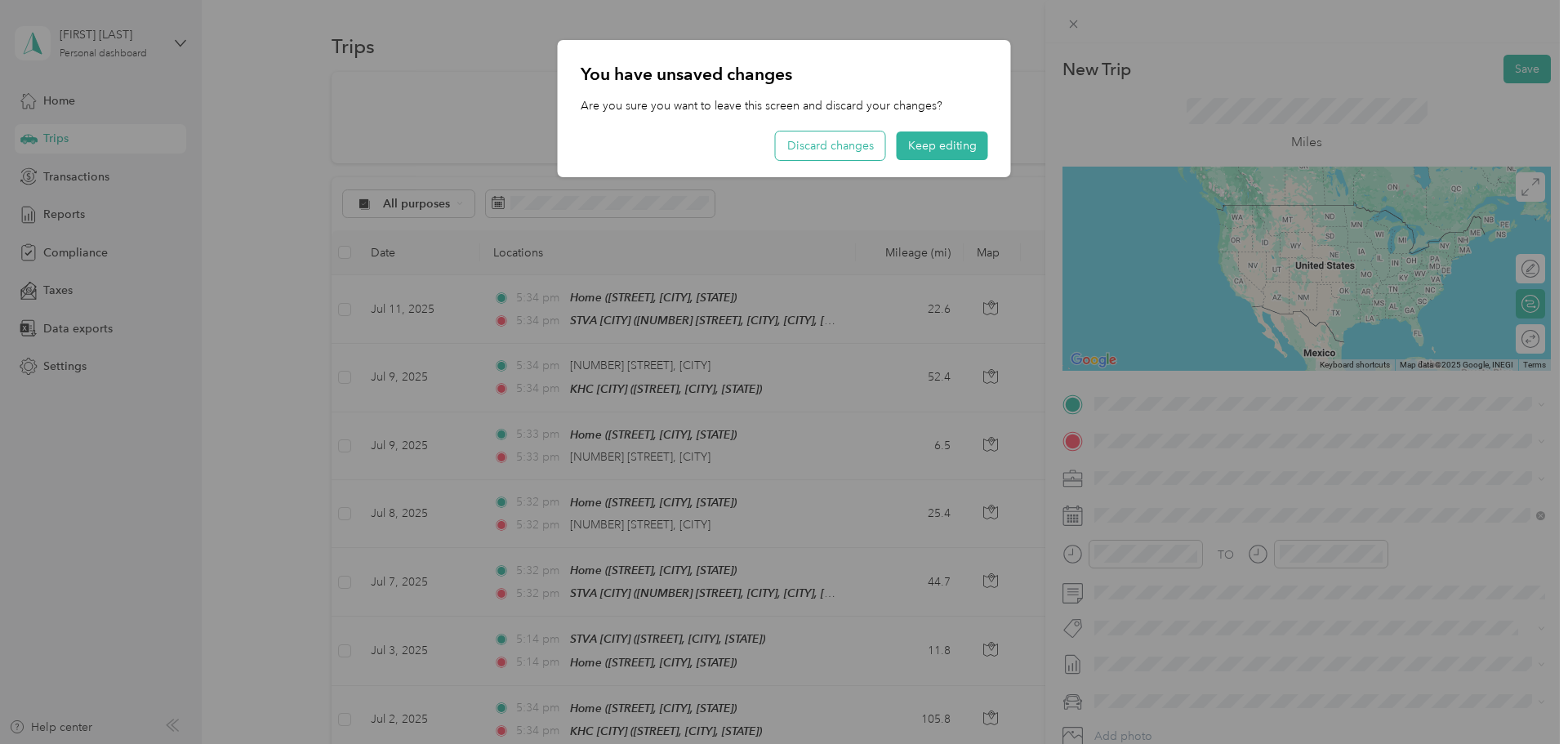 click on "Discard changes" at bounding box center [831, 145] 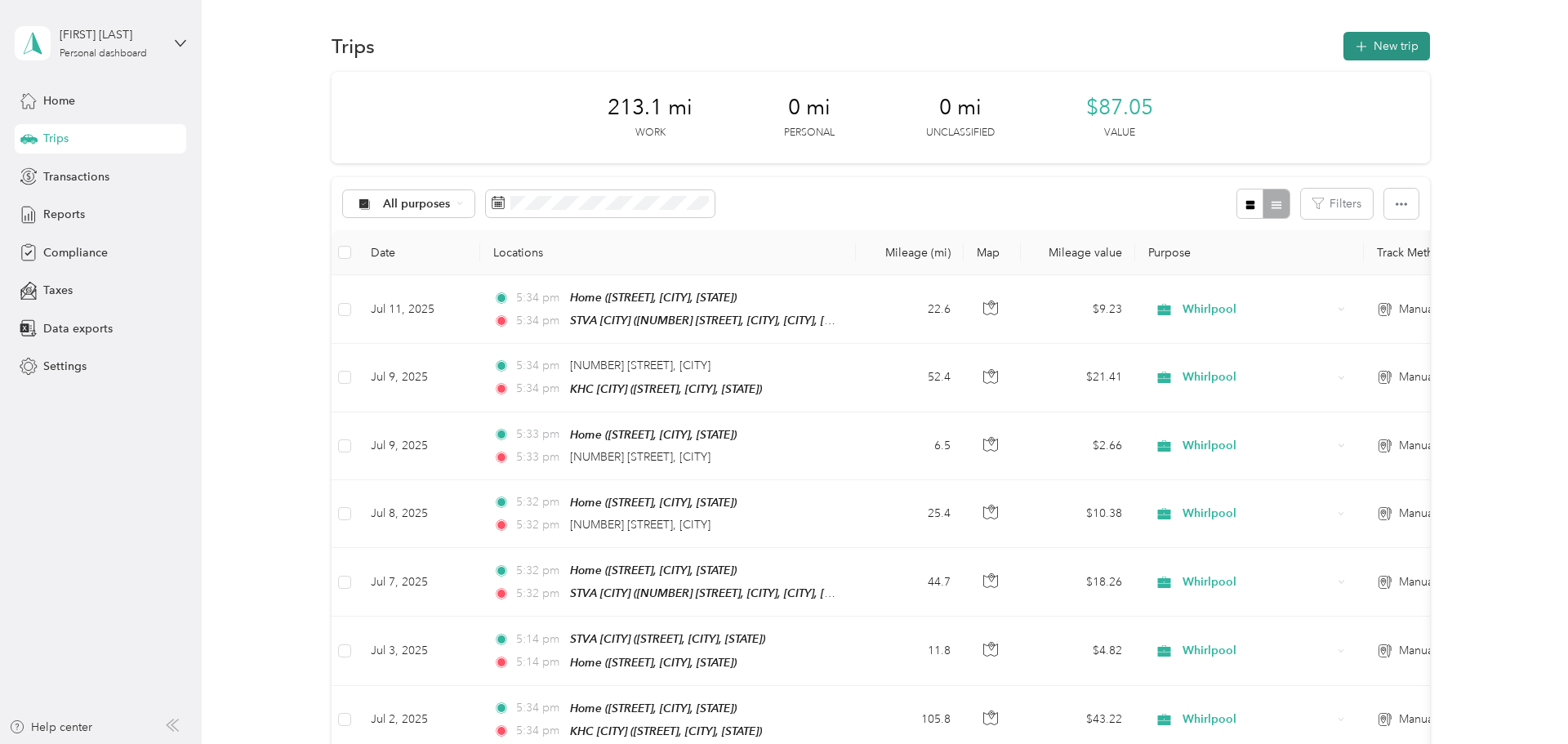 click on "New trip" at bounding box center [1387, 46] 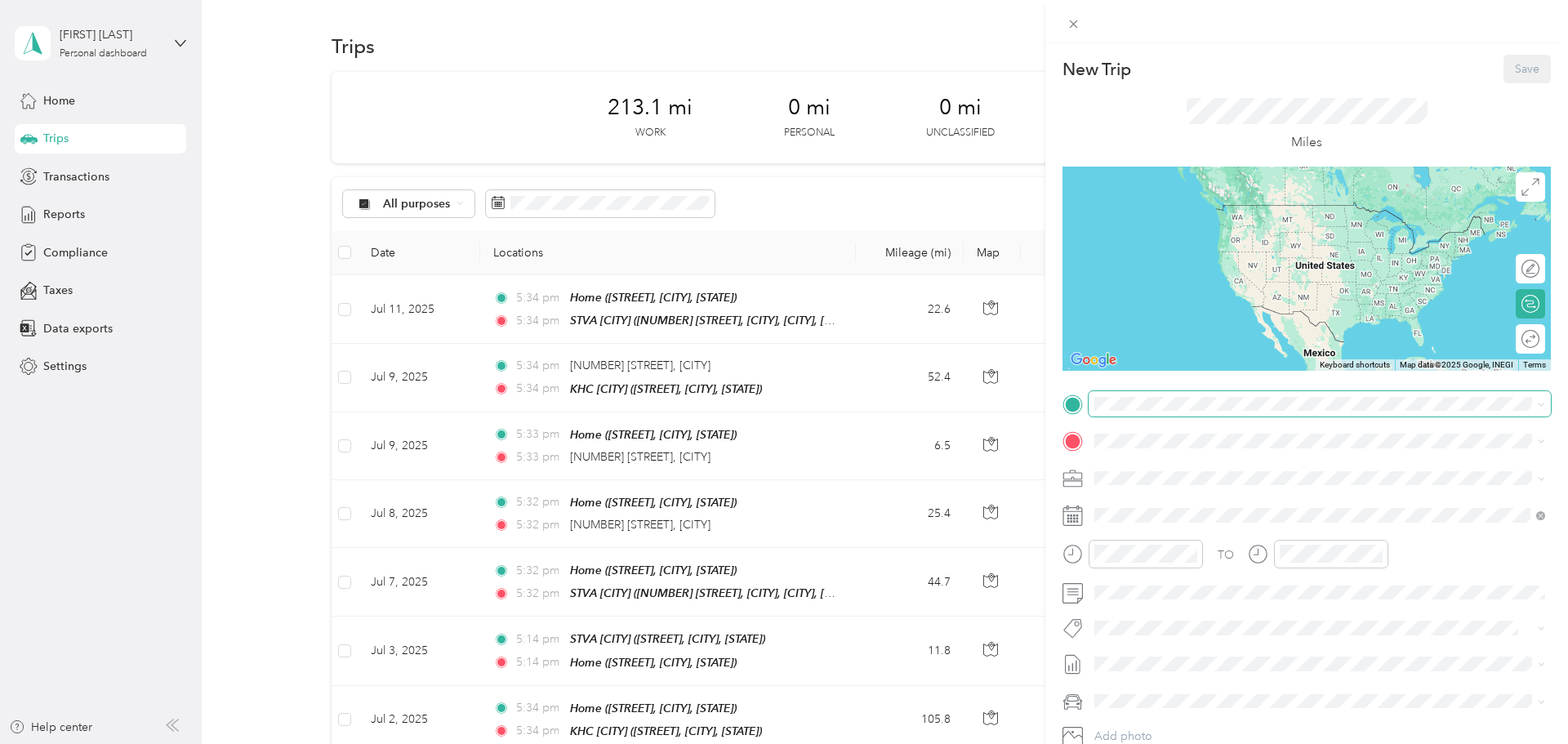 click on "New Trip Save This trip cannot be edited because it is either under review, approved, or paid. Contact your Team Manager to edit it. Miles To navigate the map with touch gestures double-tap and hold your finger on the map, then drag the map. ← Move left → Move right ↑ Move up ↓ Move down + Zoom in - Zoom out Home Jump left by 75% End Jump right by 75% Page Up Jump up by 75% Page Down Jump down by 75% Keyboard shortcuts Map Data Map data ©2025 Google, INEGI Map data ©2025 Google, INEGI 1000 km  Click to toggle between metric and imperial units Terms Report a map error Edit route Calculate route Round trip TO Add photo" at bounding box center [780, 744] 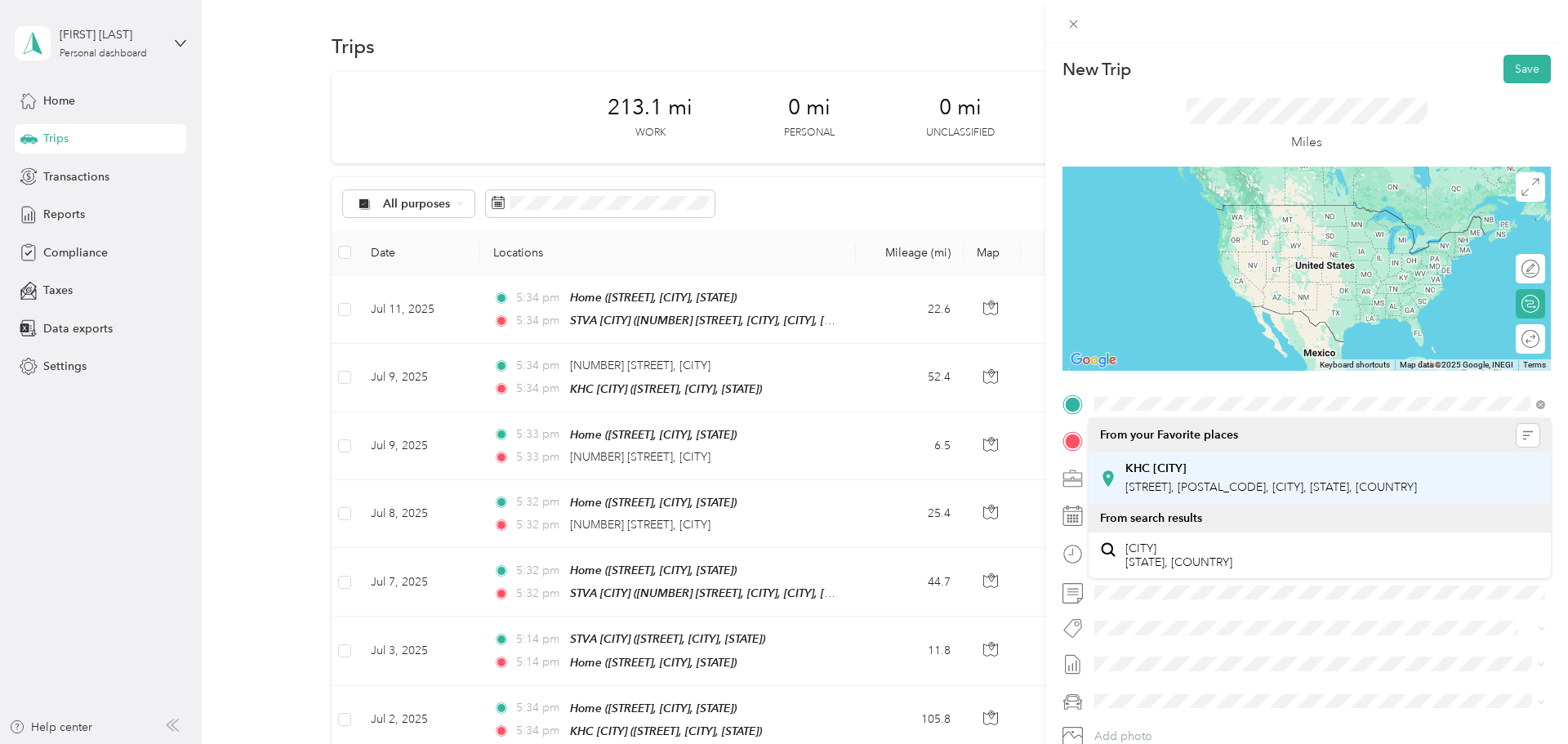click on "KHC Salem Hagers Grove Road Southeast, 97317, Salem, Oregon, United States" at bounding box center [1271, 479] 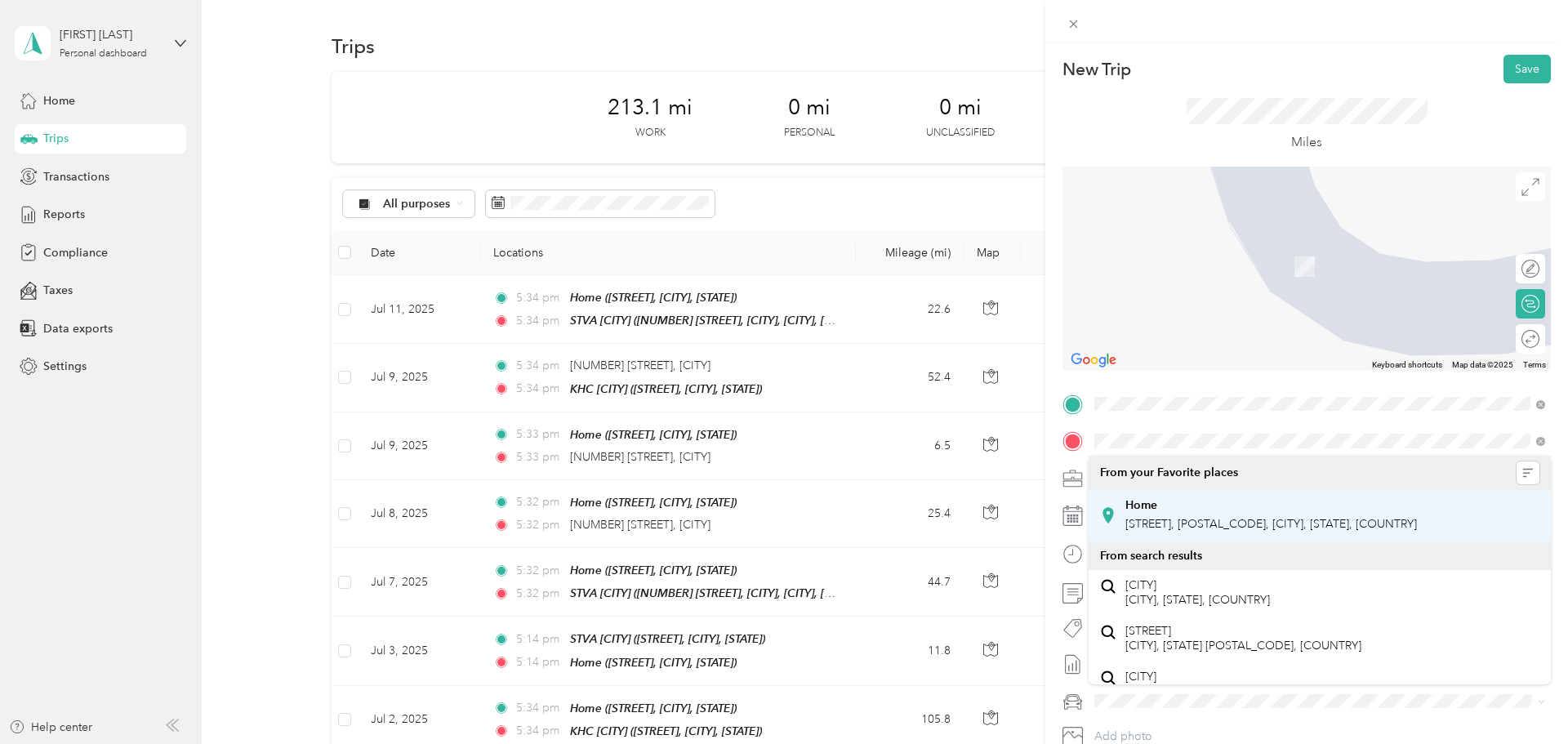 click on "Home" at bounding box center [1271, 506] 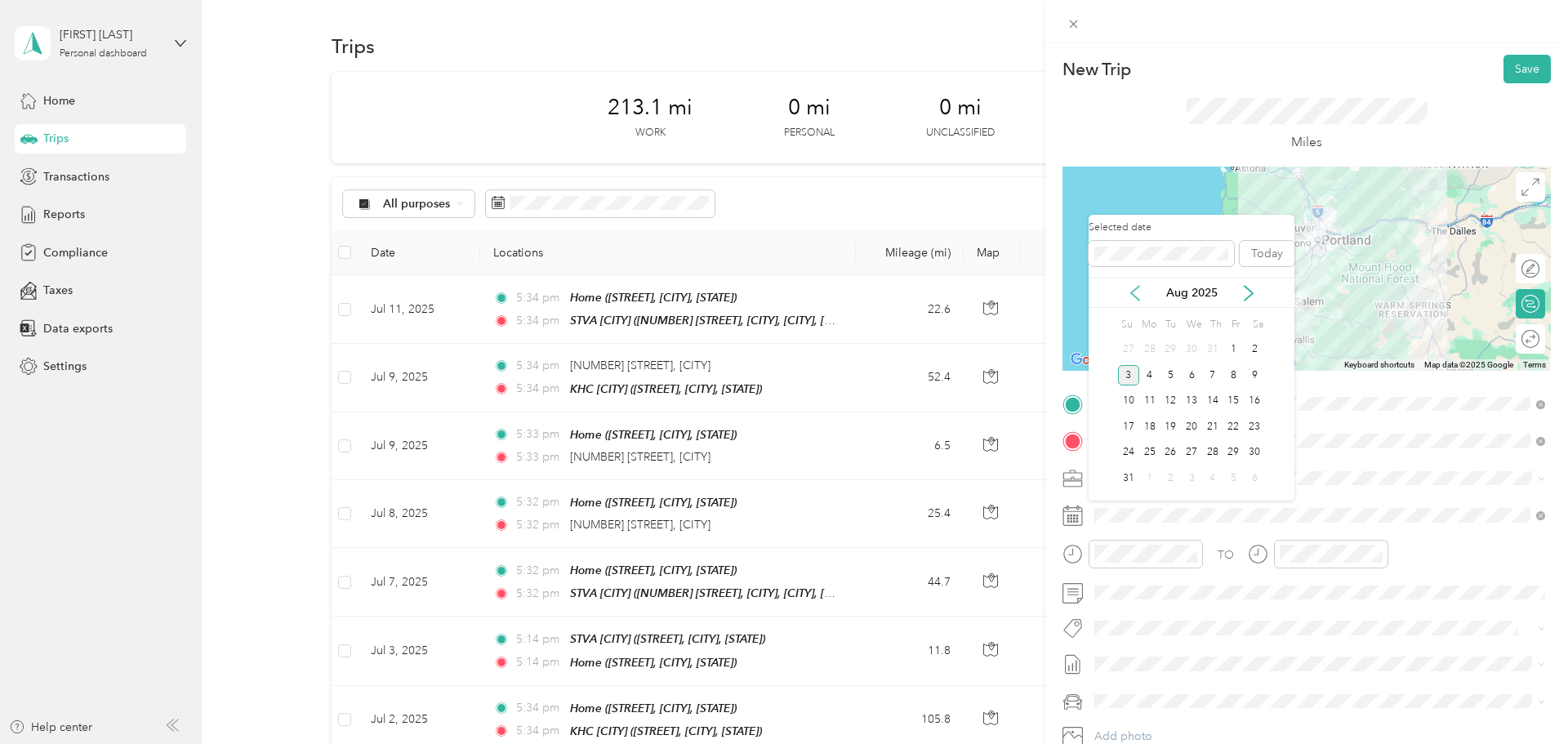 click 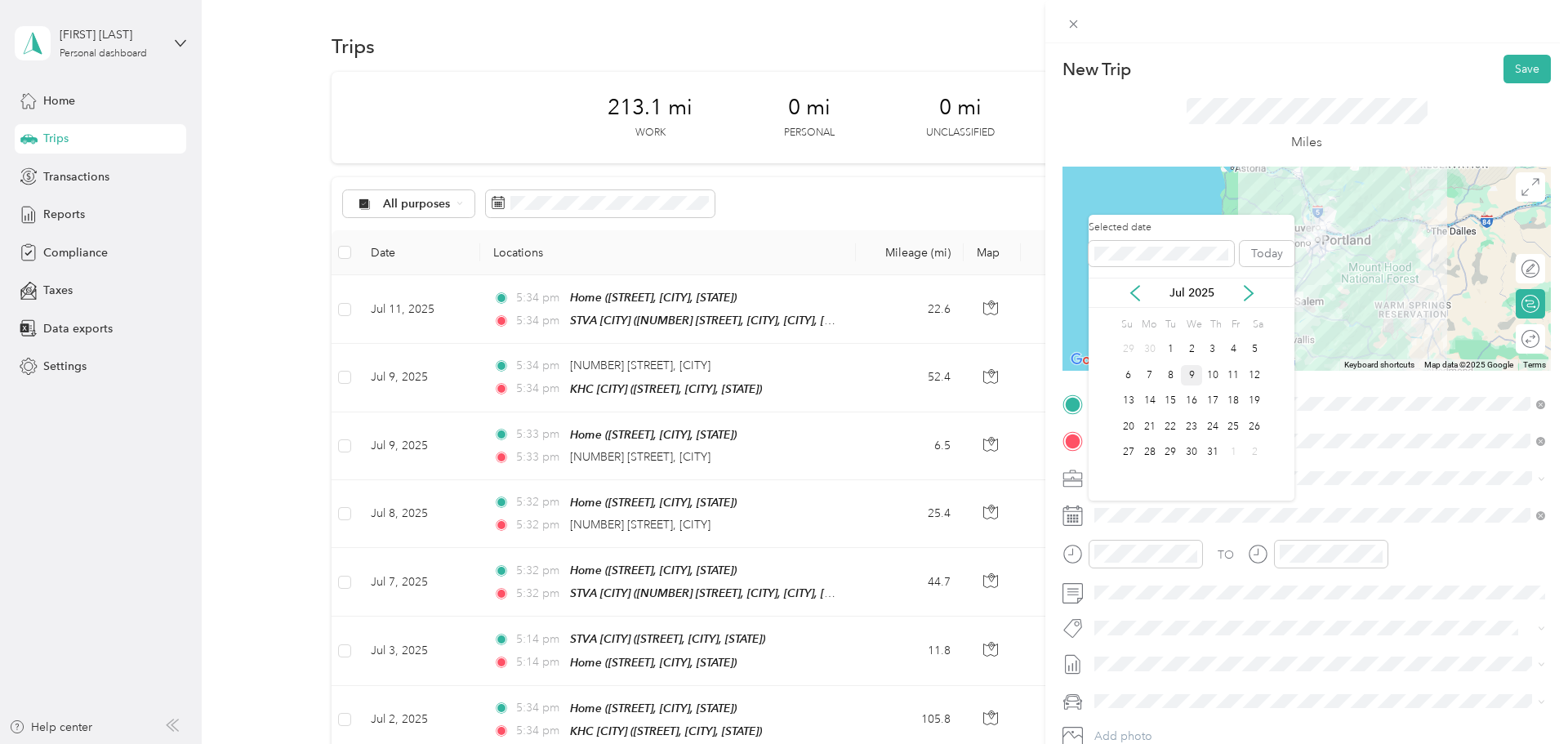 click on "9" at bounding box center [1192, 375] 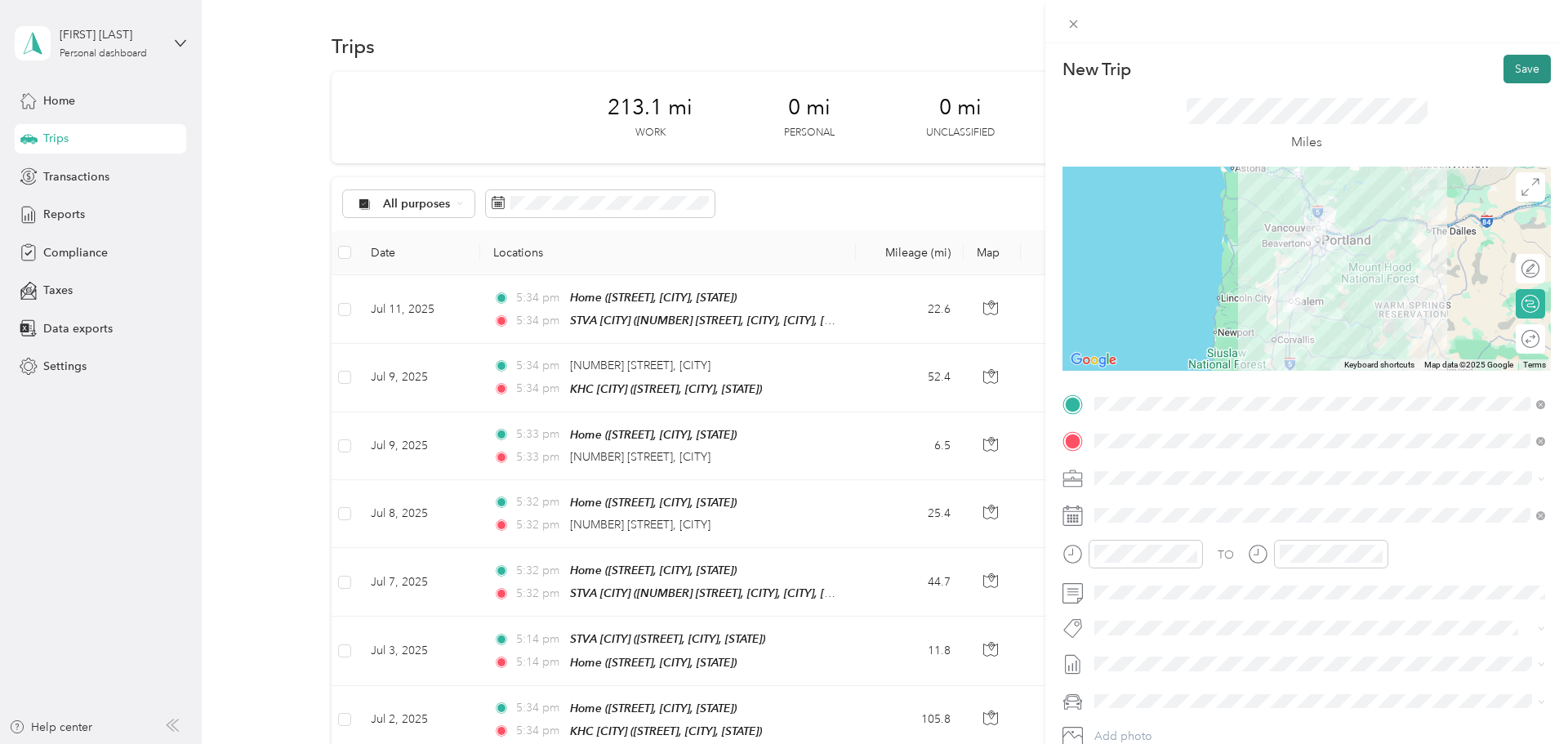 click on "Save" at bounding box center [1527, 69] 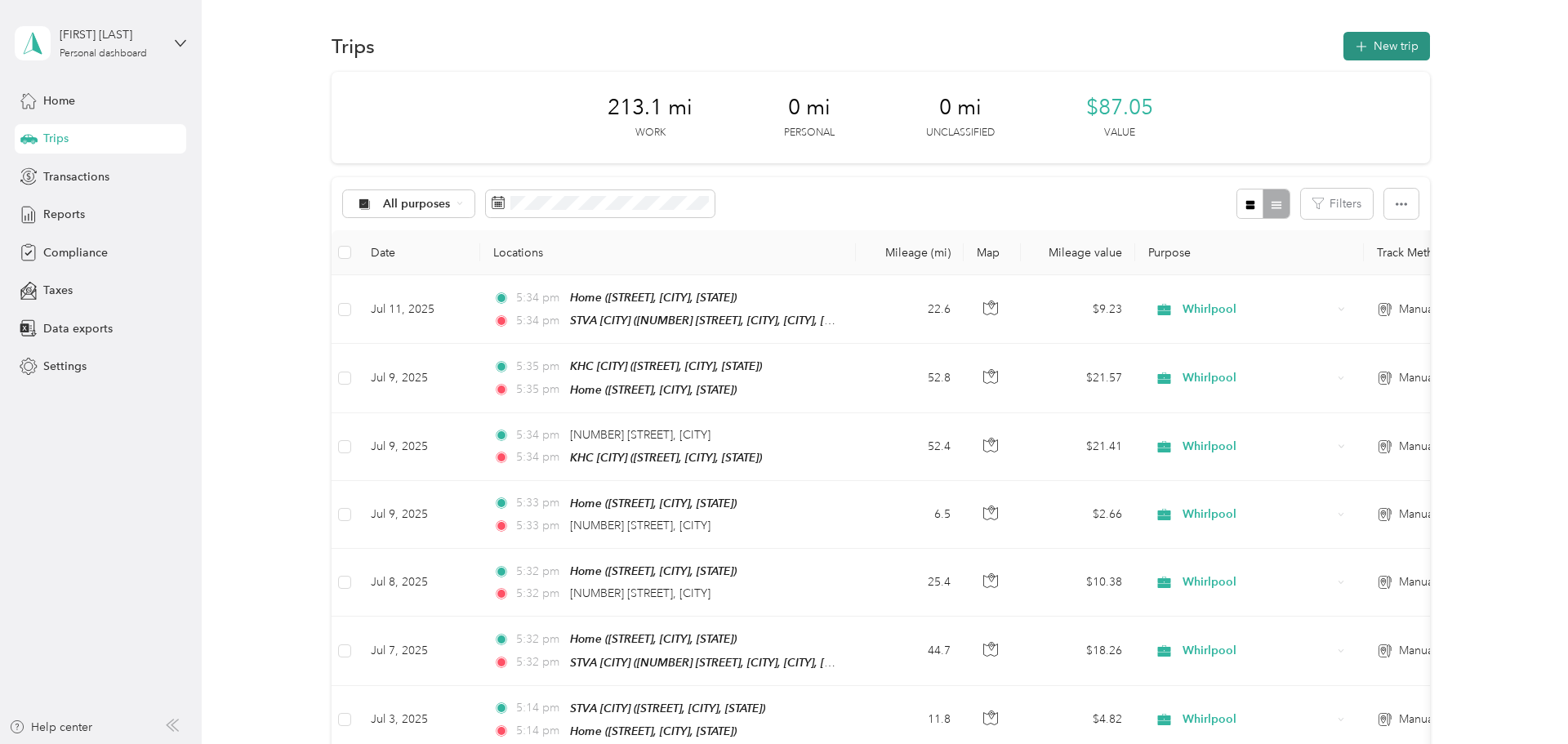 click on "New trip" at bounding box center (1387, 46) 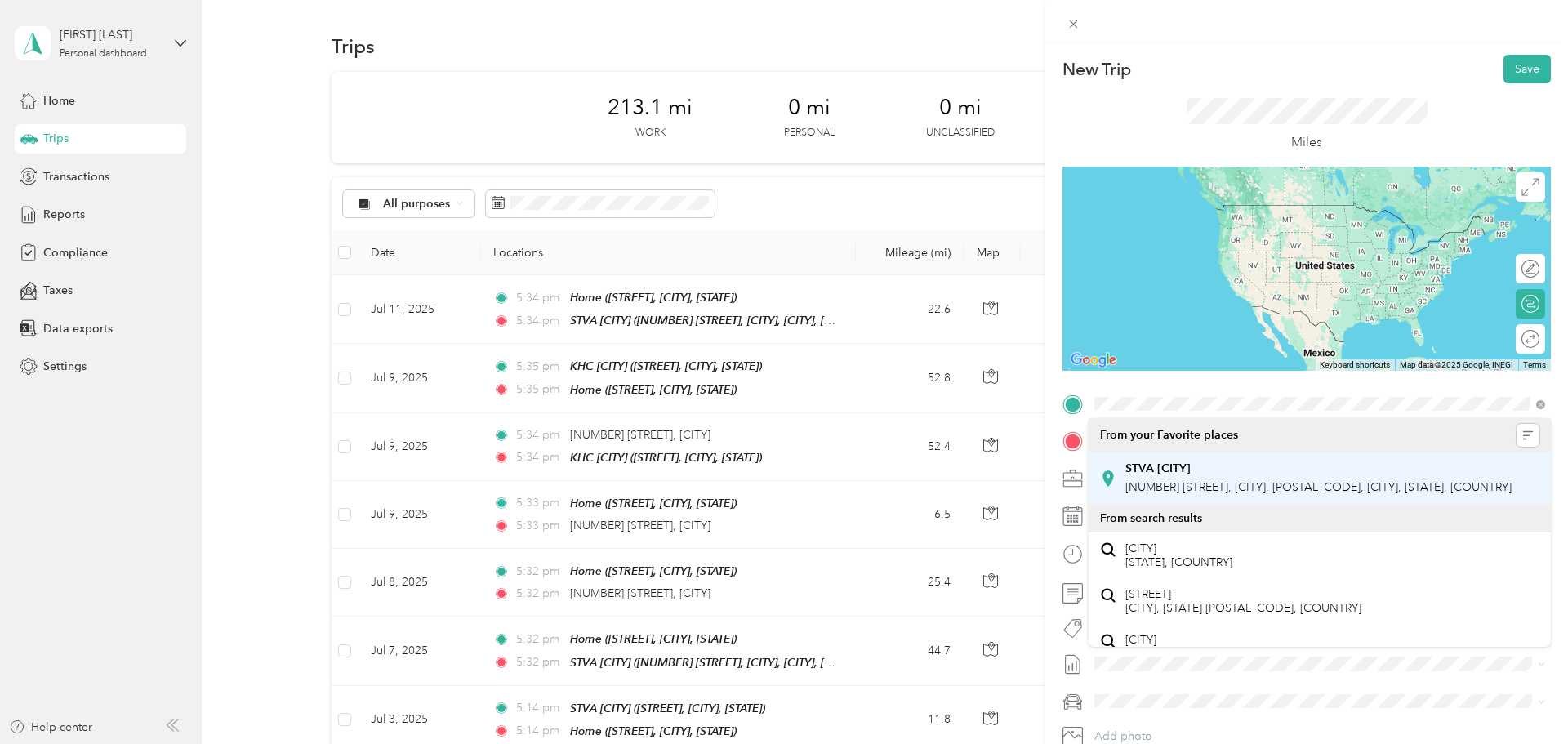 click on "29735 Southwest Town Center Loop West, Wilsonville, 97070, Wilsonville, Oregon, United States" at bounding box center (1318, 487) 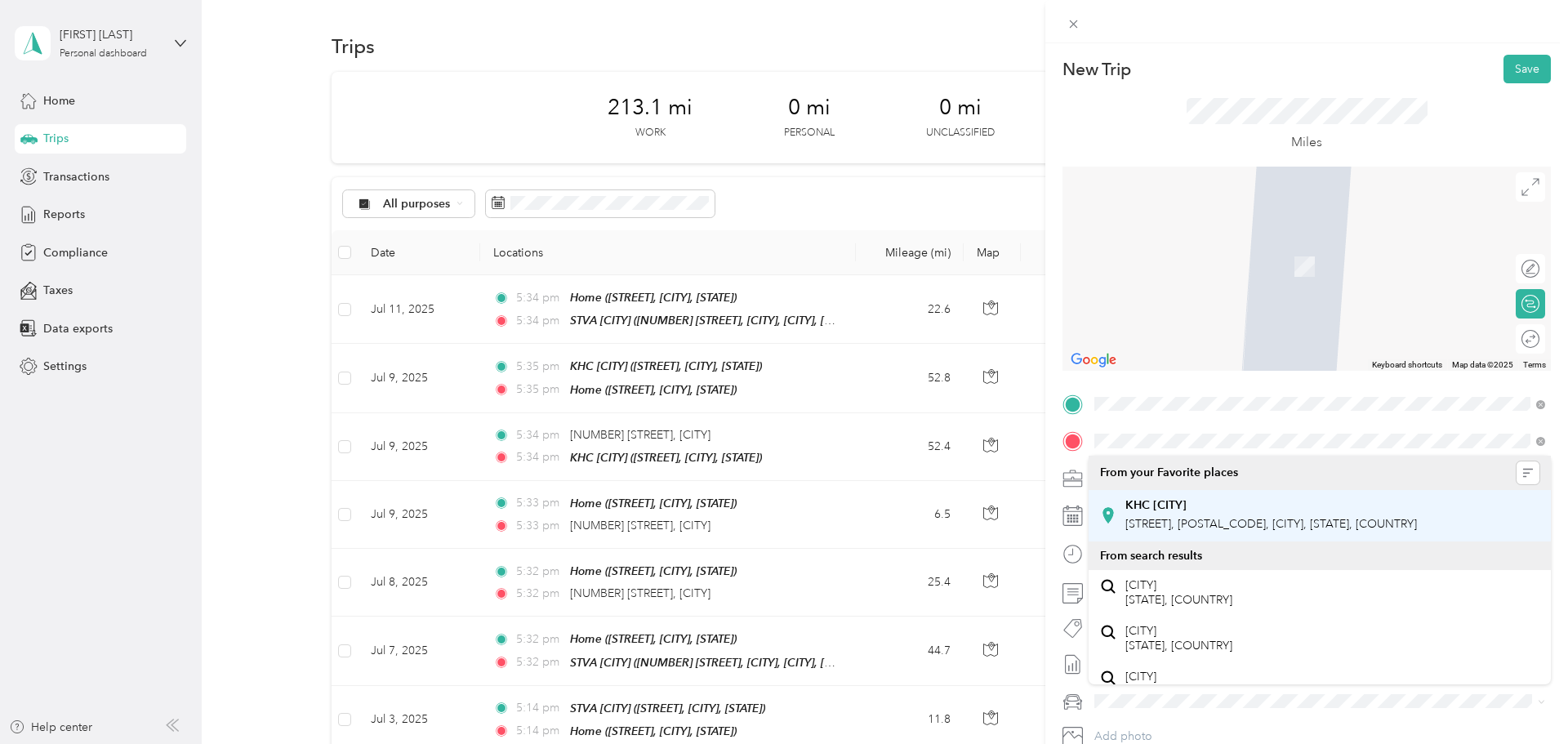 click on "KHC Salem" at bounding box center [1156, 506] 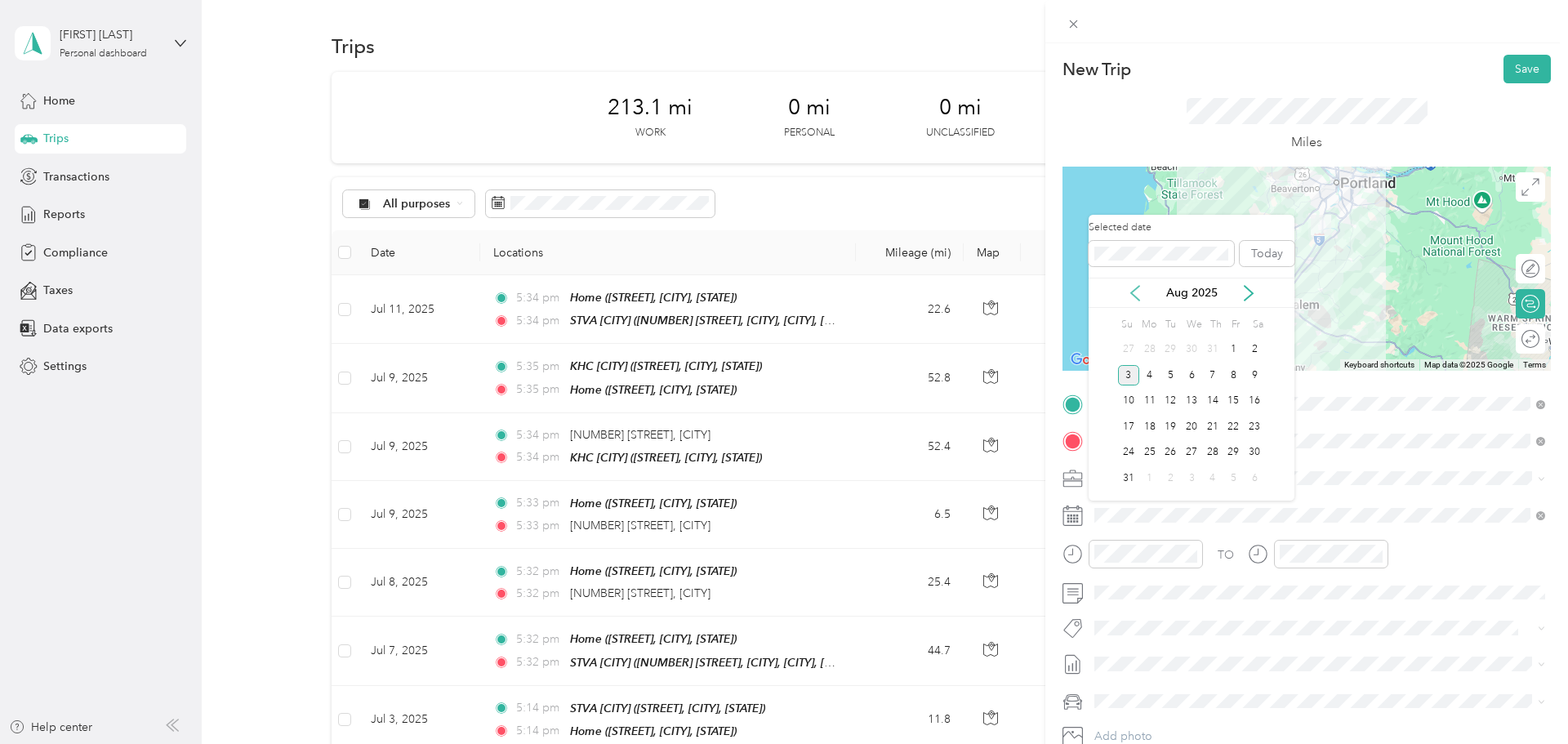 click 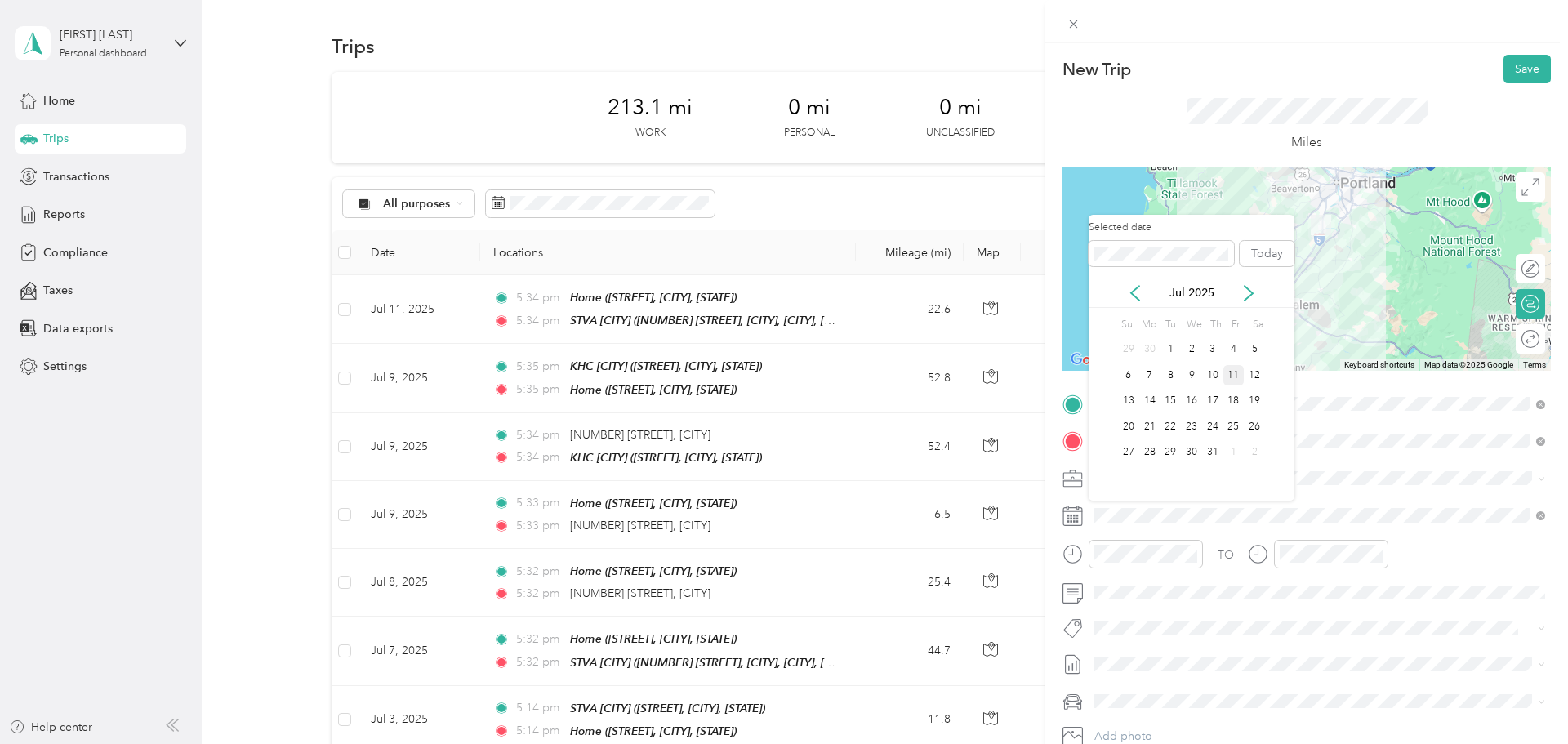 click on "11" at bounding box center (1234, 375) 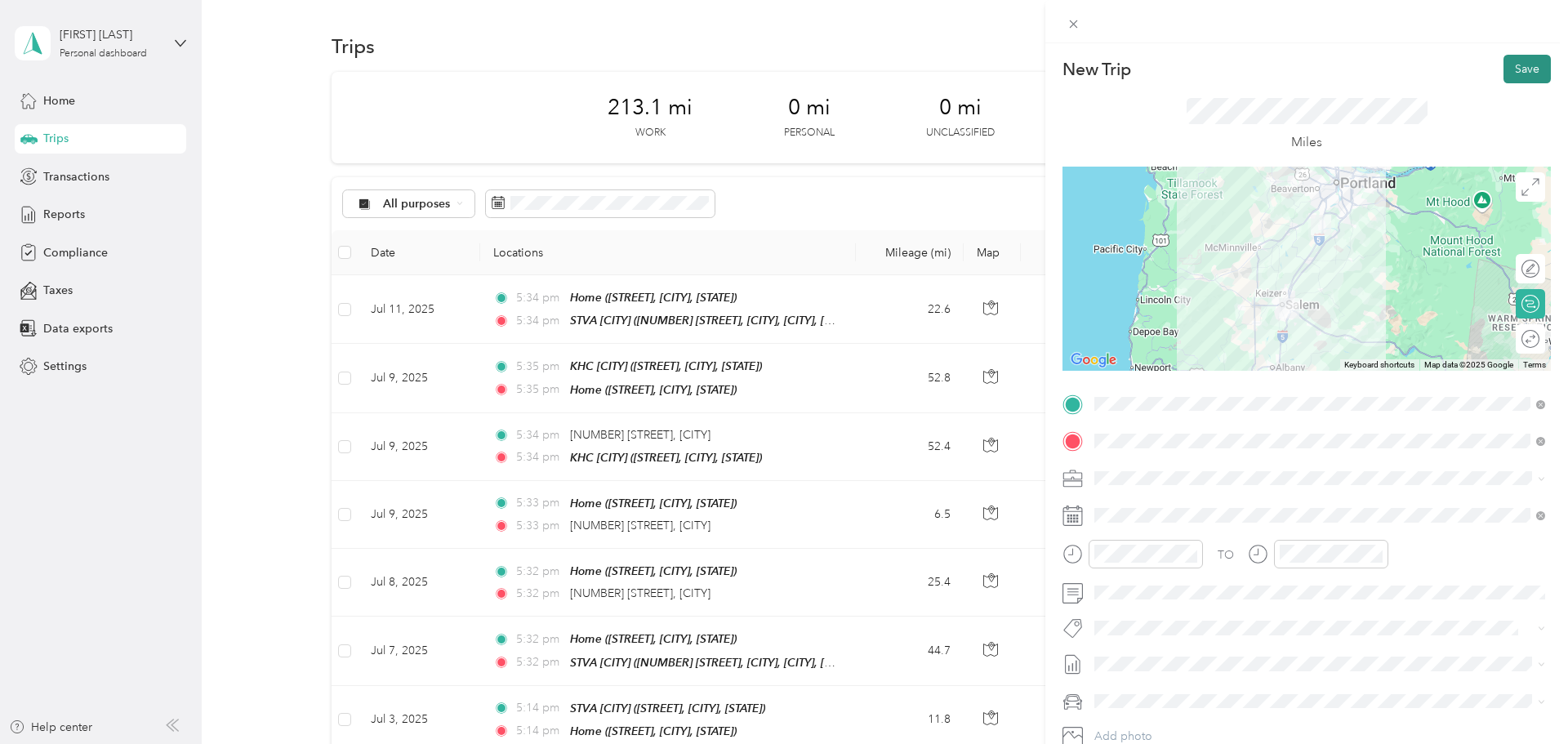 click on "Save" at bounding box center [1527, 69] 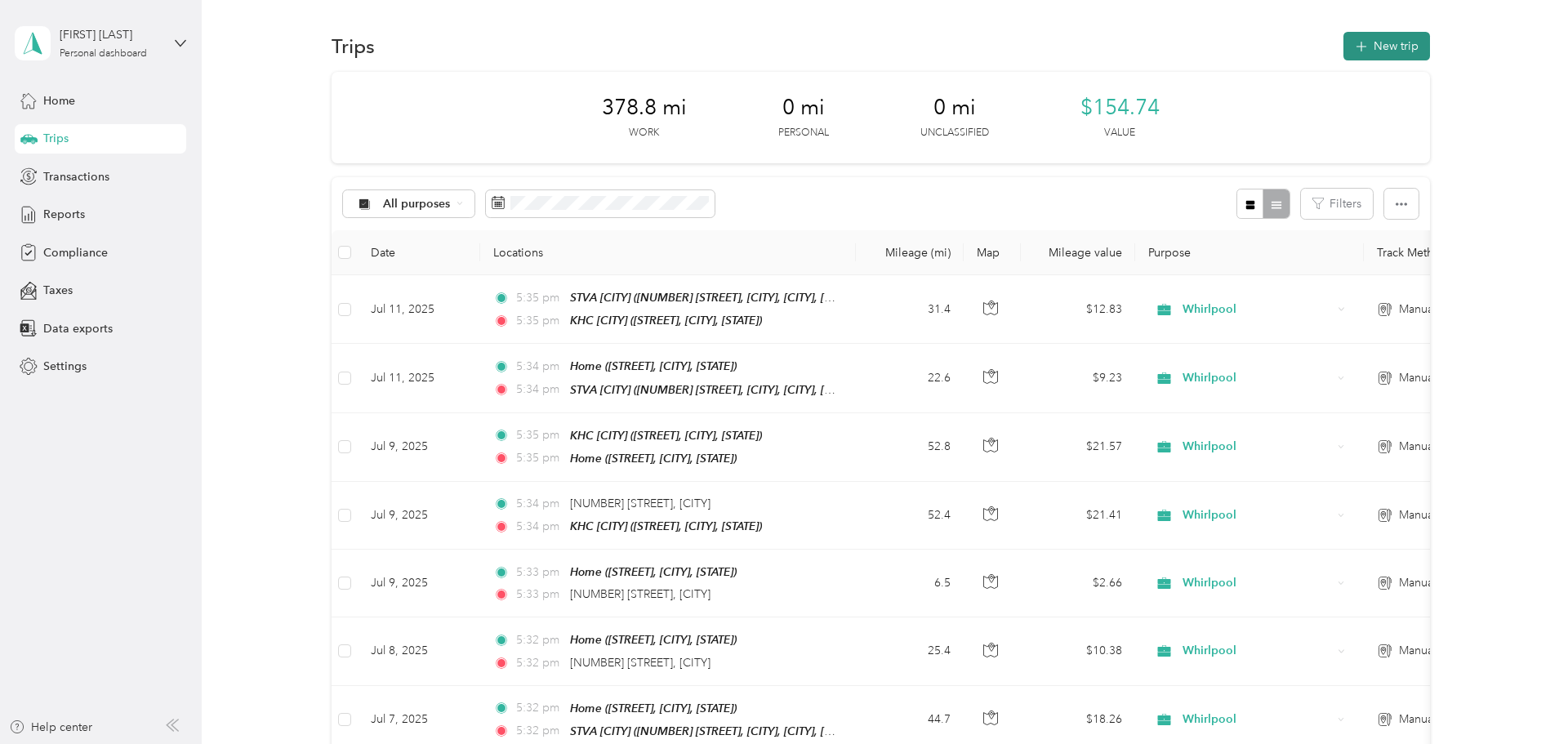 click on "New trip" at bounding box center (1387, 46) 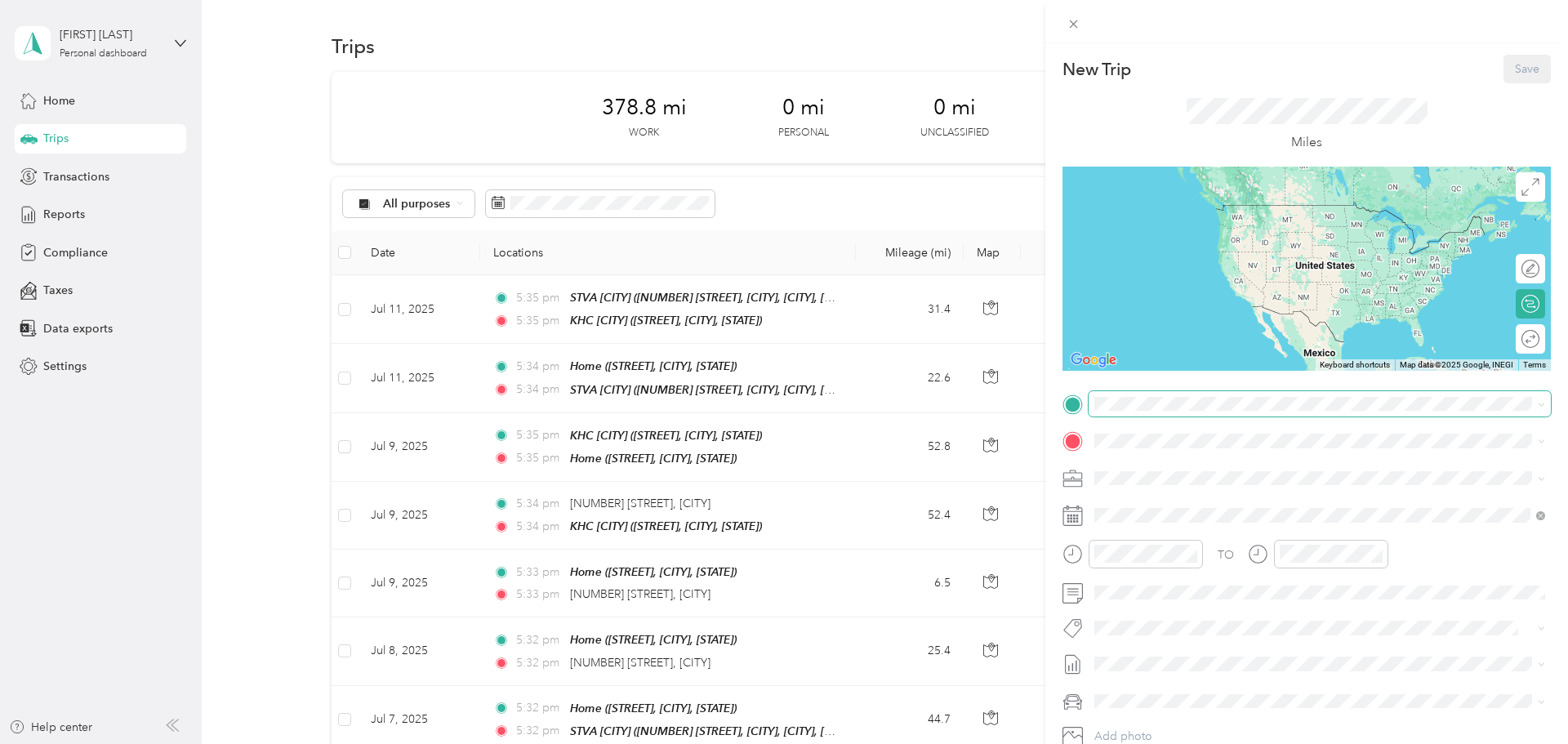 click at bounding box center (1320, 404) 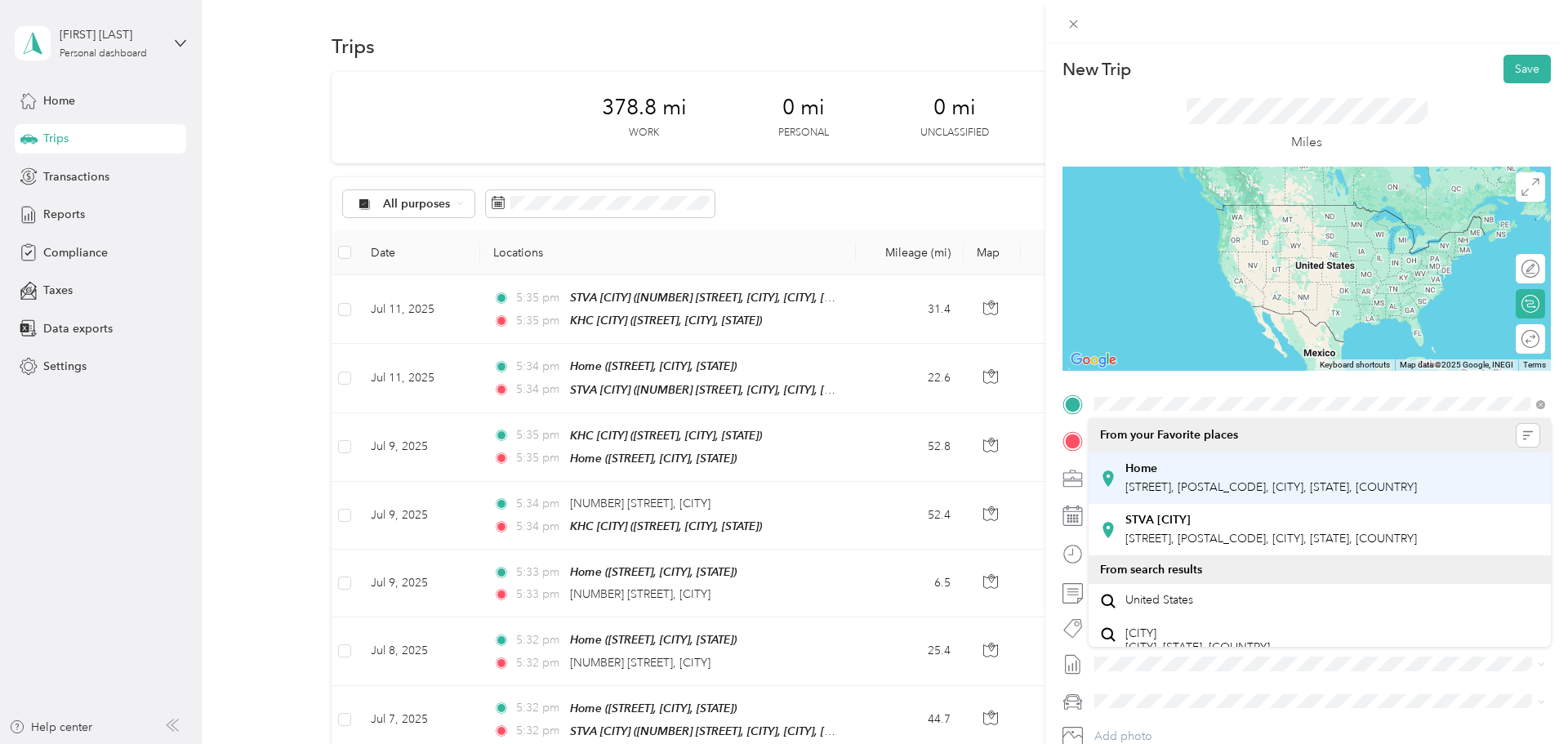 click on "Home" at bounding box center [1141, 469] 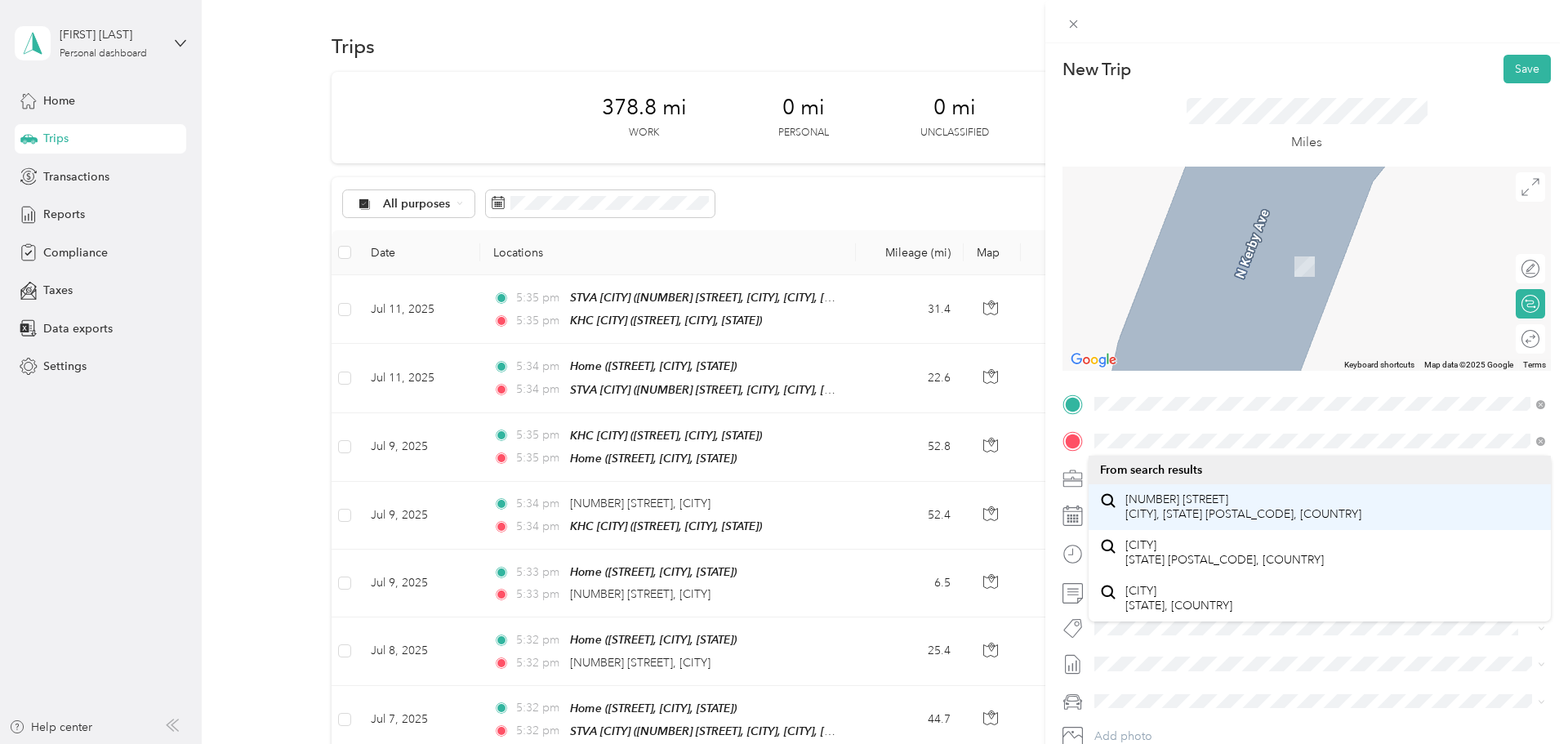 click on "12930 Northwest Old Pumpkin Ridge Road
North Plains, Oregon 97133, United States" at bounding box center [1243, 506] 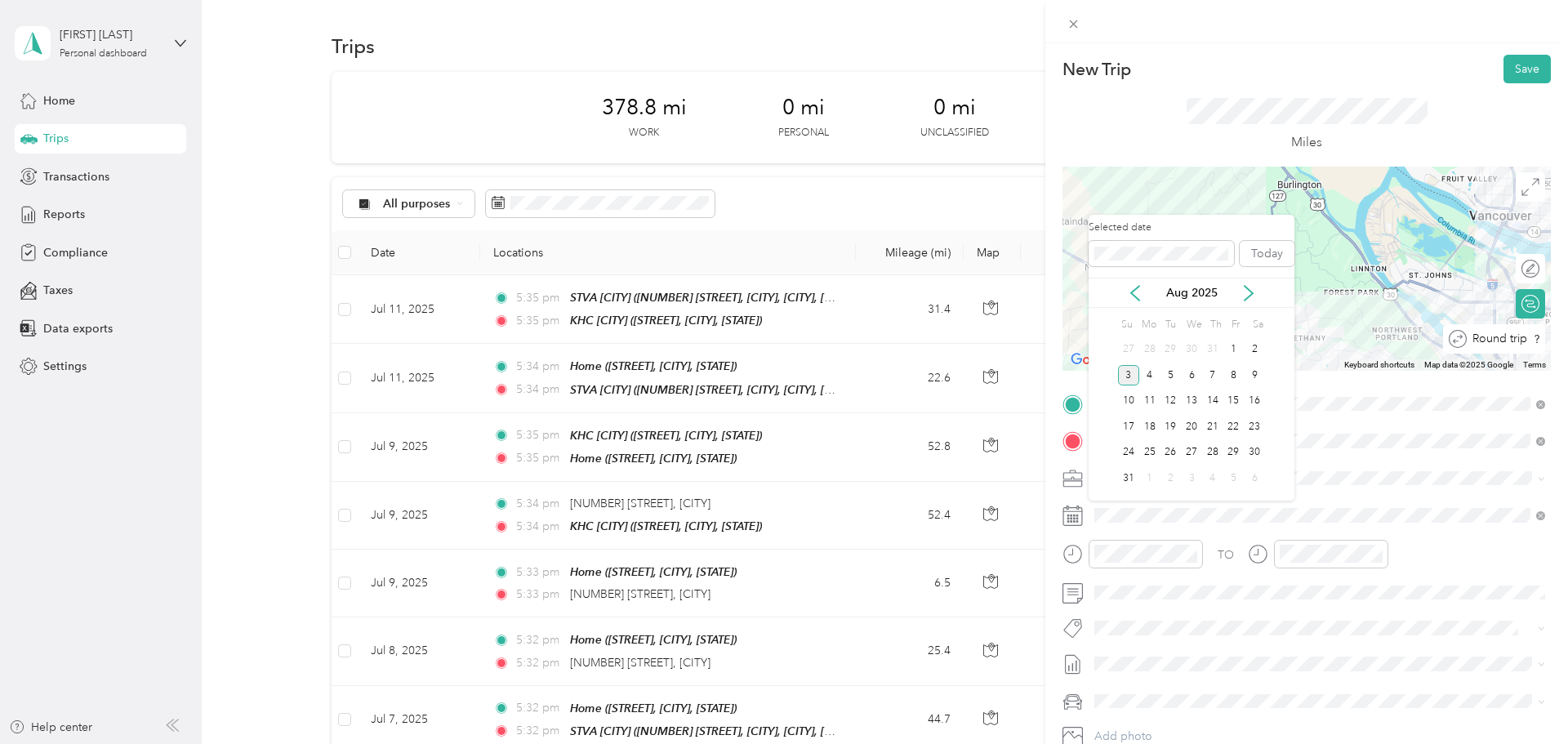 click at bounding box center (1558, 339) 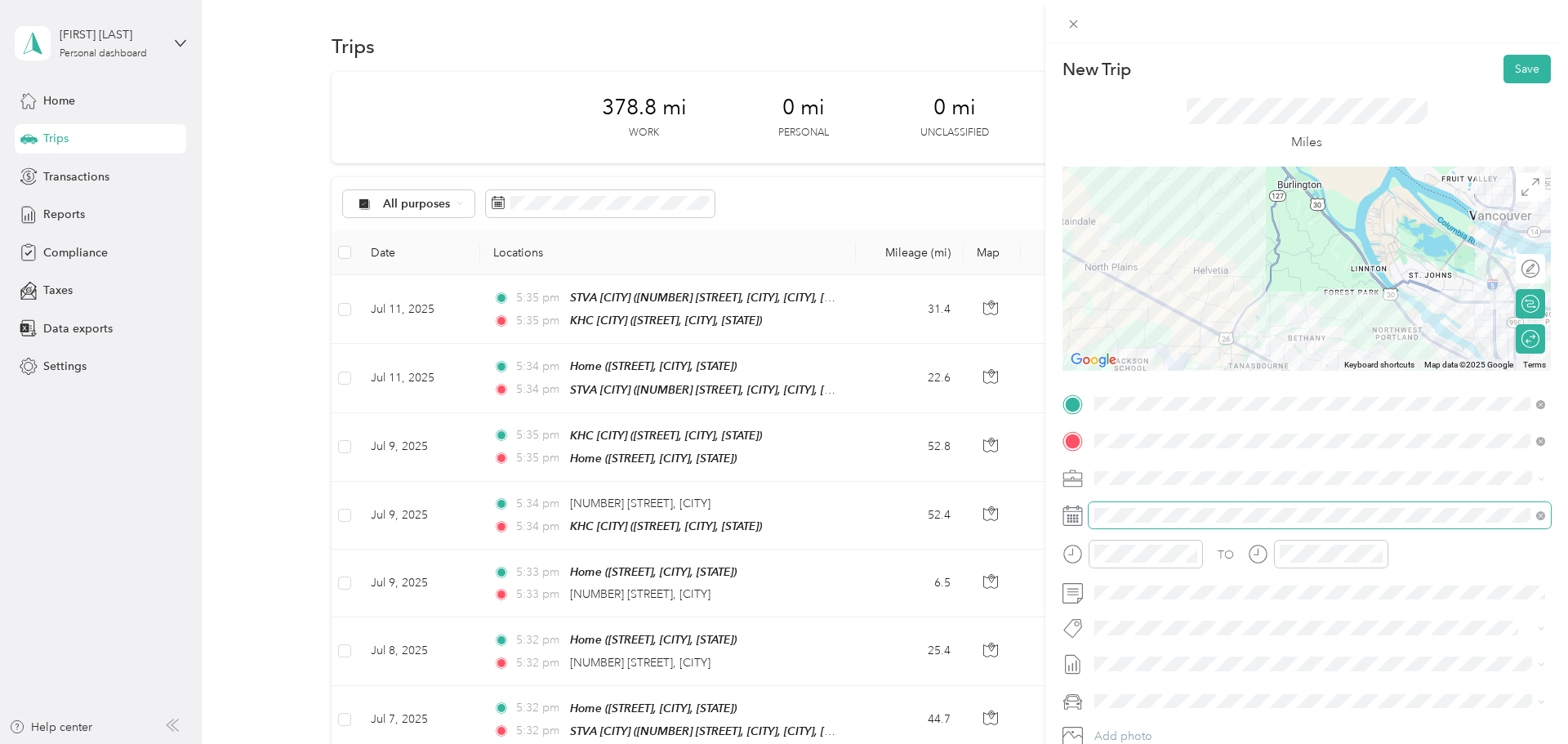 click at bounding box center (1320, 515) 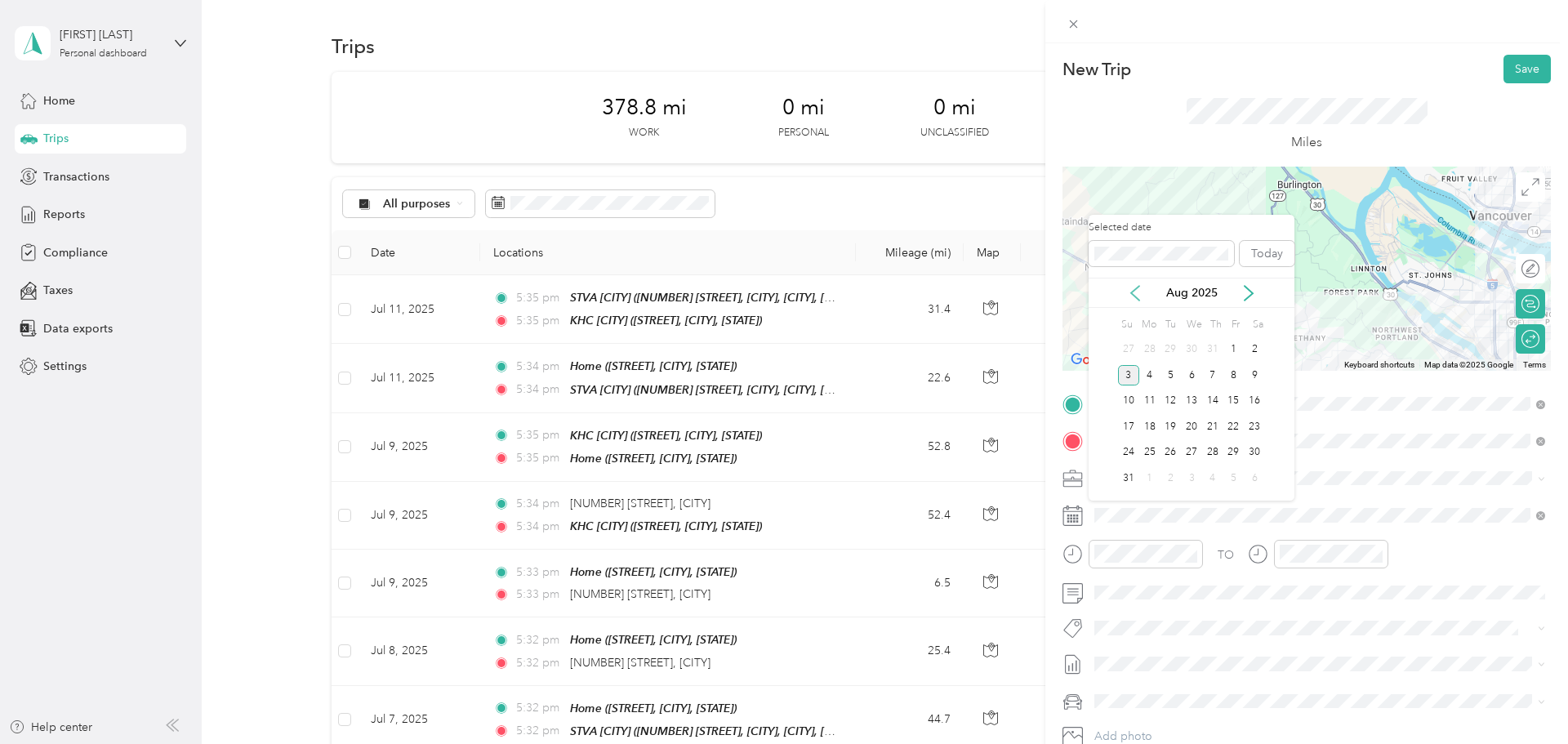 click 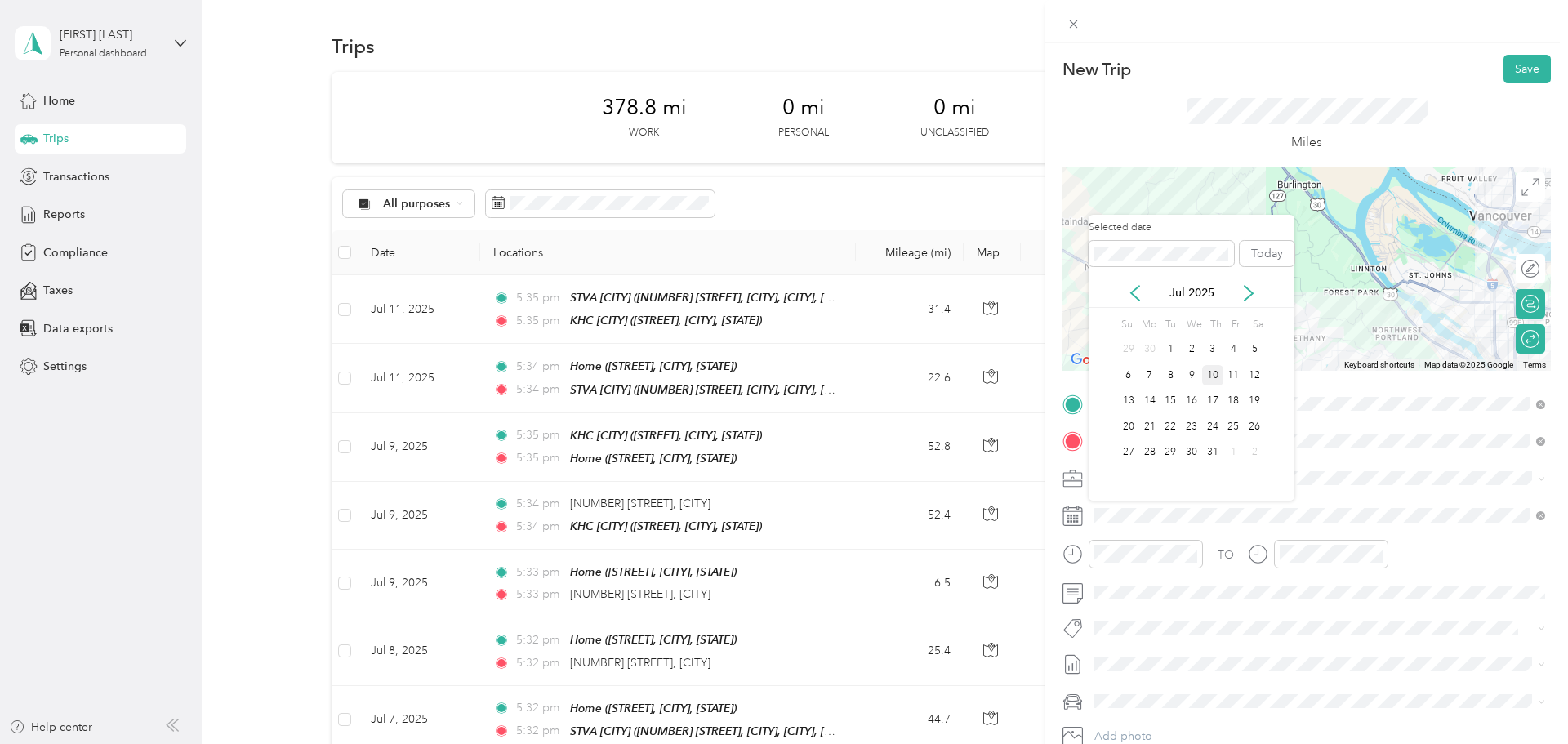 click on "10" at bounding box center [1213, 375] 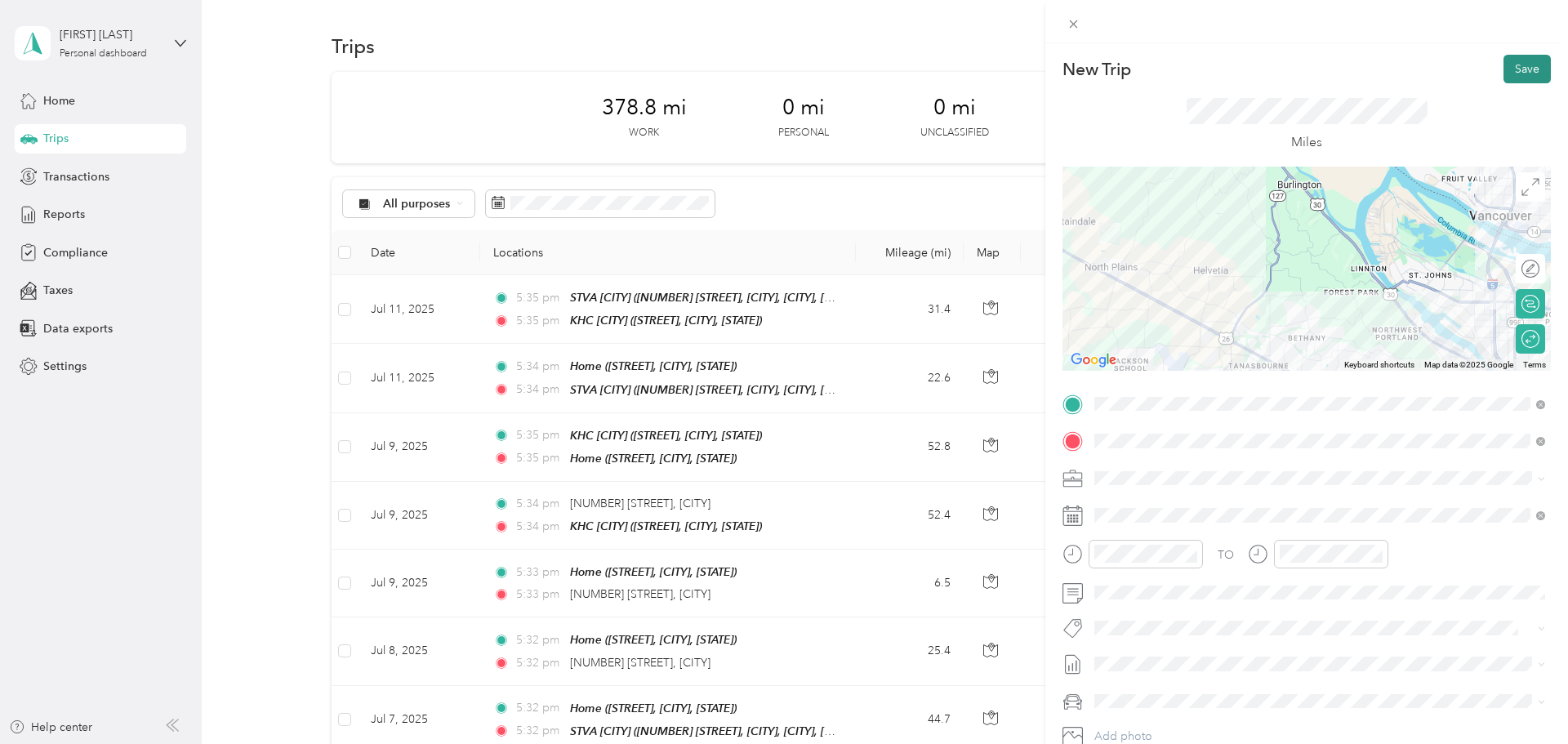 click on "Save" at bounding box center [1527, 69] 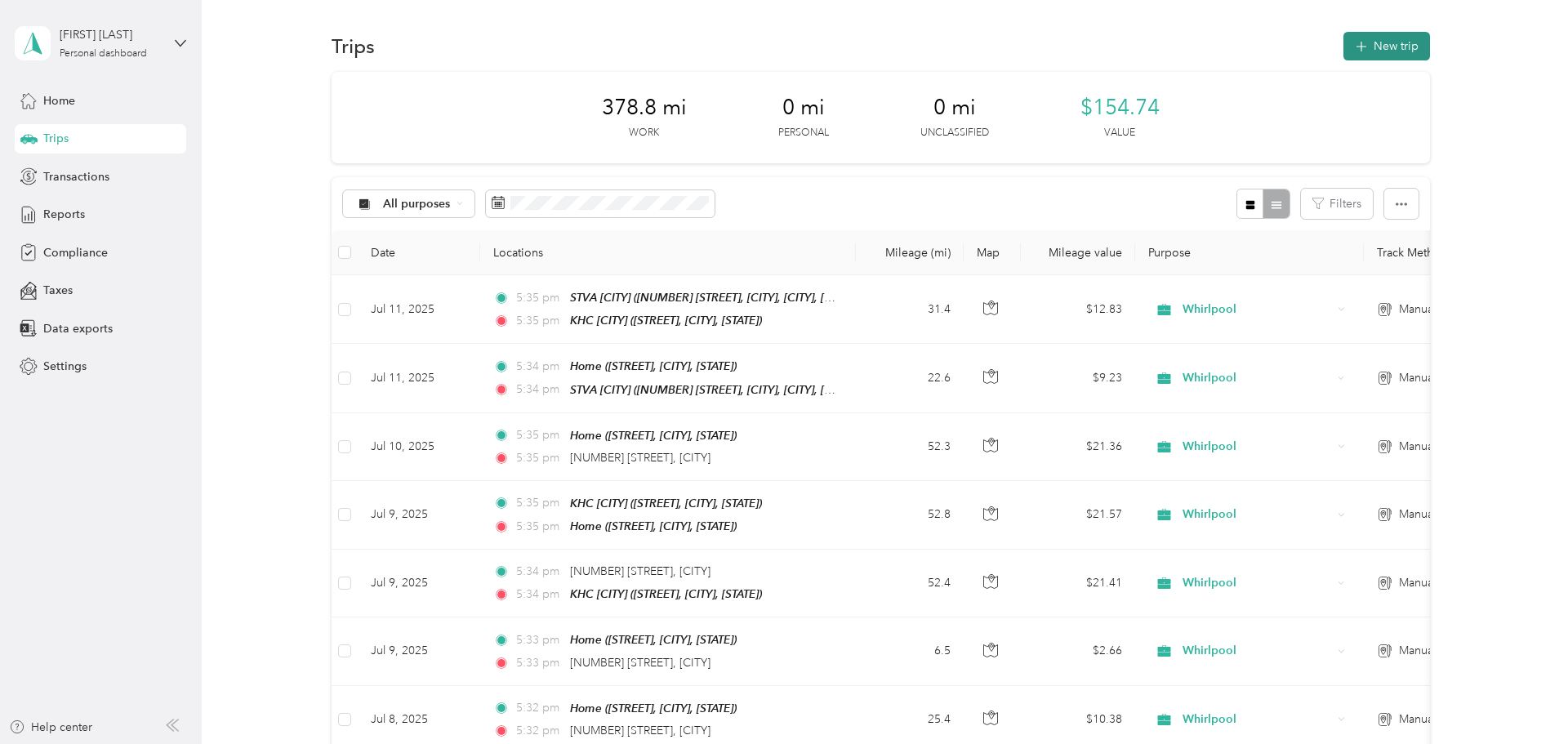 click on "New trip" at bounding box center [1387, 46] 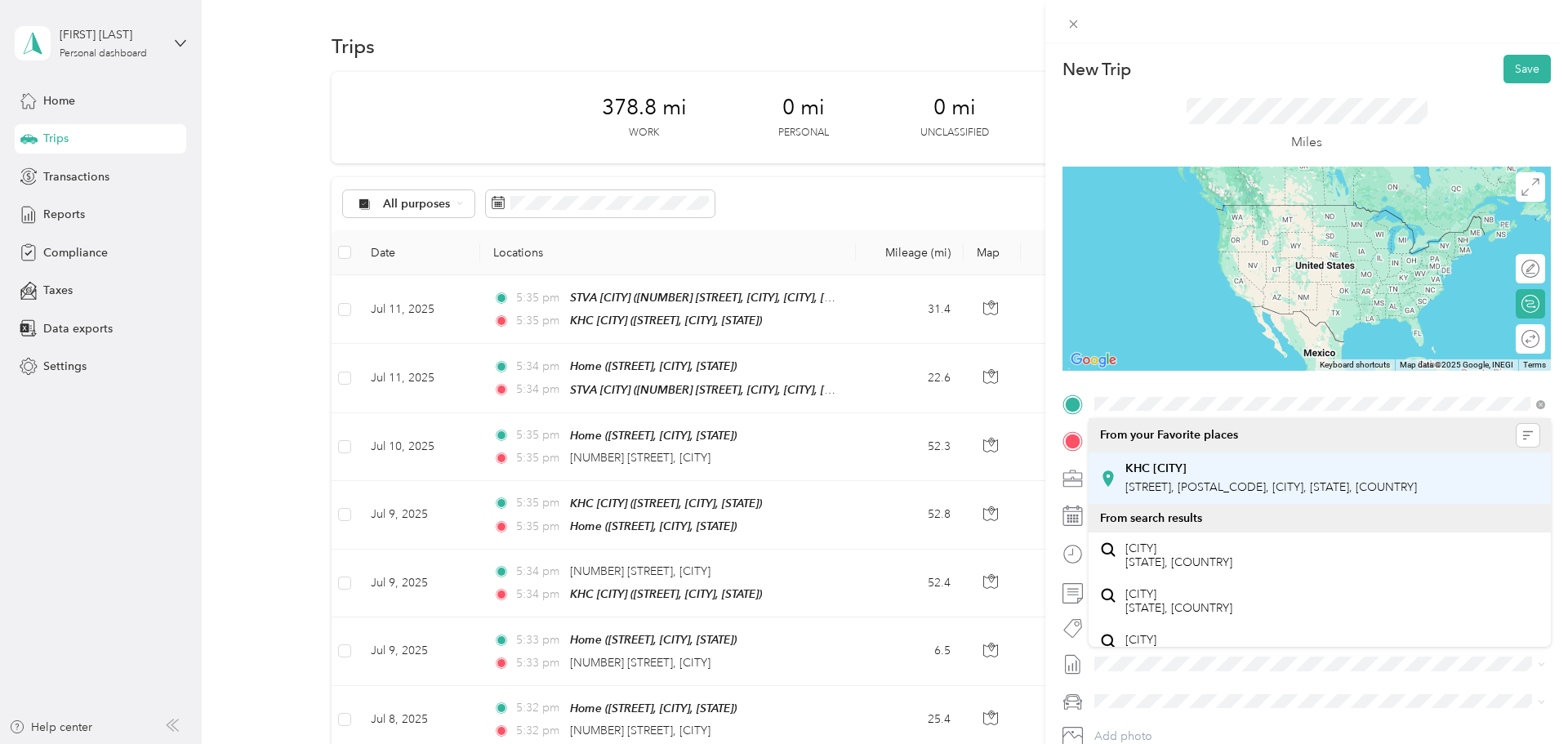 click on "KHC Salem" at bounding box center [1156, 469] 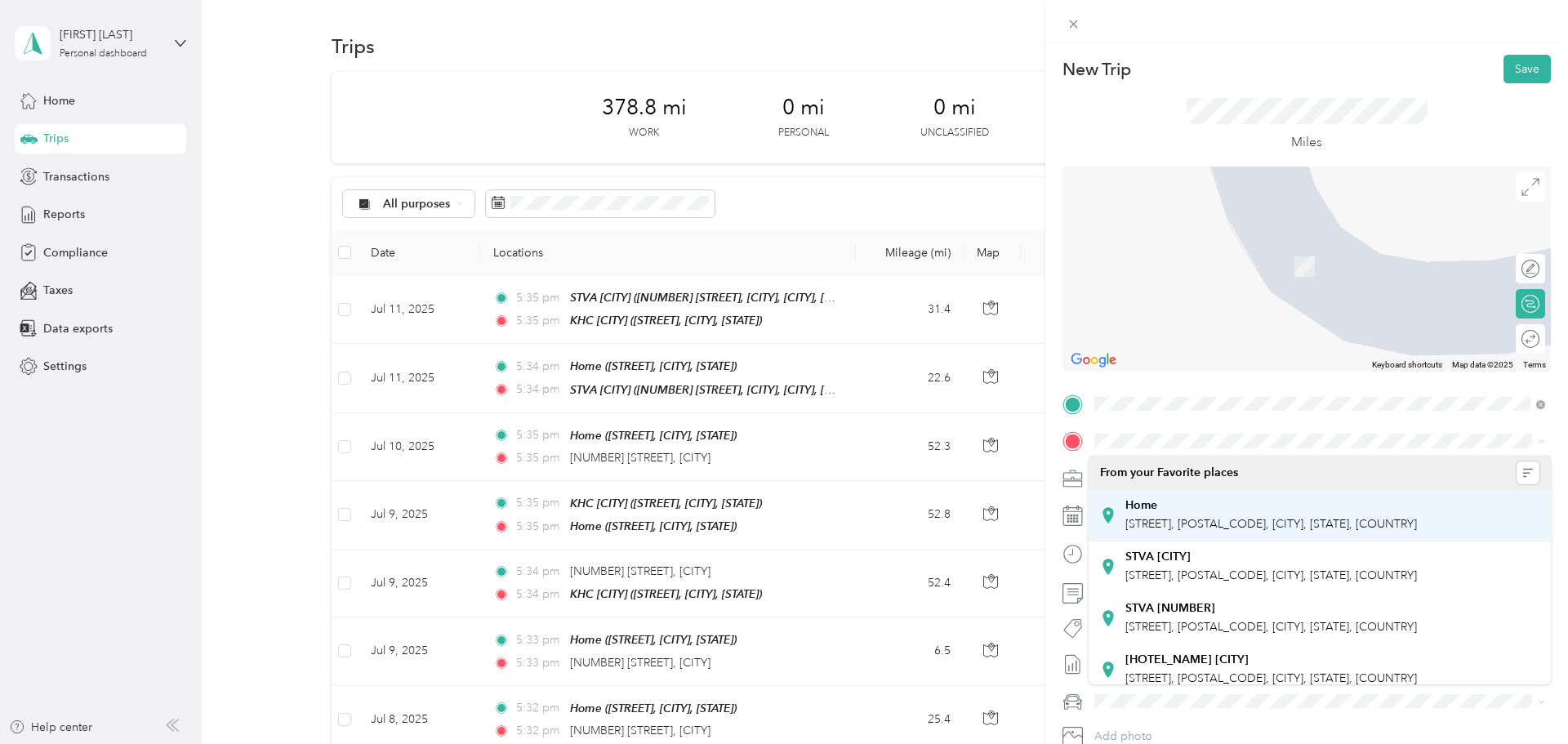 click on "North Kerby Avenue, 97217, Portland, Oregon, United States" at bounding box center [1271, 523] 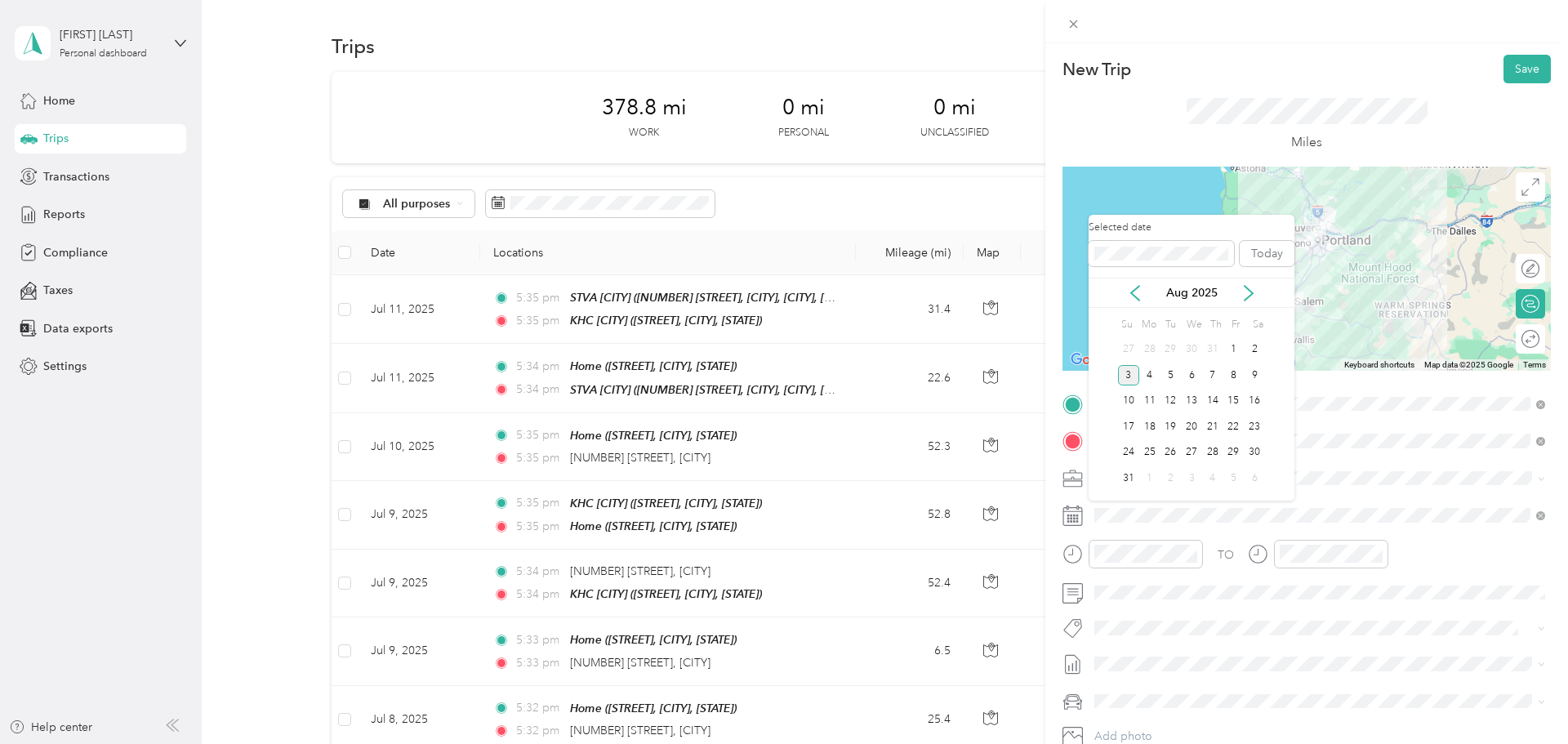 click at bounding box center (1307, 269) 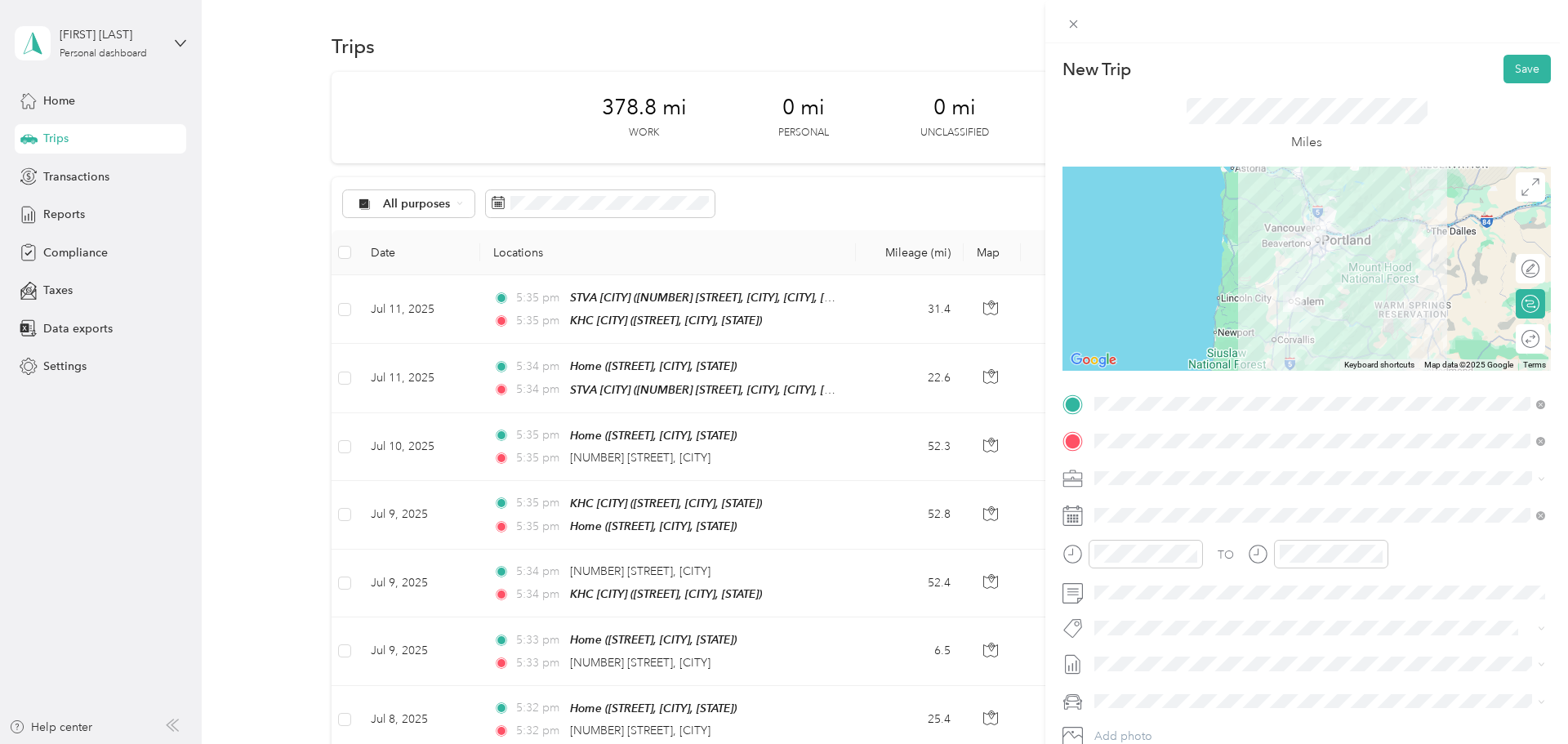 click at bounding box center [1307, 269] 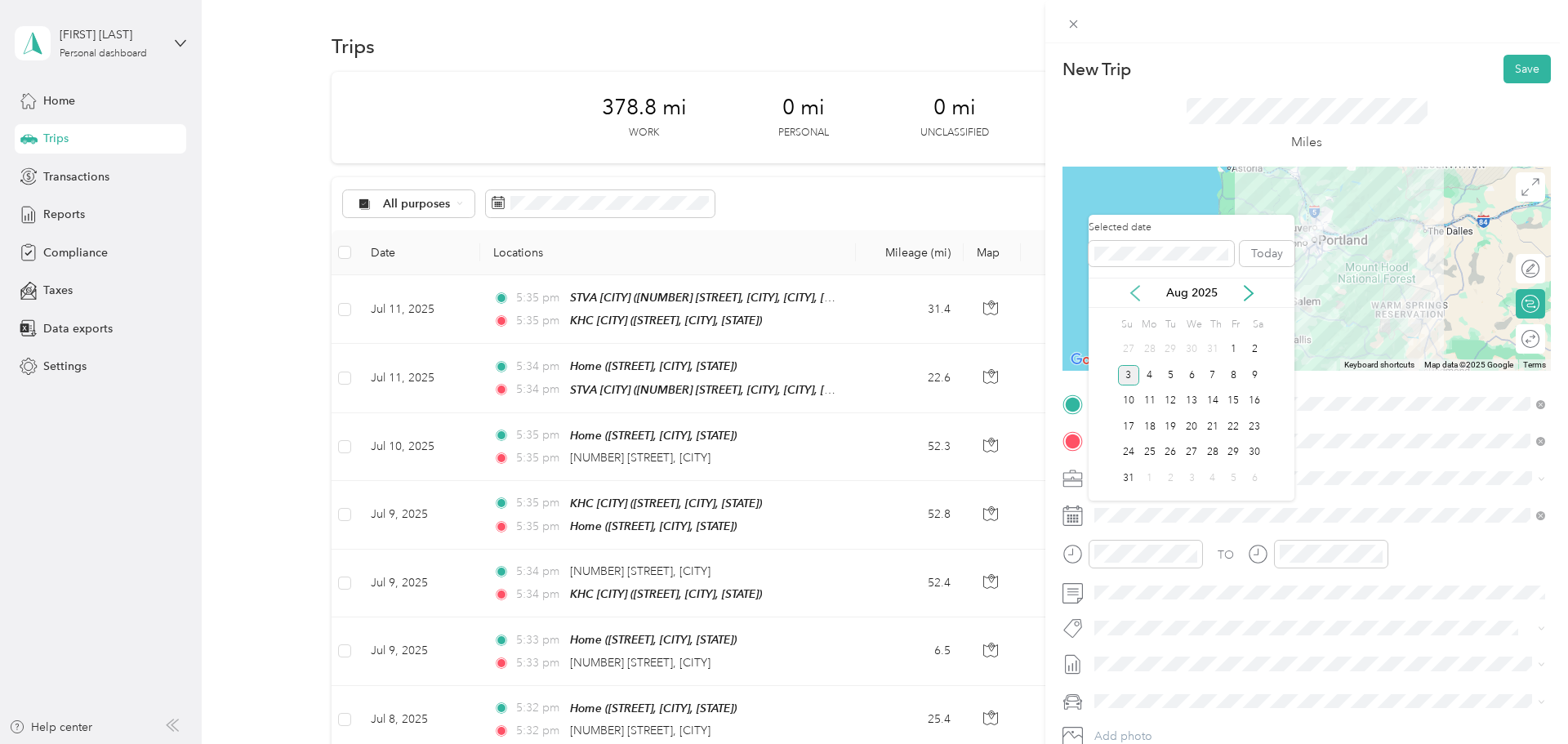 click 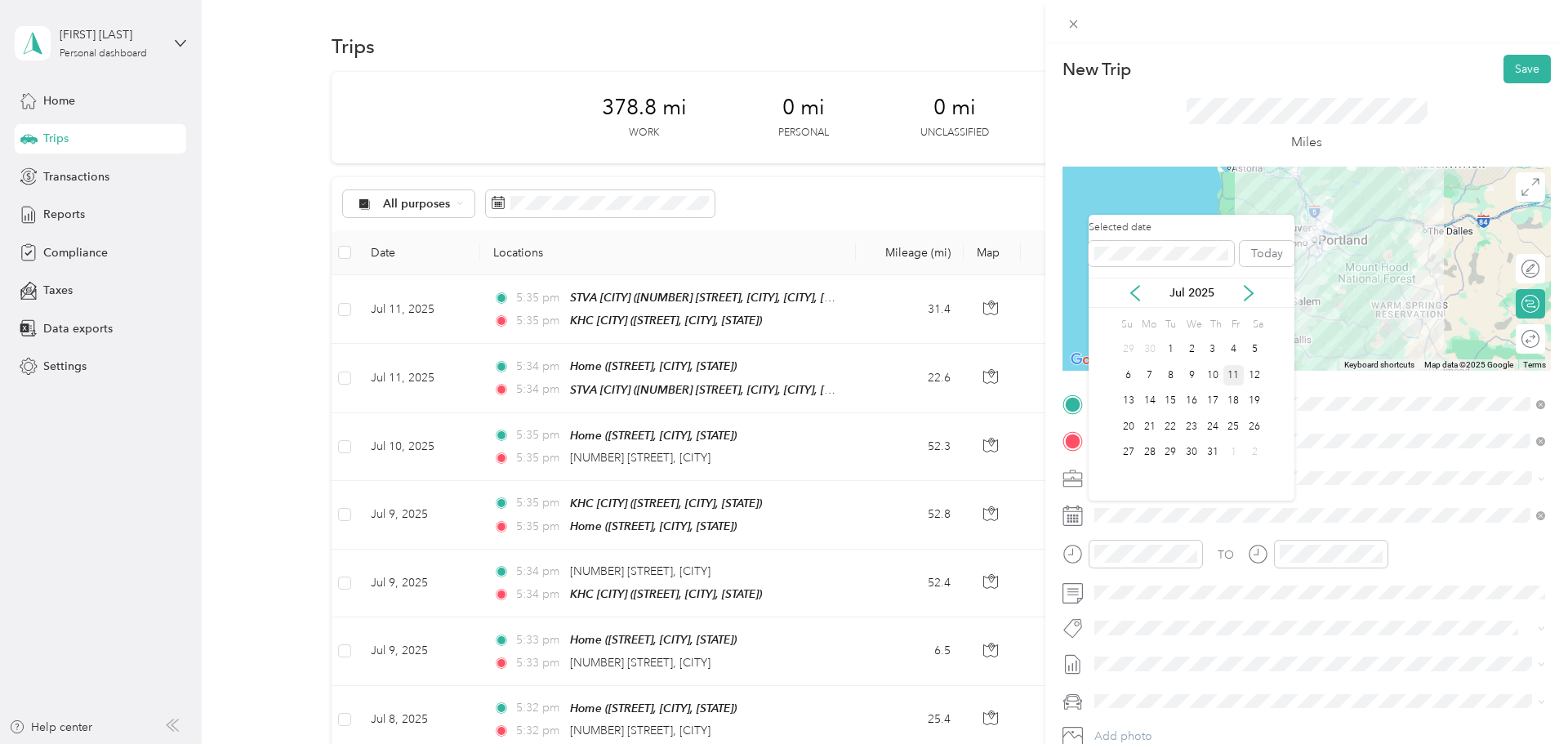 click on "11" at bounding box center [1234, 375] 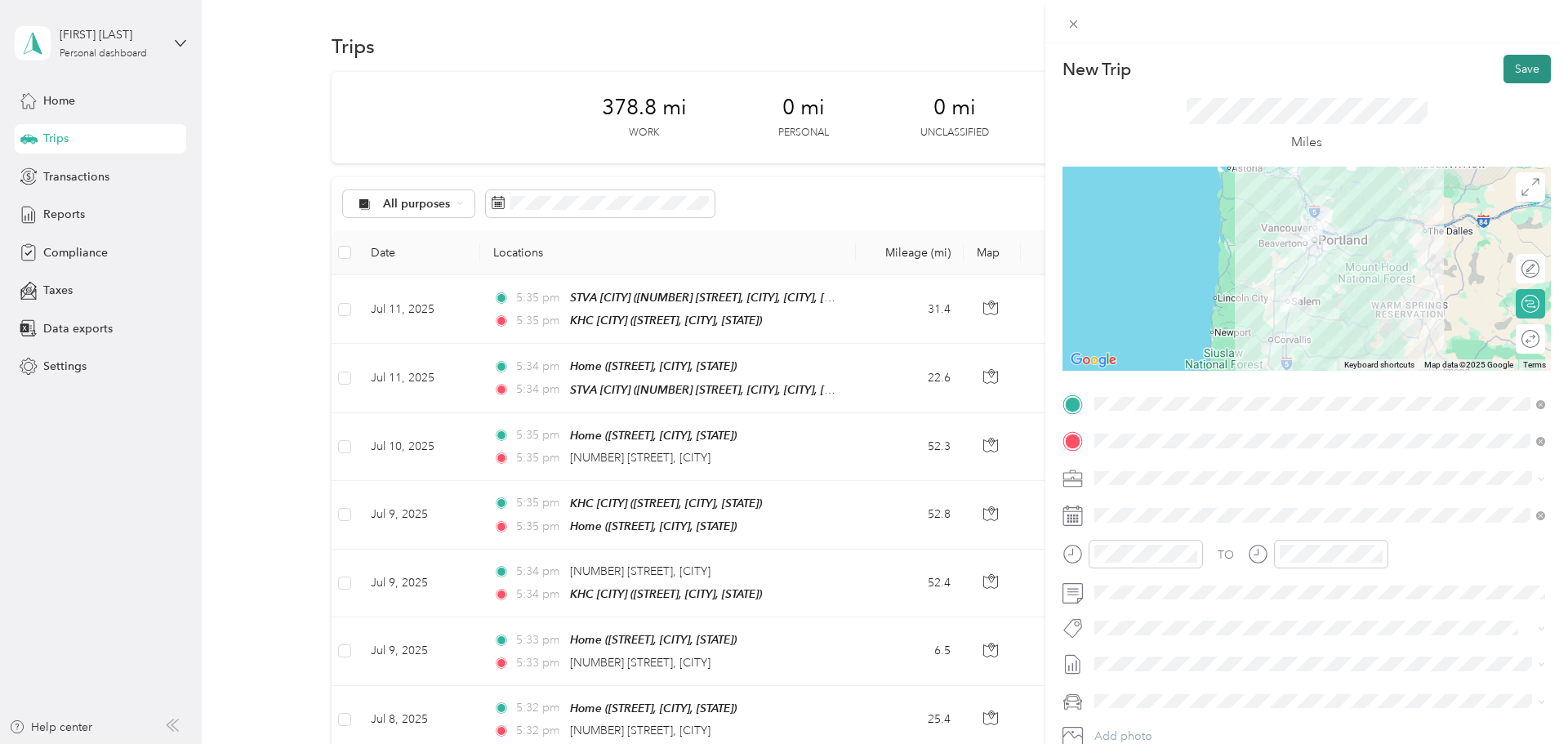 click on "Save" at bounding box center [1527, 69] 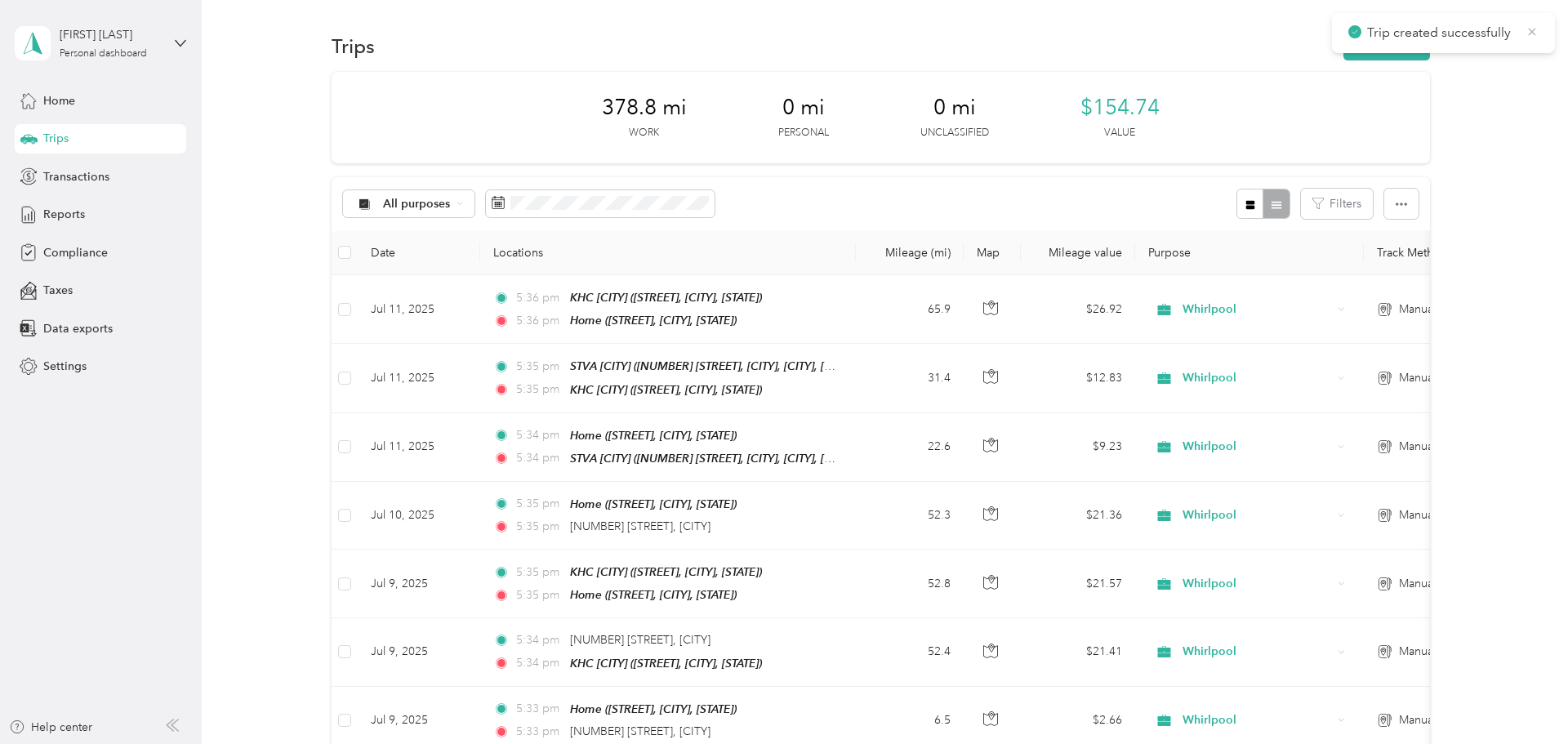 click 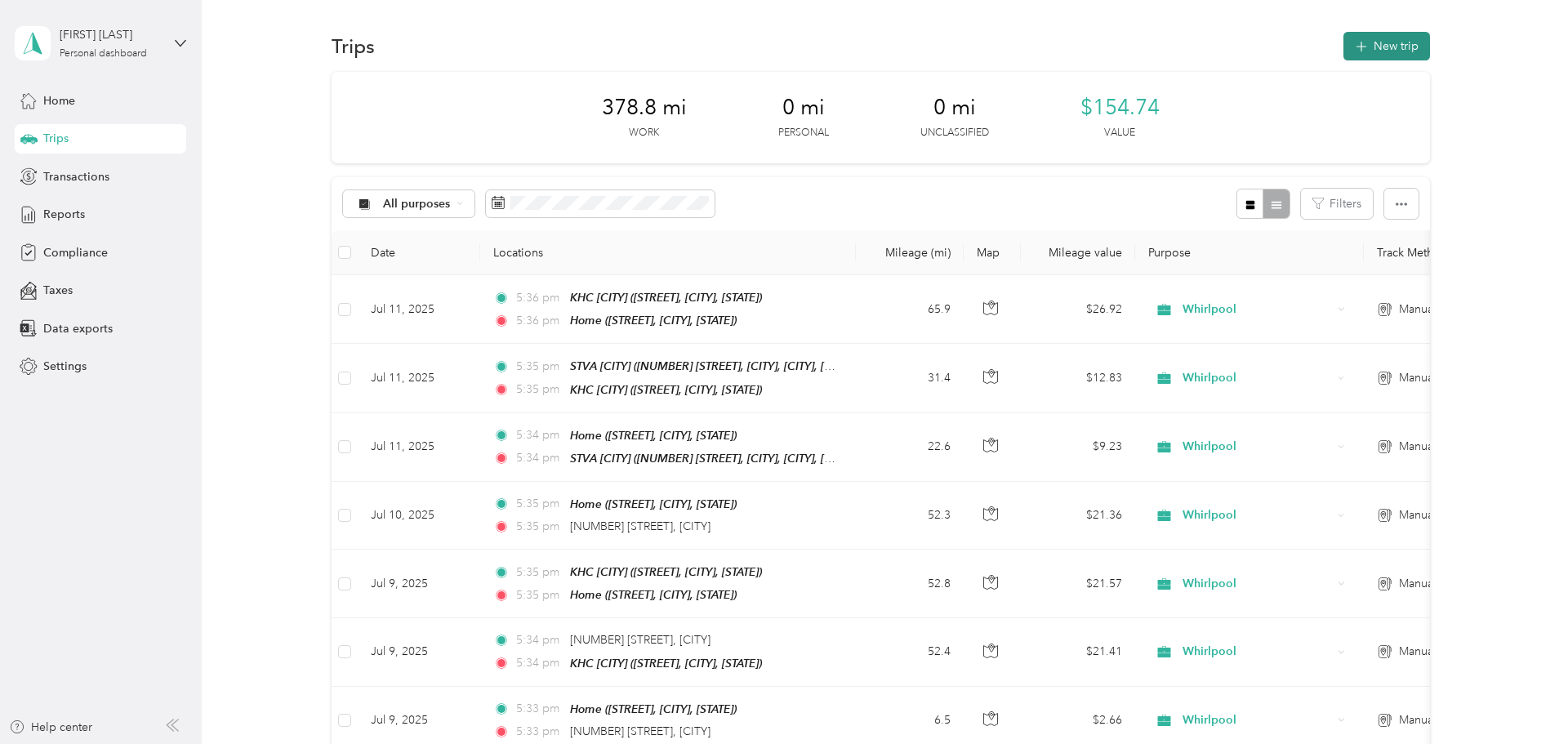click on "New trip" at bounding box center (1387, 46) 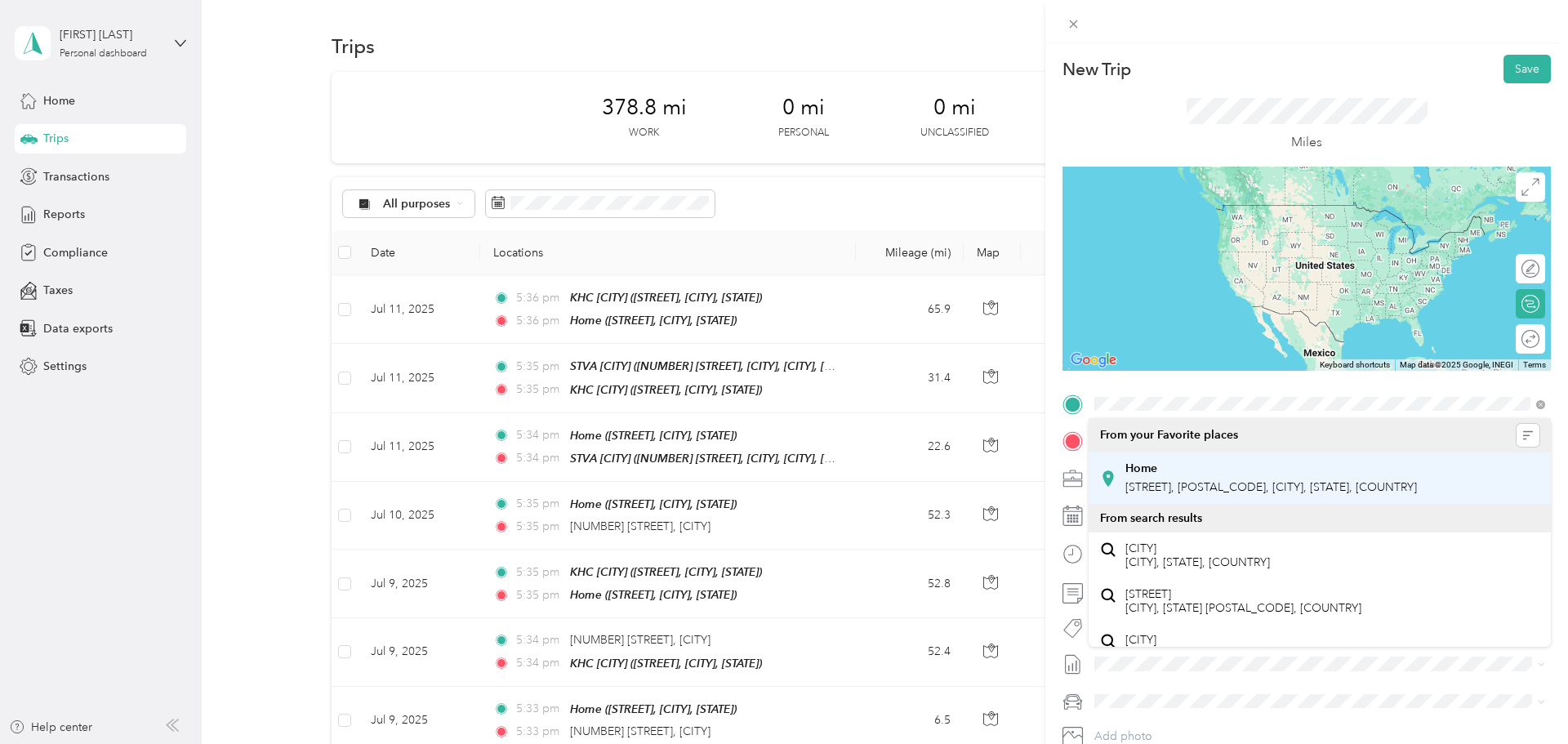 click on "North Kerby Avenue, 97217, Portland, Oregon, United States" at bounding box center (1271, 487) 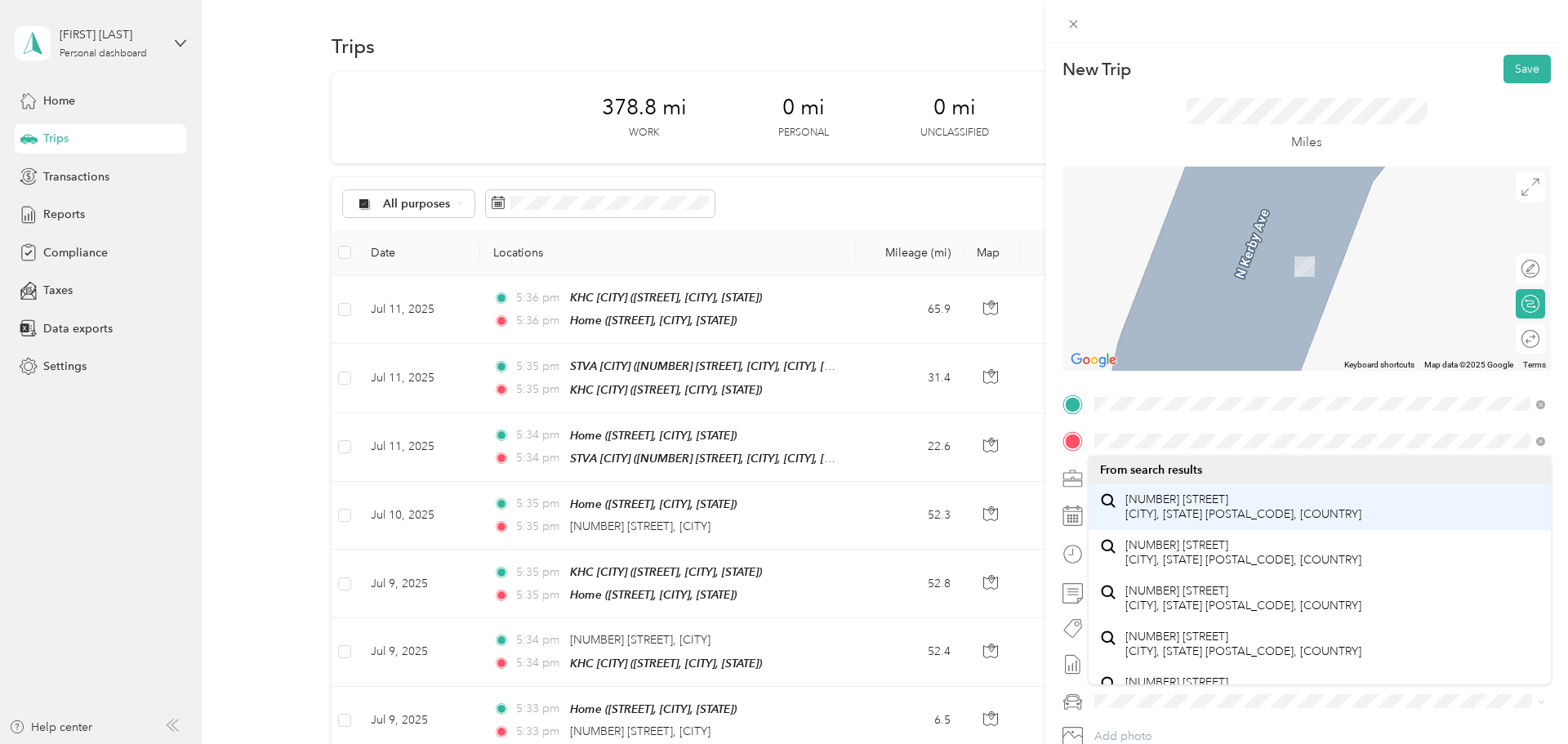 click on "5240 Southeast 82nd Avenue
Portland, Oregon 97266, United States" at bounding box center [1243, 506] 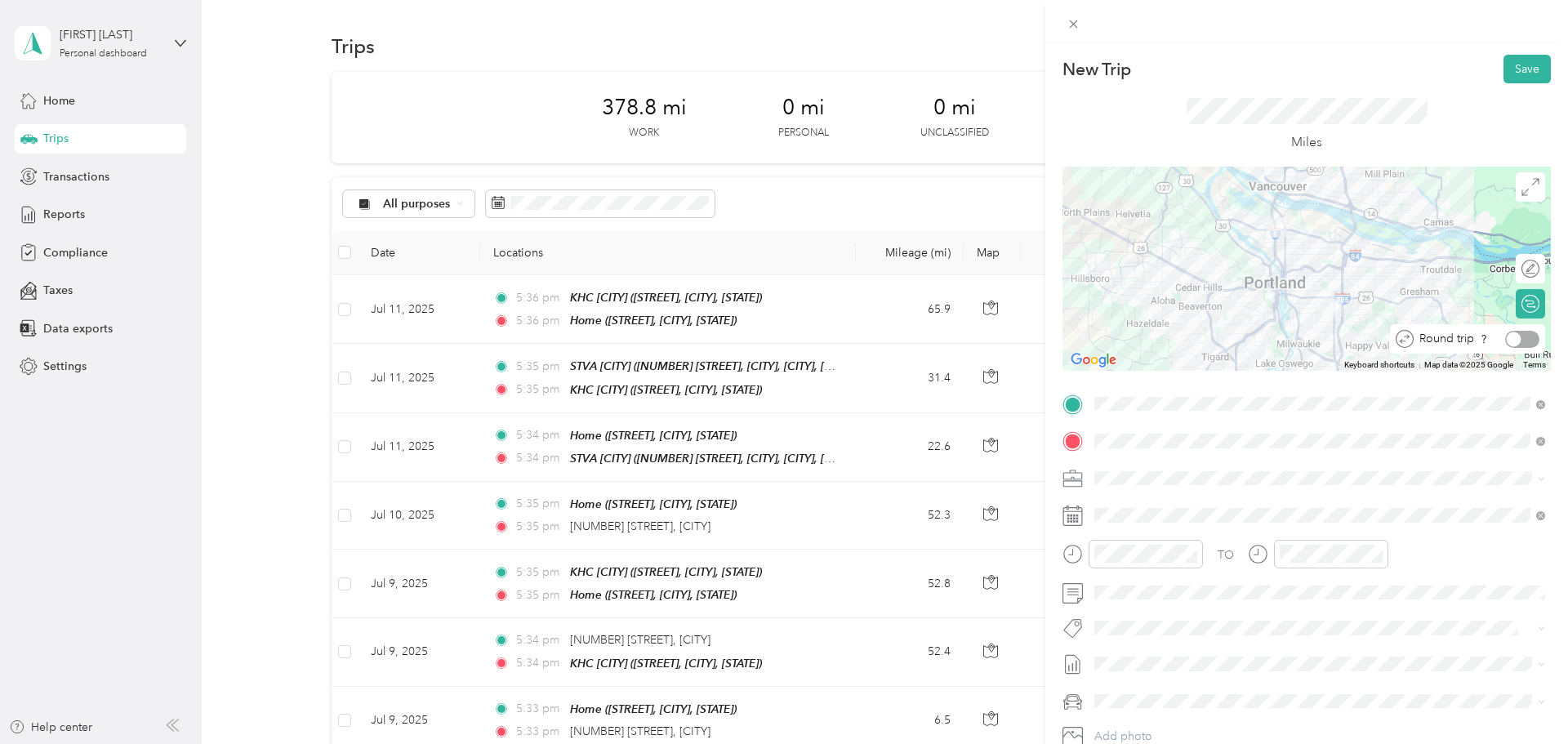 click at bounding box center [1522, 339] 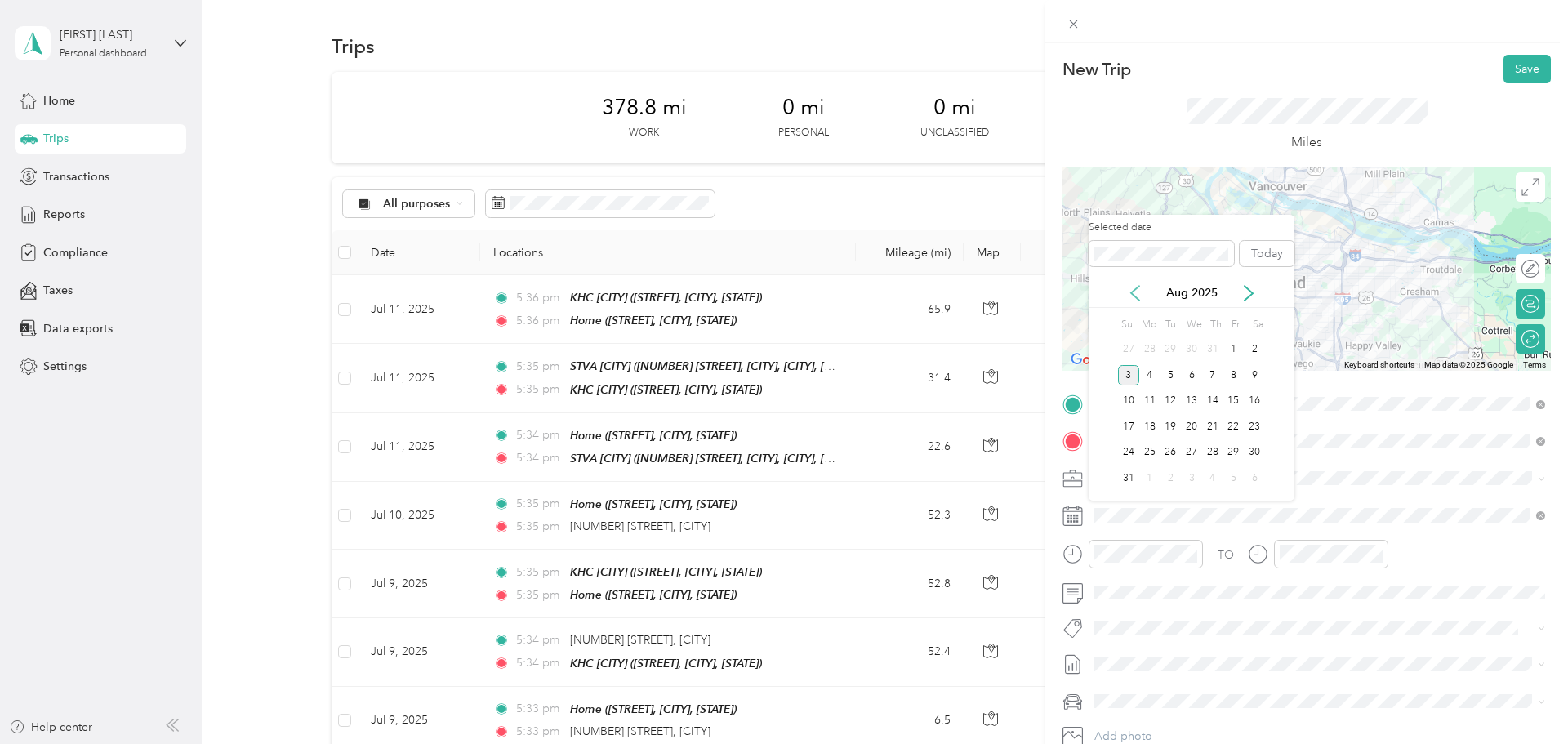click 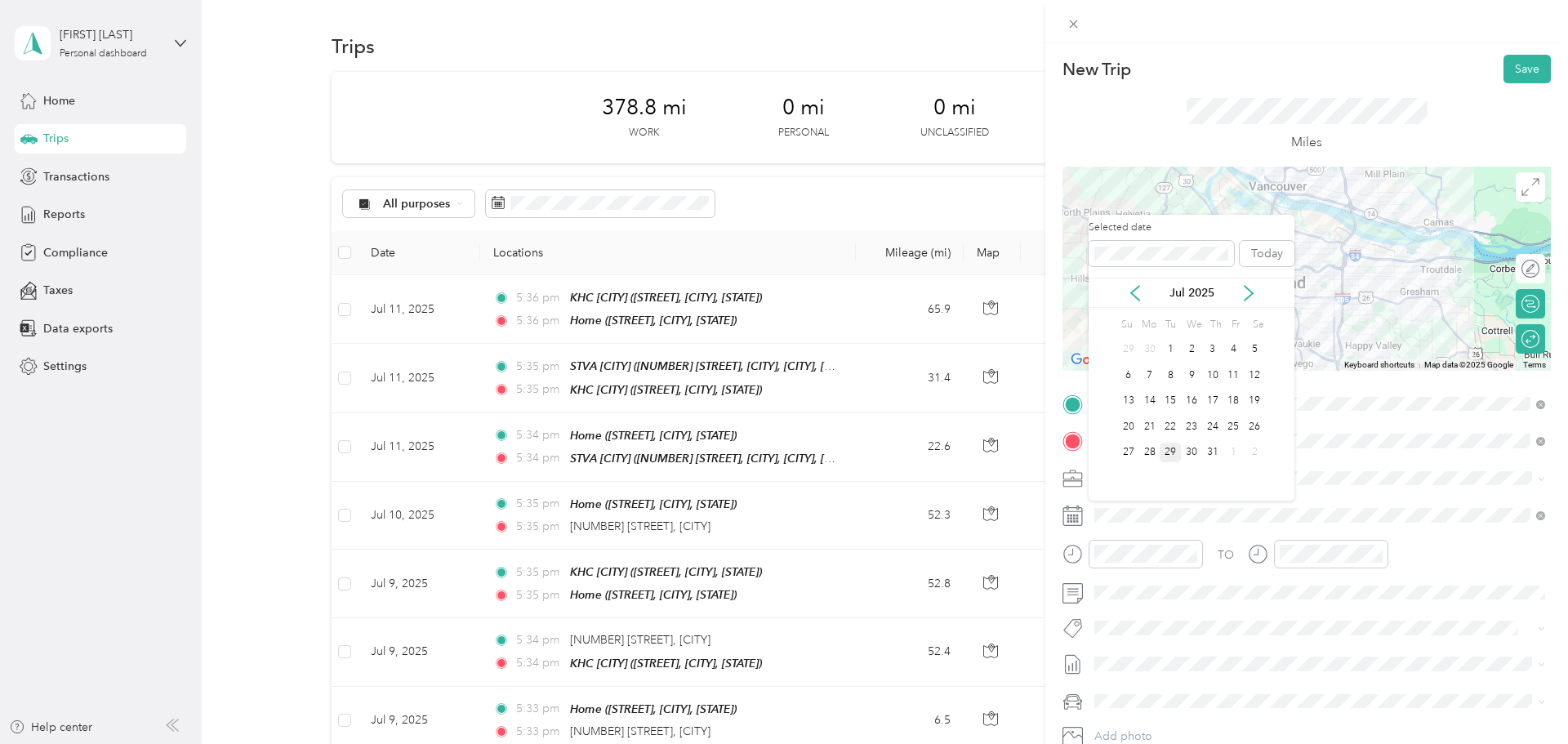 click on "29" at bounding box center [1170, 452] 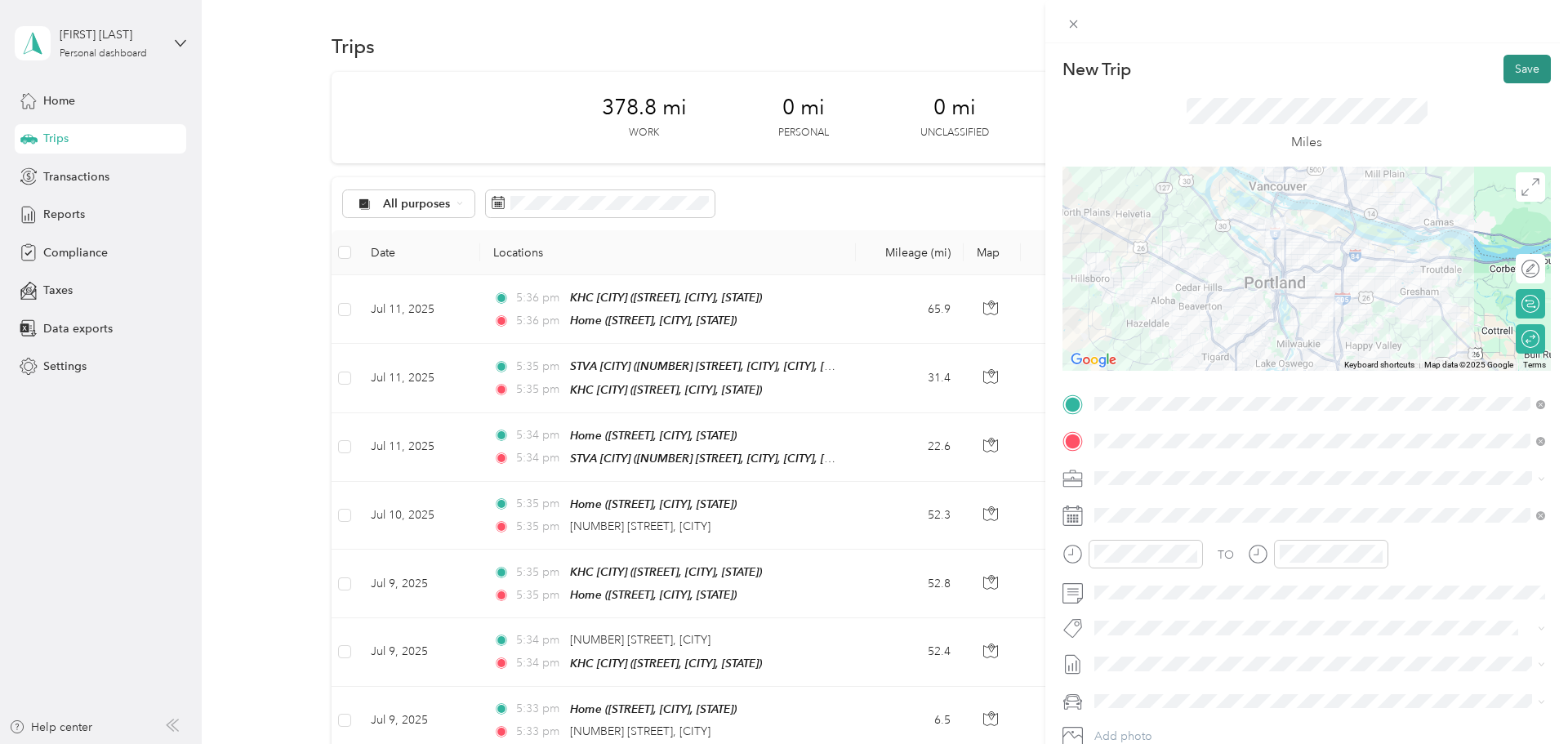 click on "Save" at bounding box center (1527, 69) 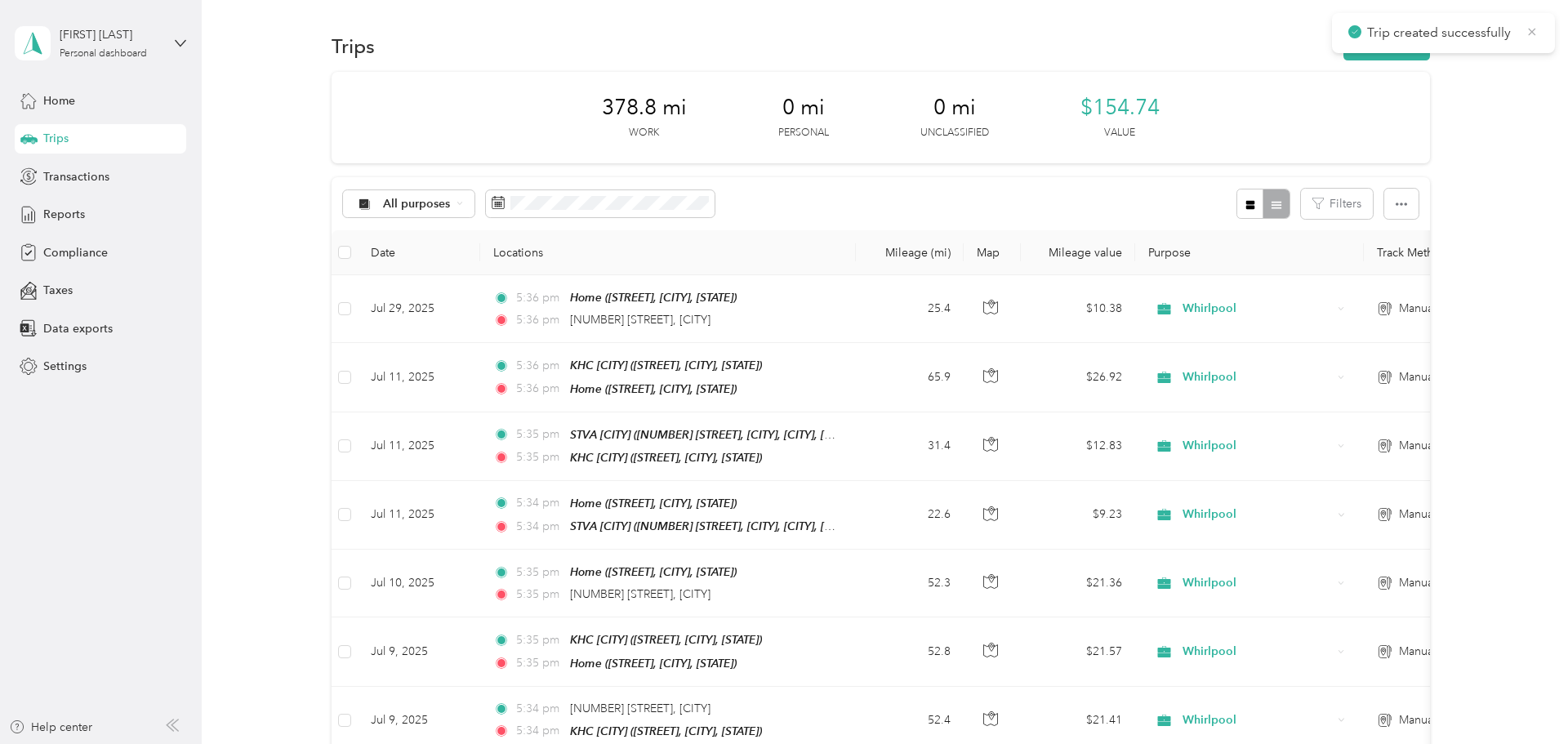 click 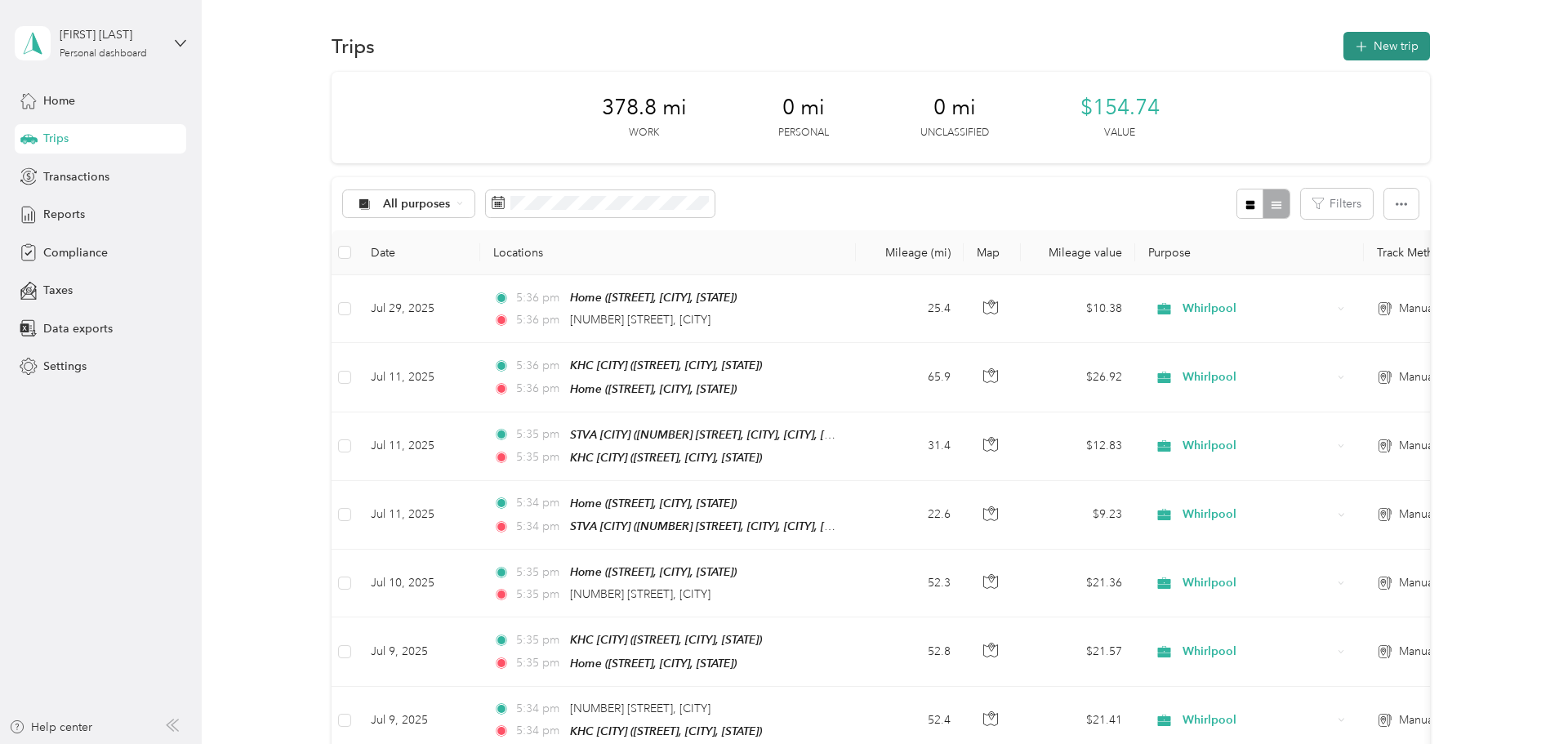 click on "New trip" at bounding box center (1387, 46) 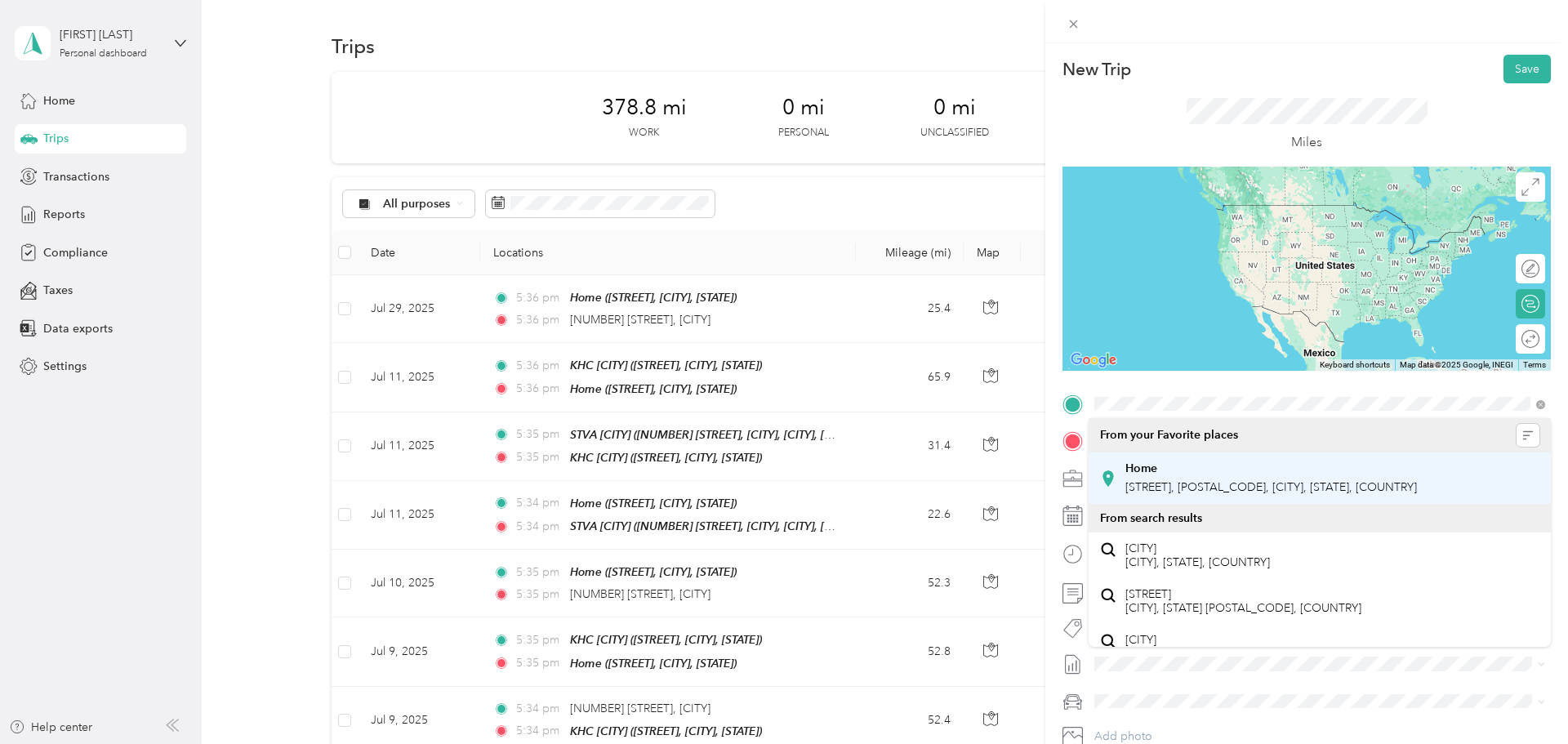 click on "North Kerby Avenue, 97217, Portland, Oregon, United States" at bounding box center [1271, 487] 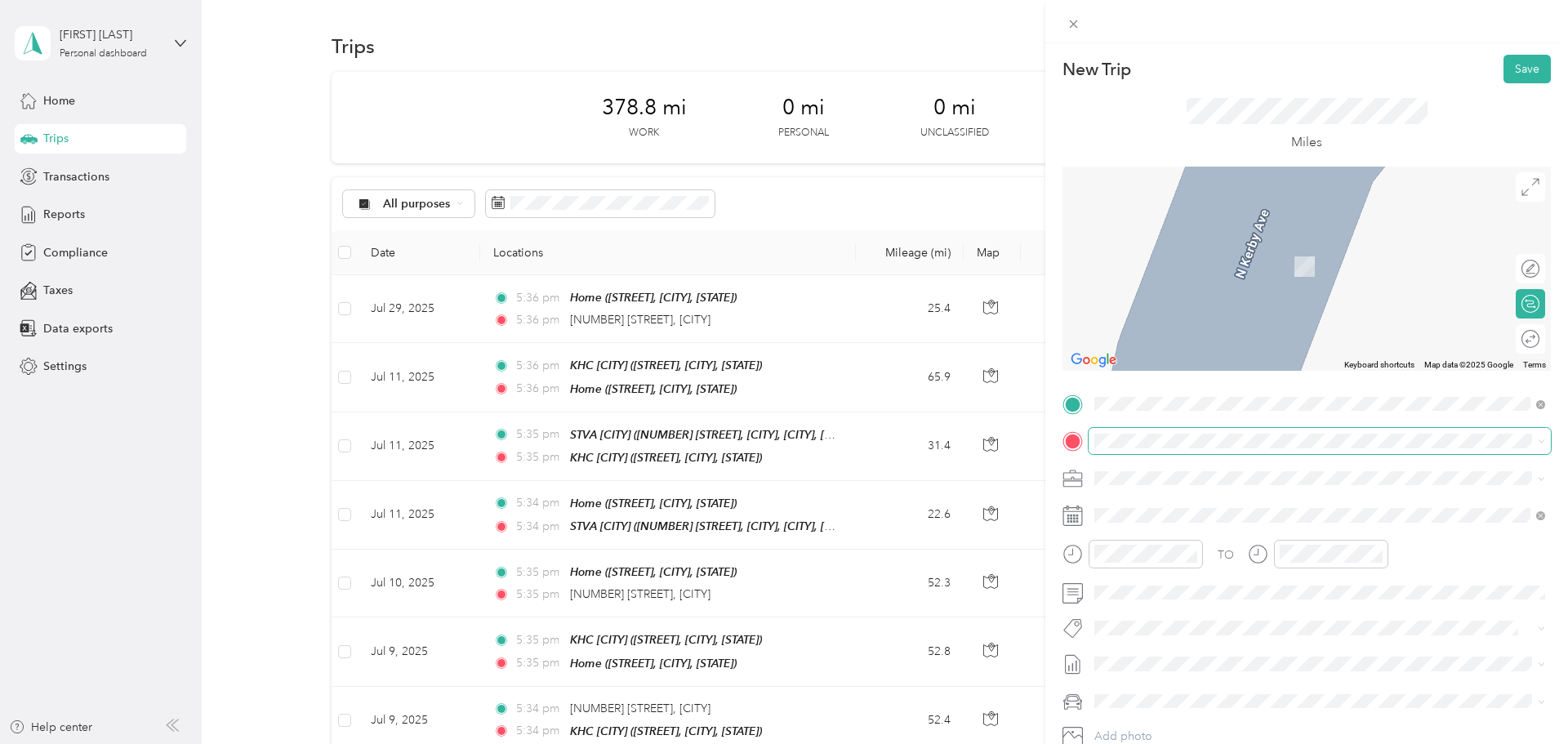click at bounding box center (1320, 441) 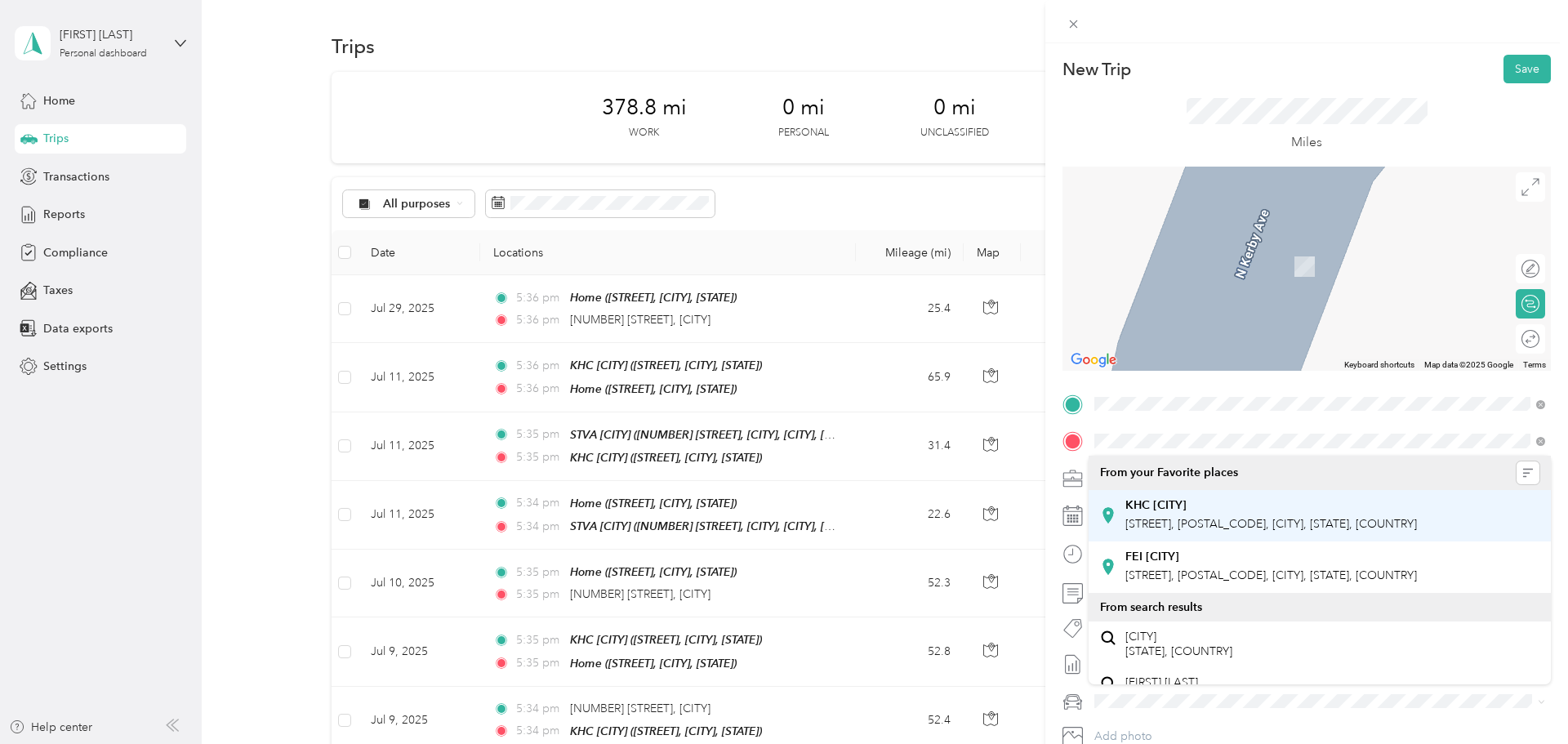 click on "KHC Eugene West 7th Avenue, 97402, Eugene, Oregon, United States" at bounding box center (1271, 515) 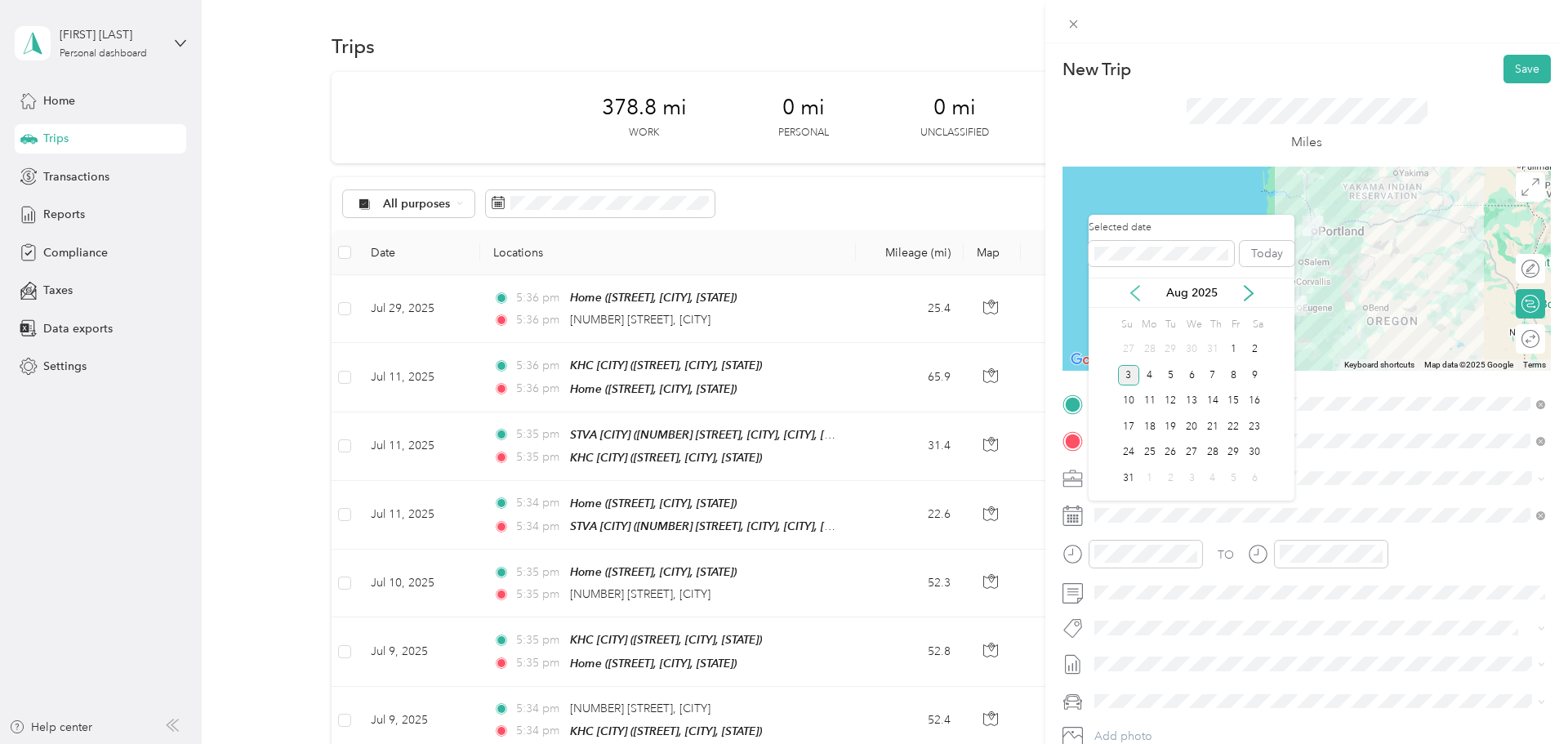 click 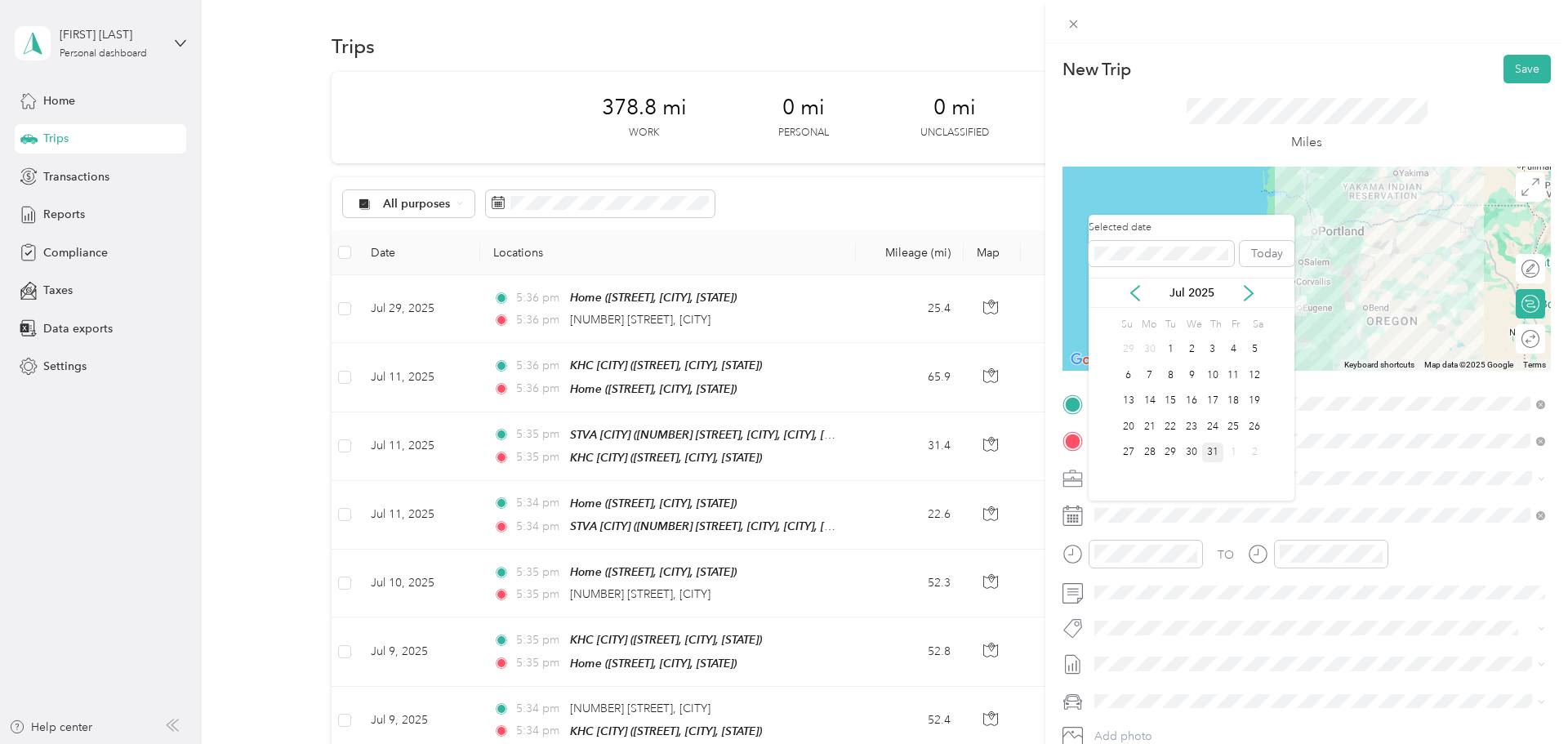 click on "31" at bounding box center (1213, 452) 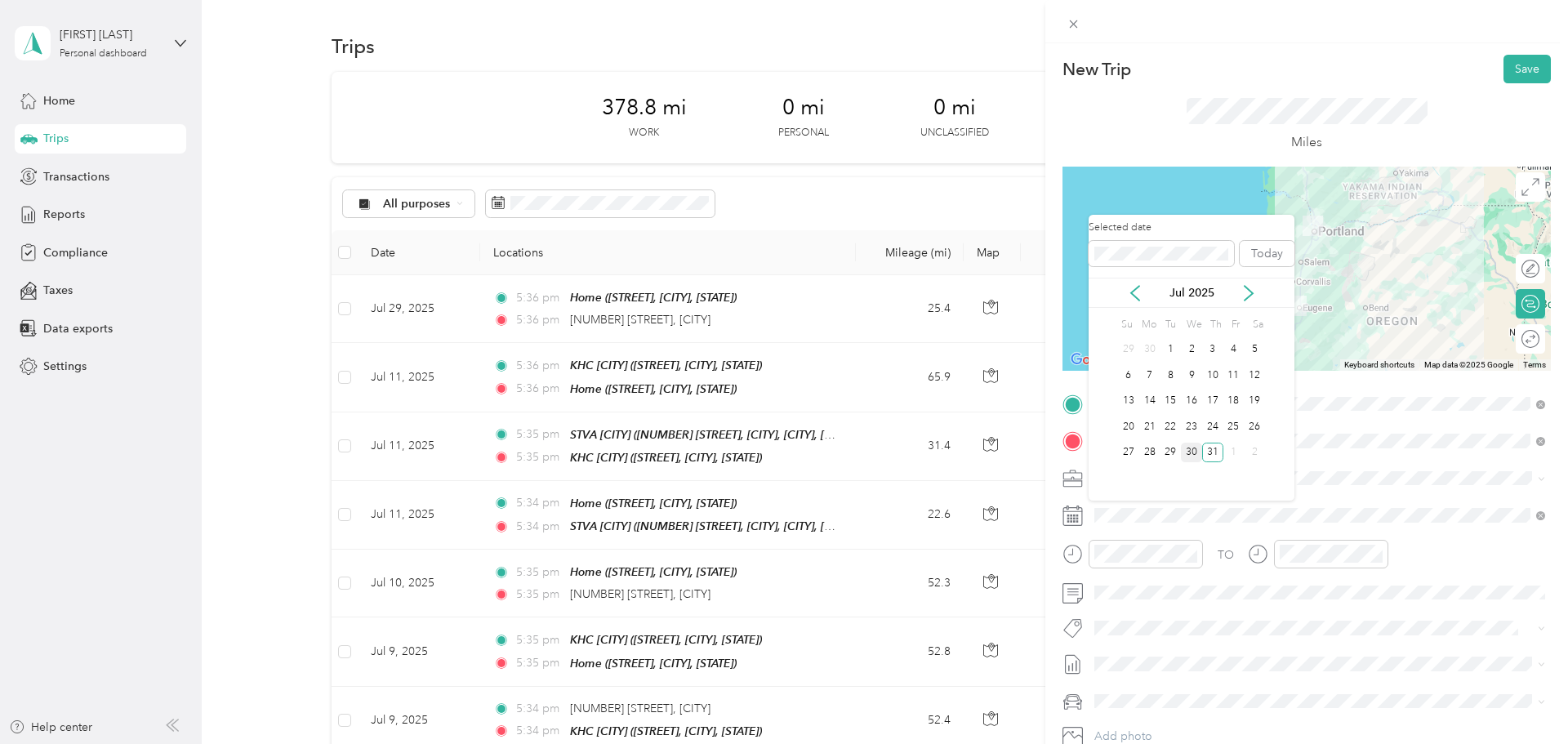 click on "30" at bounding box center (1192, 452) 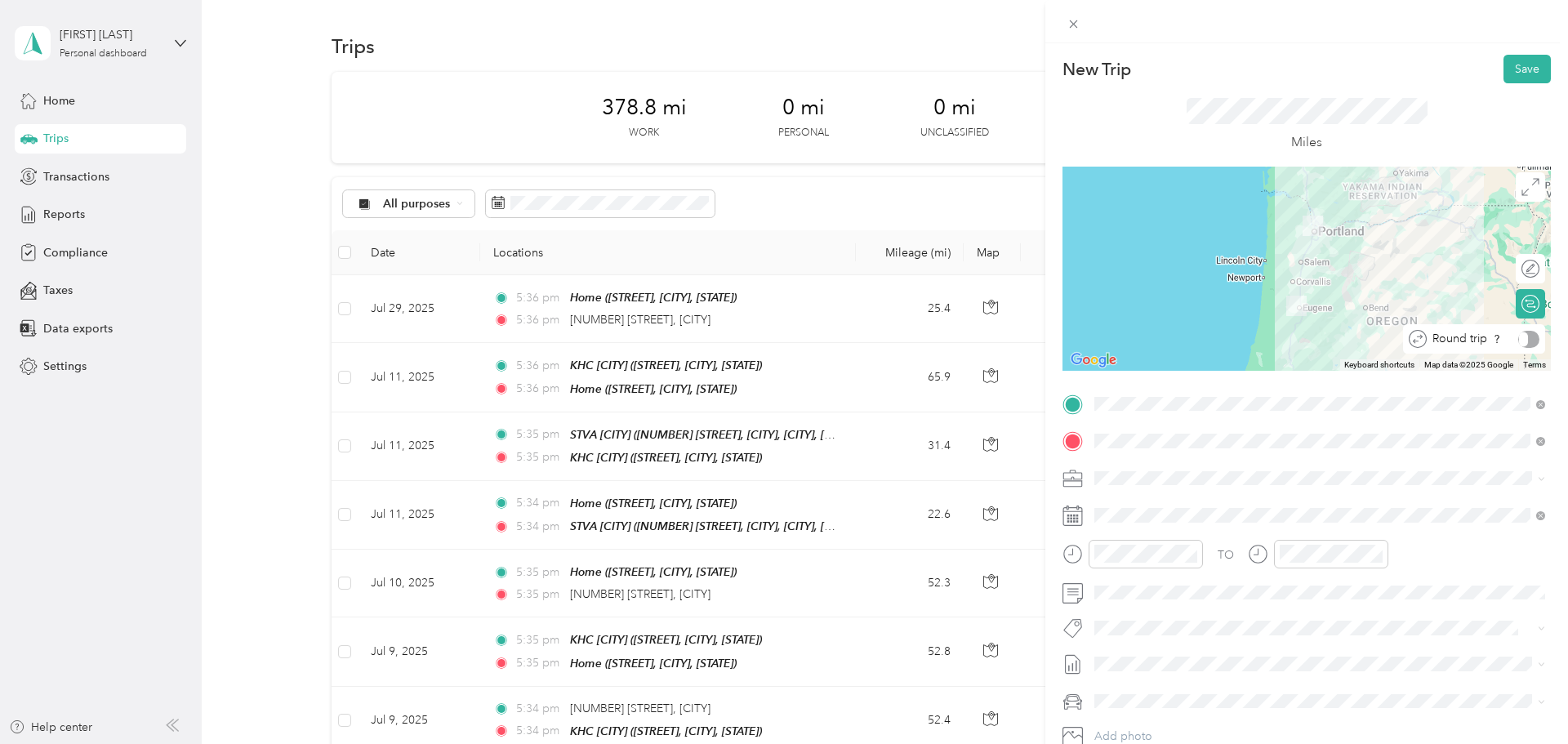 click at bounding box center (1529, 339) 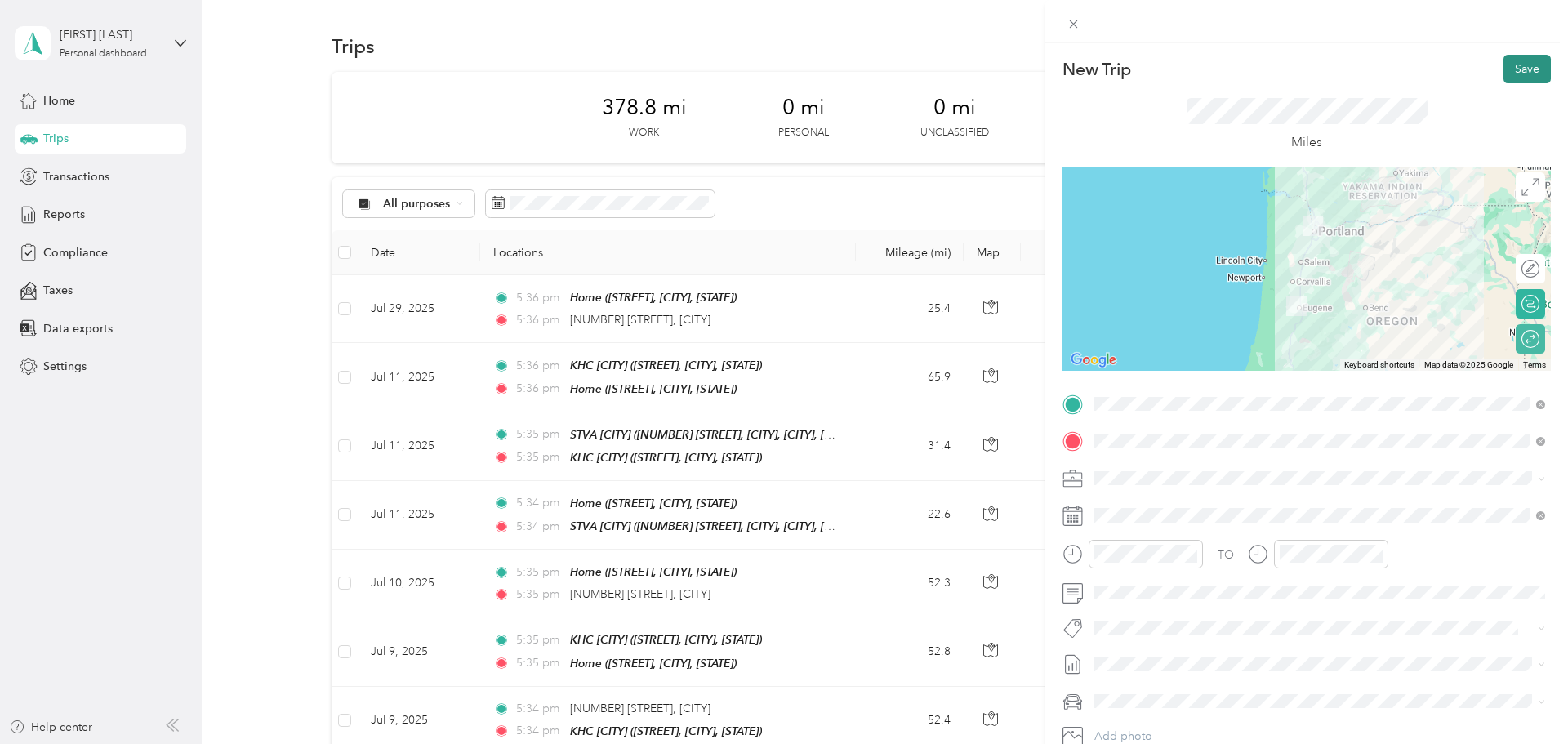 click on "Save" at bounding box center (1527, 69) 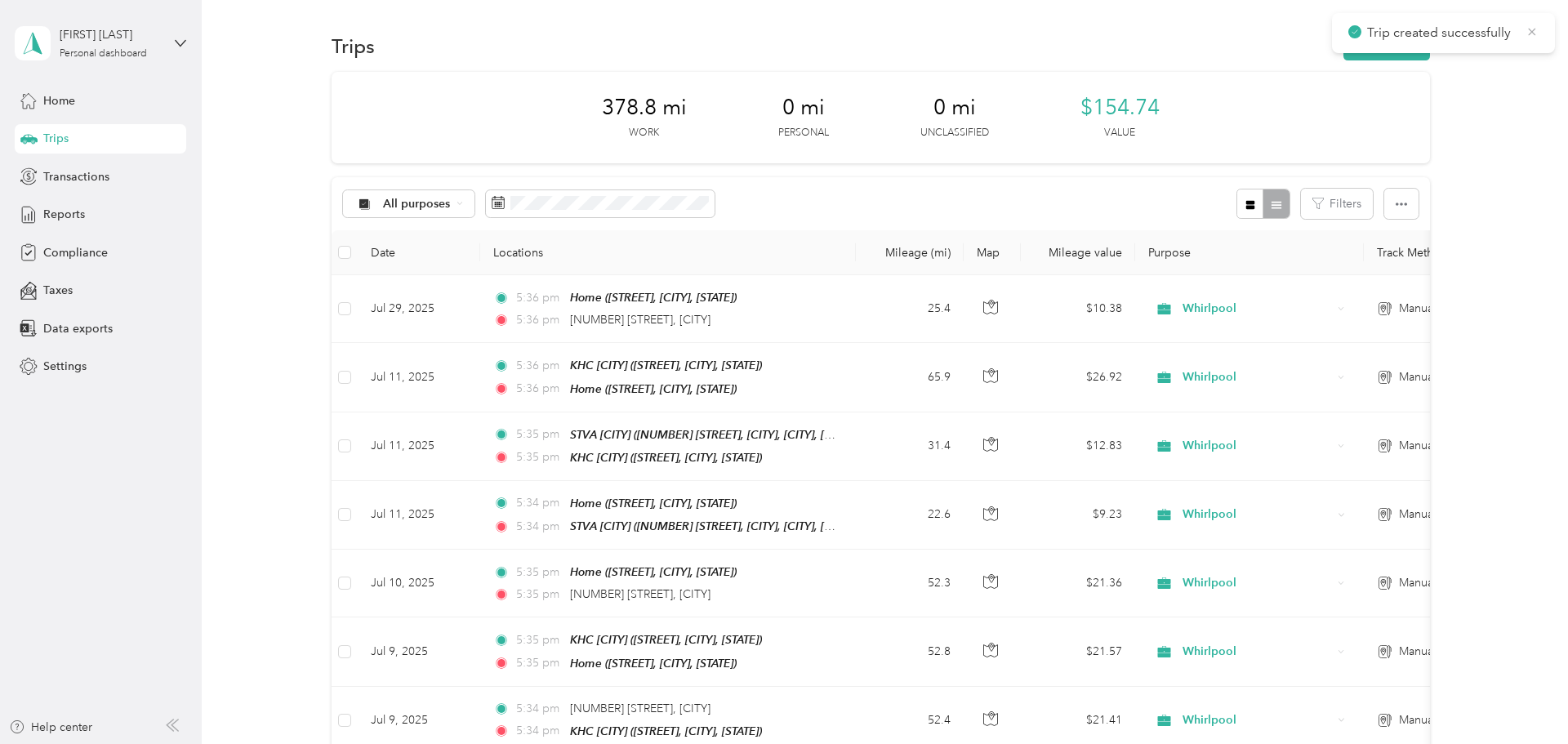 click 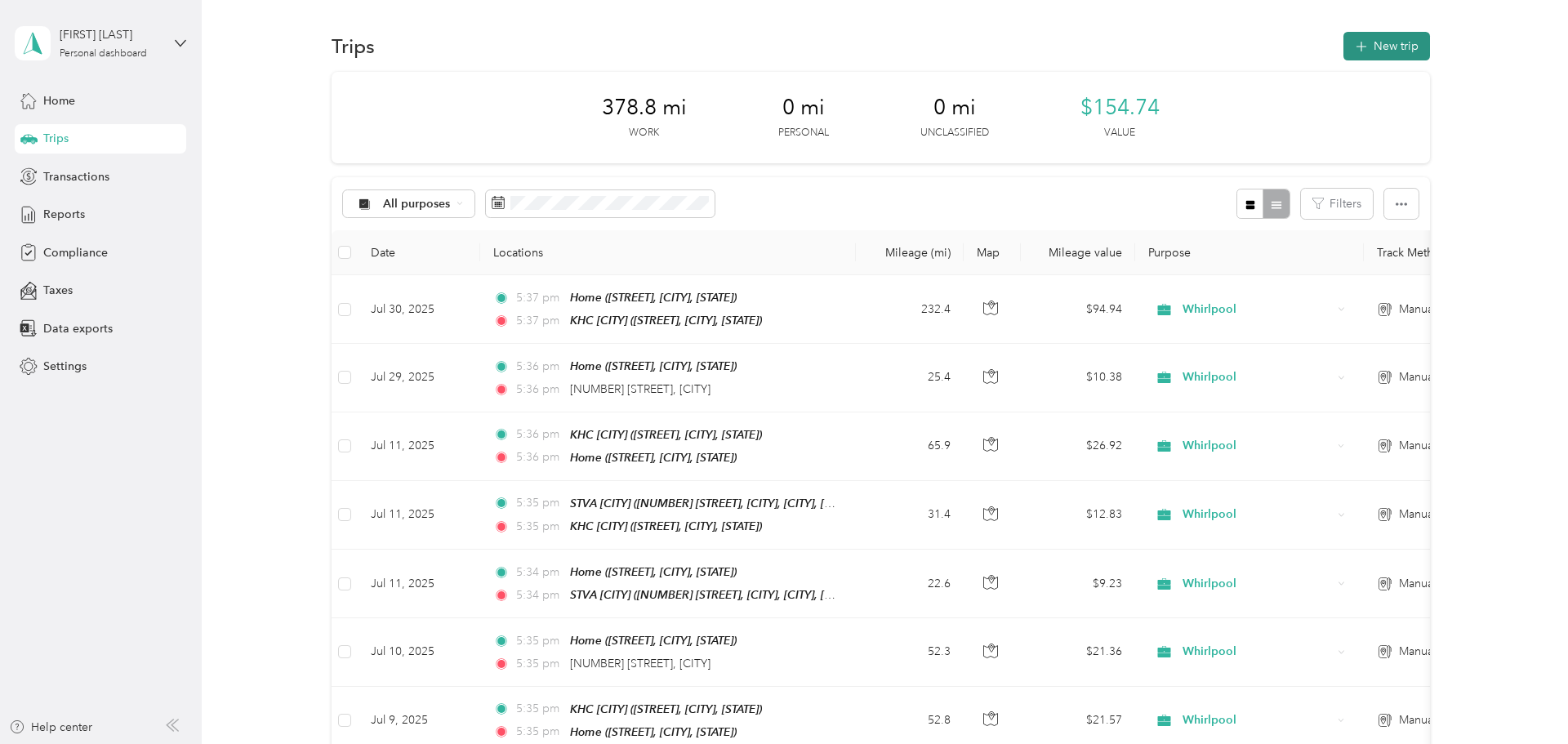 click on "New trip" at bounding box center (1387, 46) 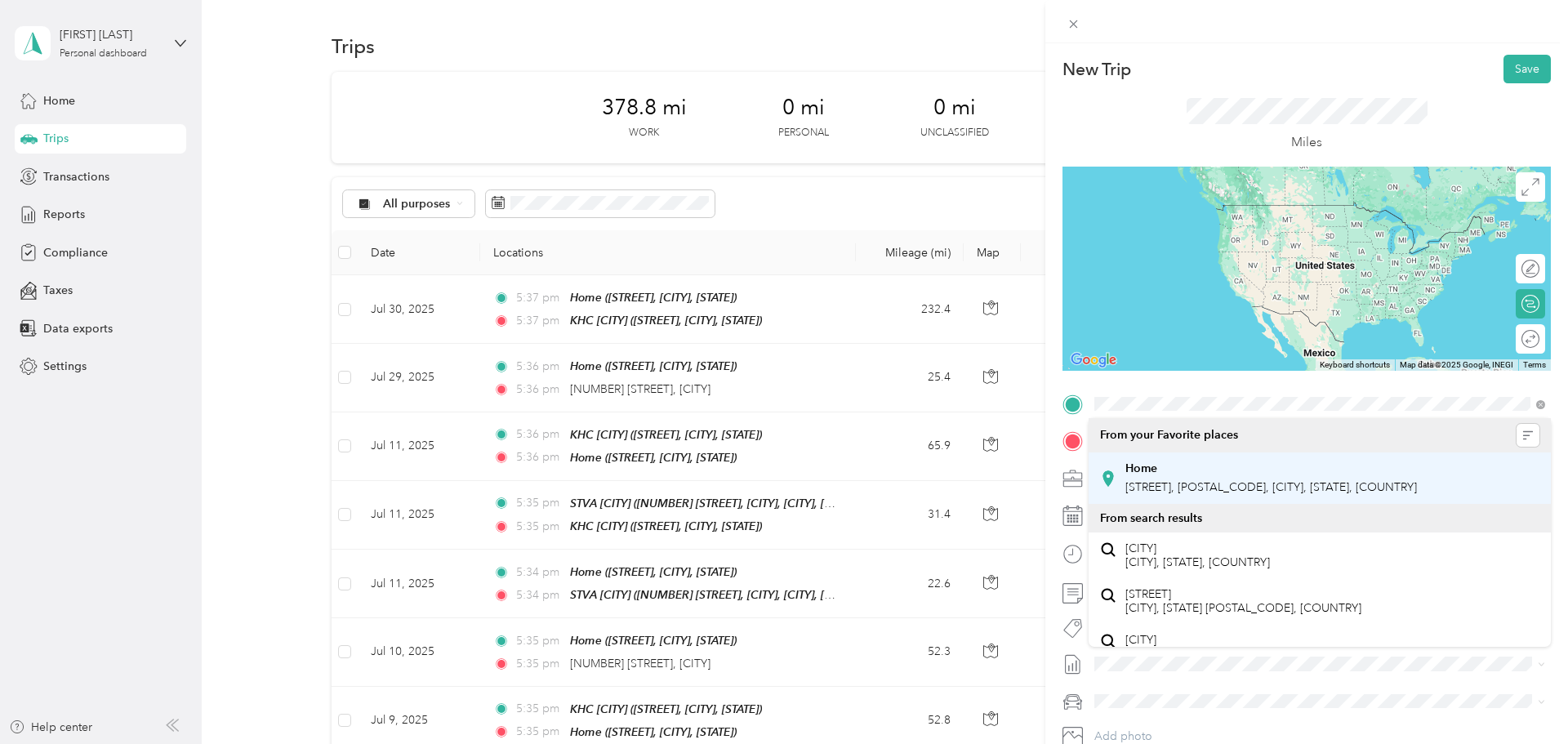 click on "Home North Kerby Avenue, 97217, Portland, Oregon, United States" at bounding box center (1271, 479) 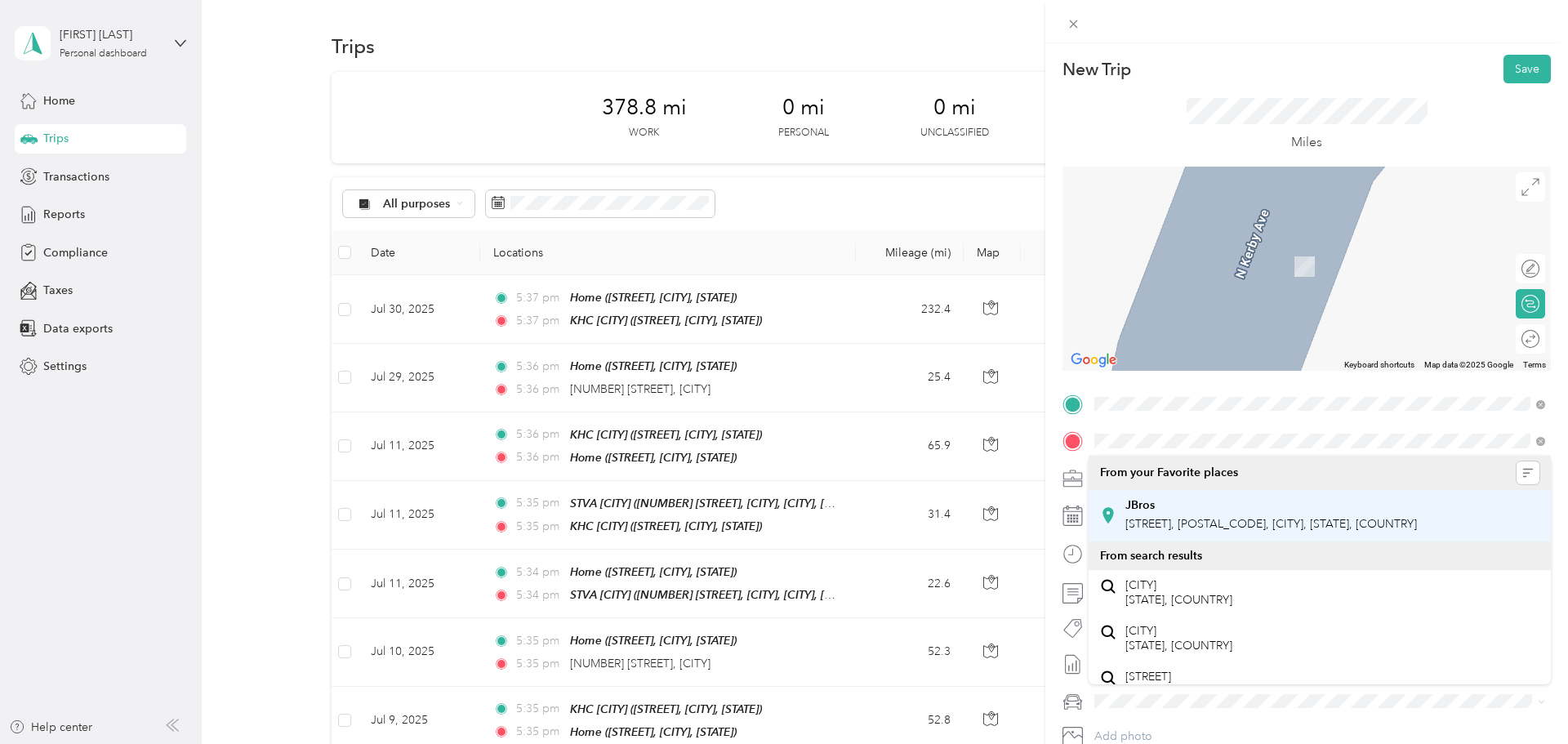 click on "Northeast Azure Drive, 97701, Bend, Oregon, United States" at bounding box center (1271, 523) 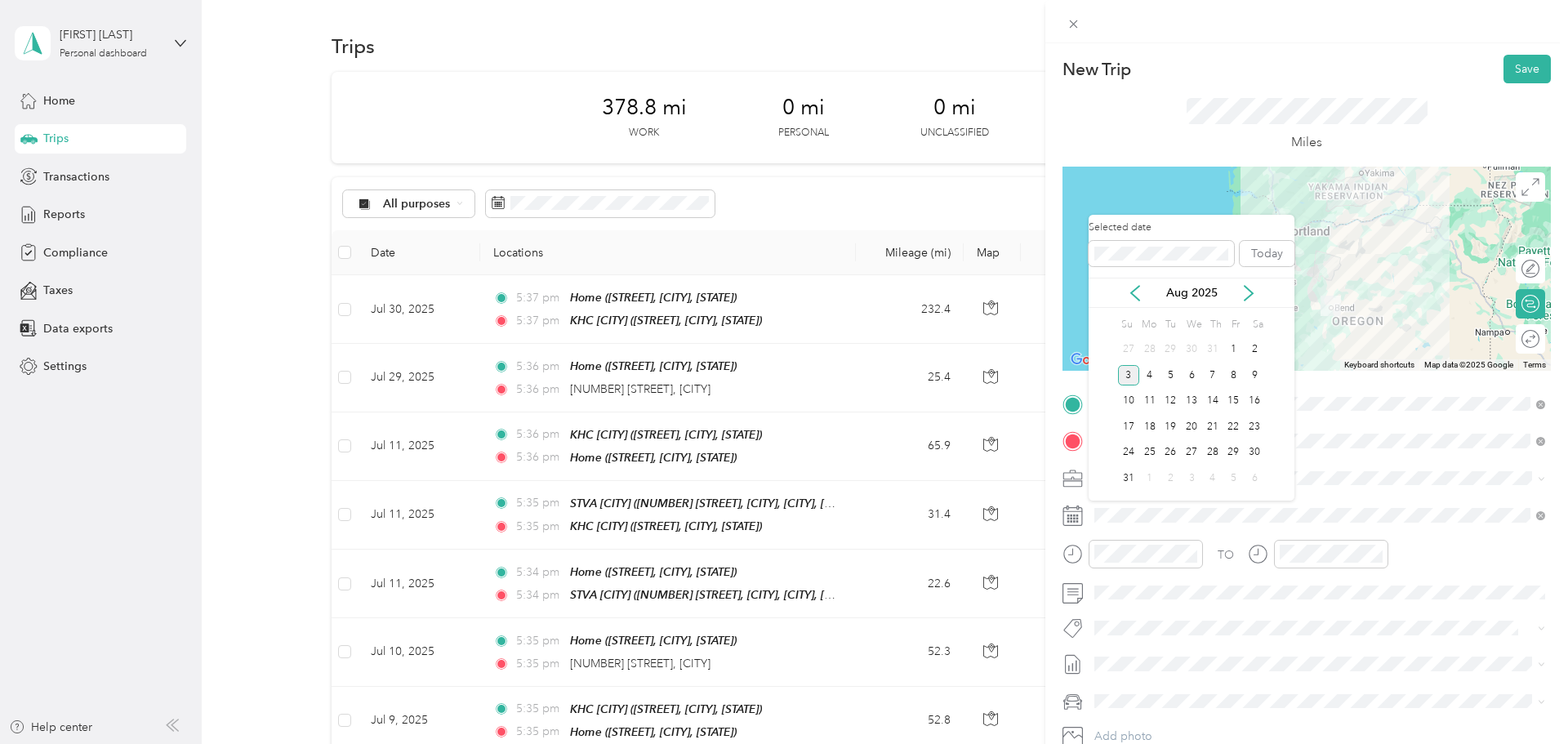 click at bounding box center (1307, 269) 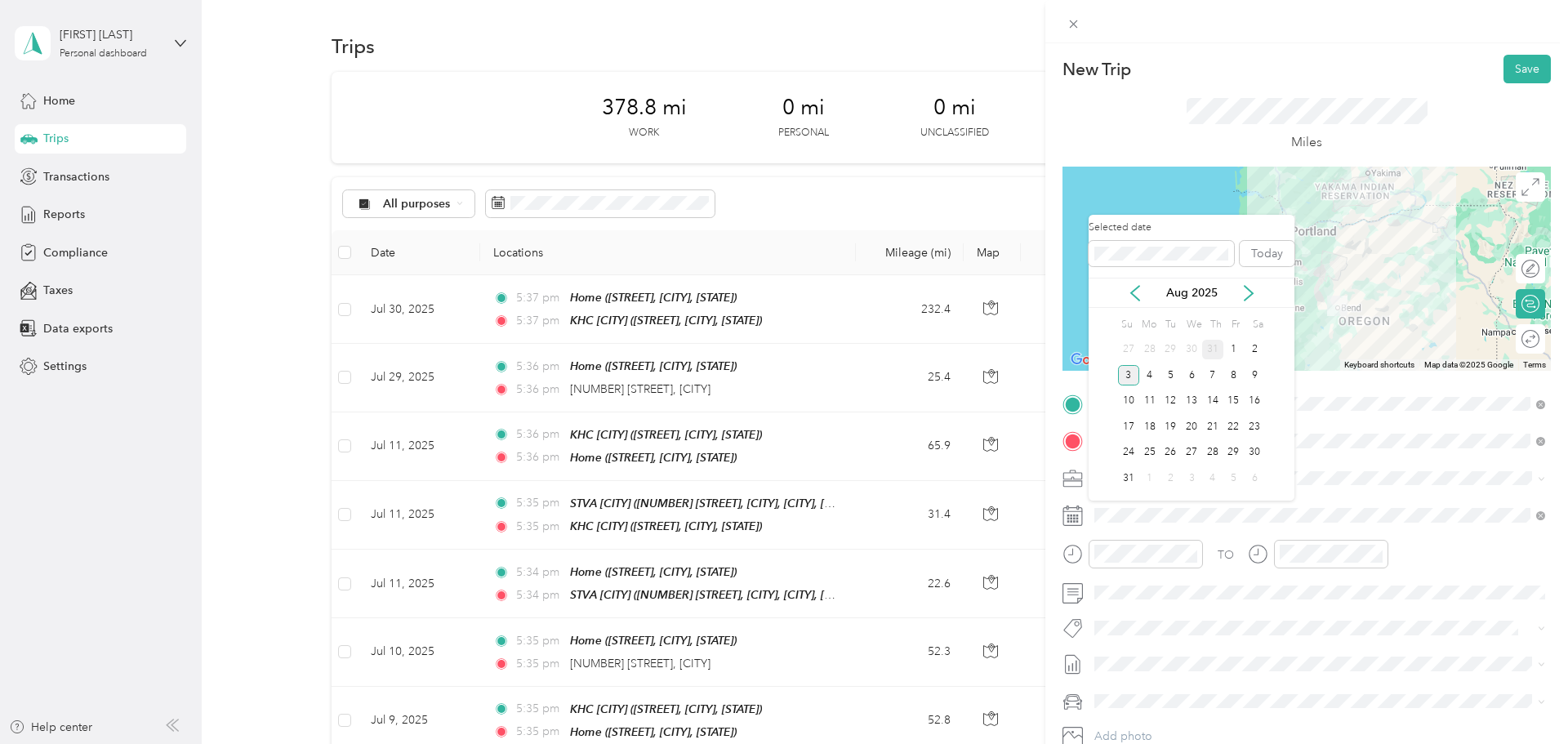 click on "31" at bounding box center (1213, 350) 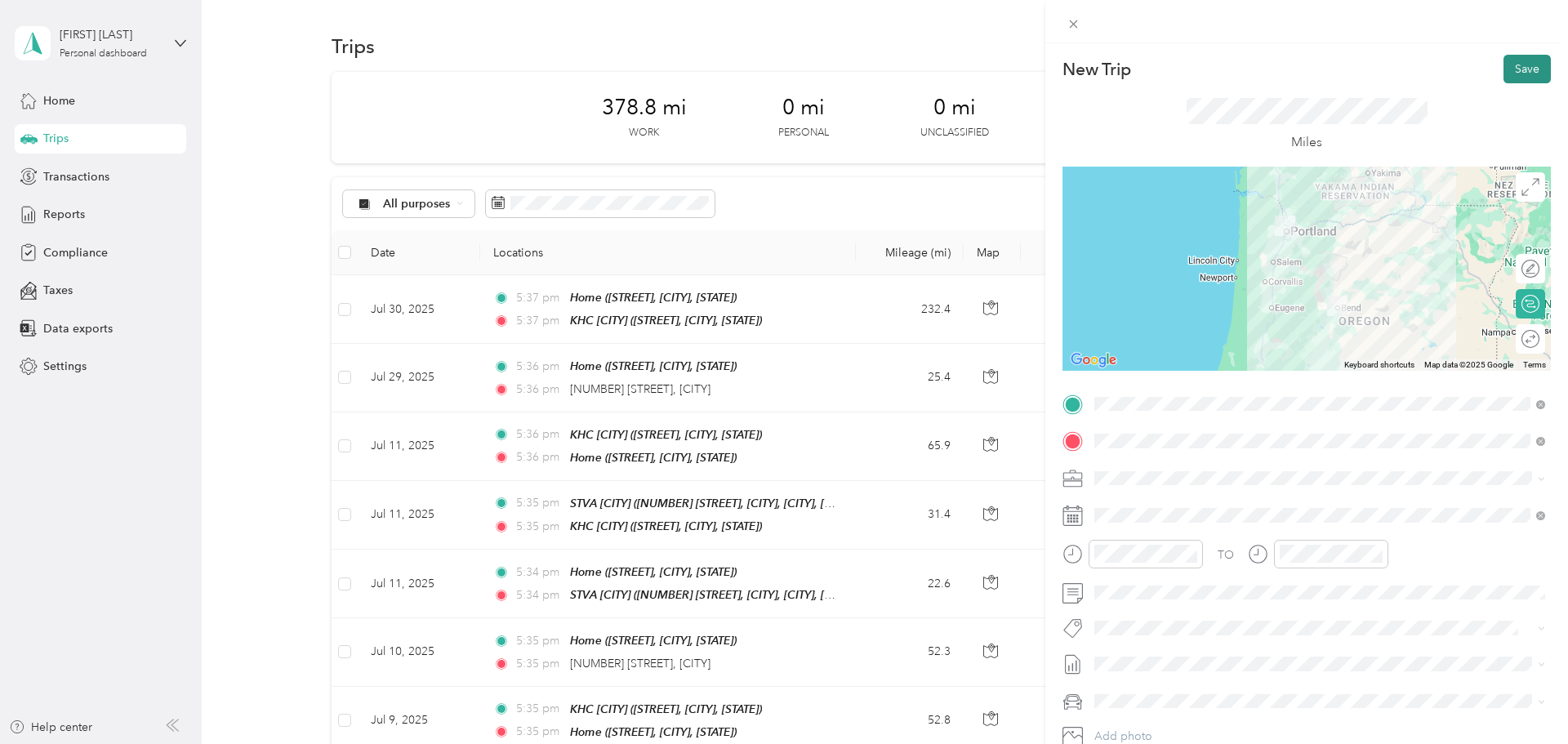 click on "Save" at bounding box center [1527, 69] 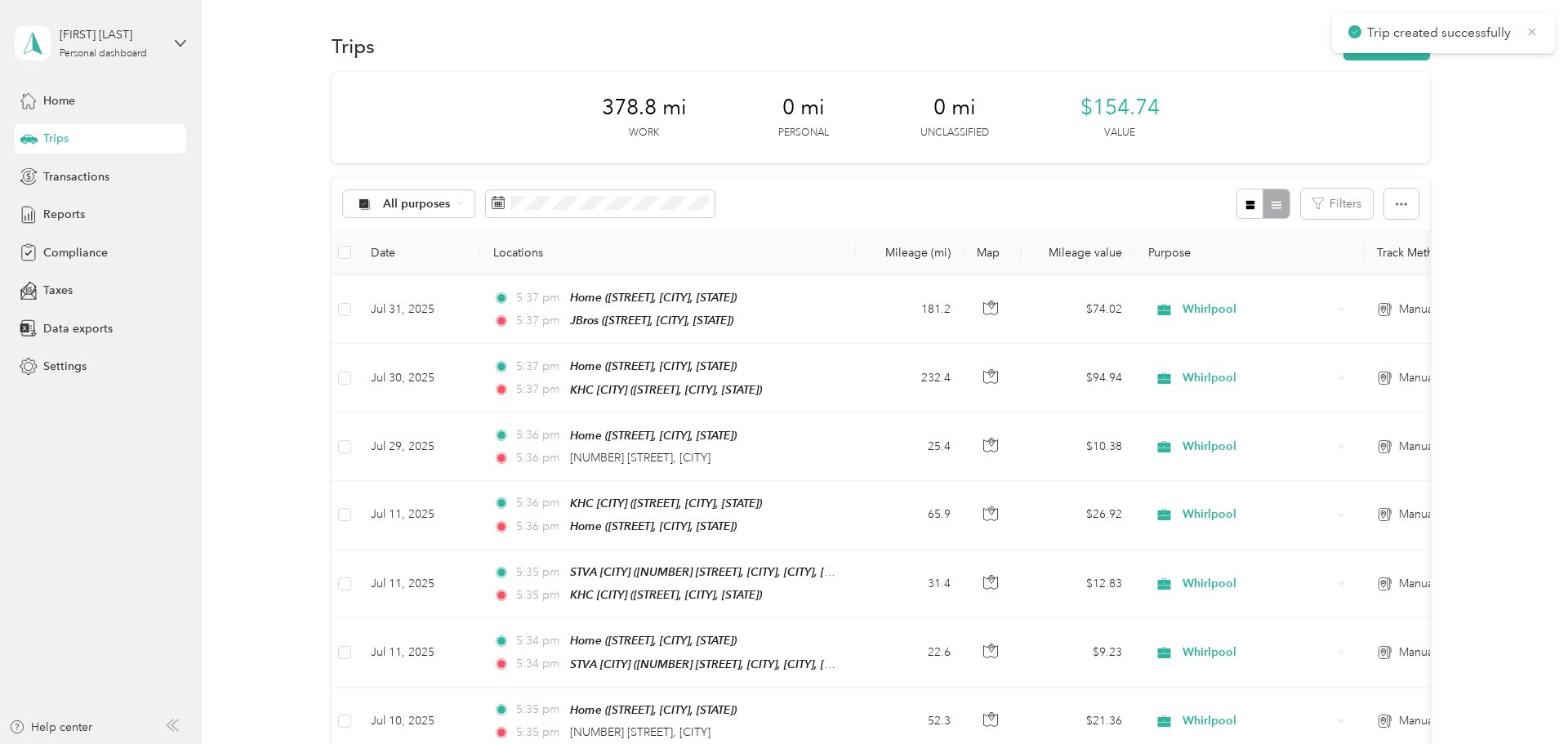 click 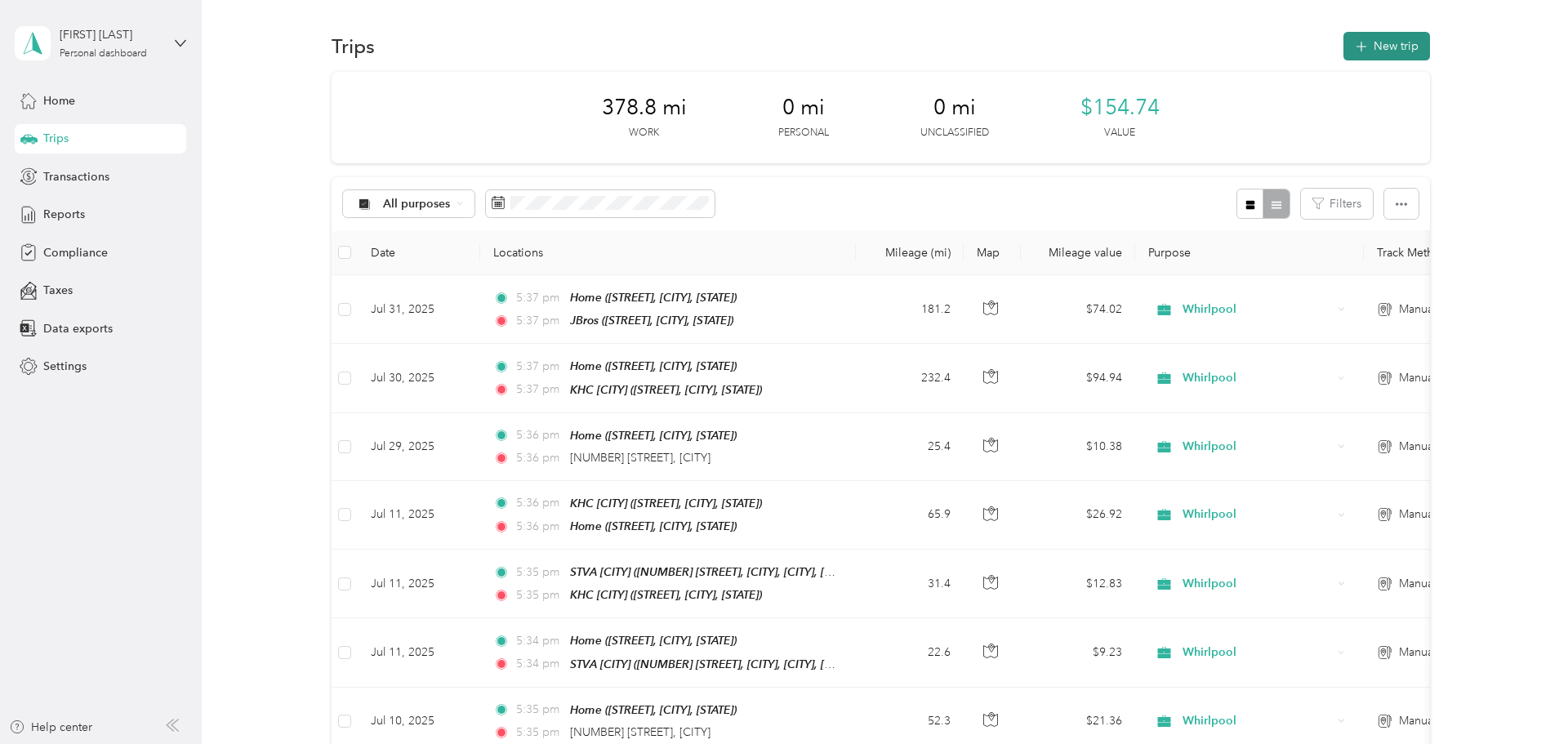 click on "New trip" at bounding box center [1387, 46] 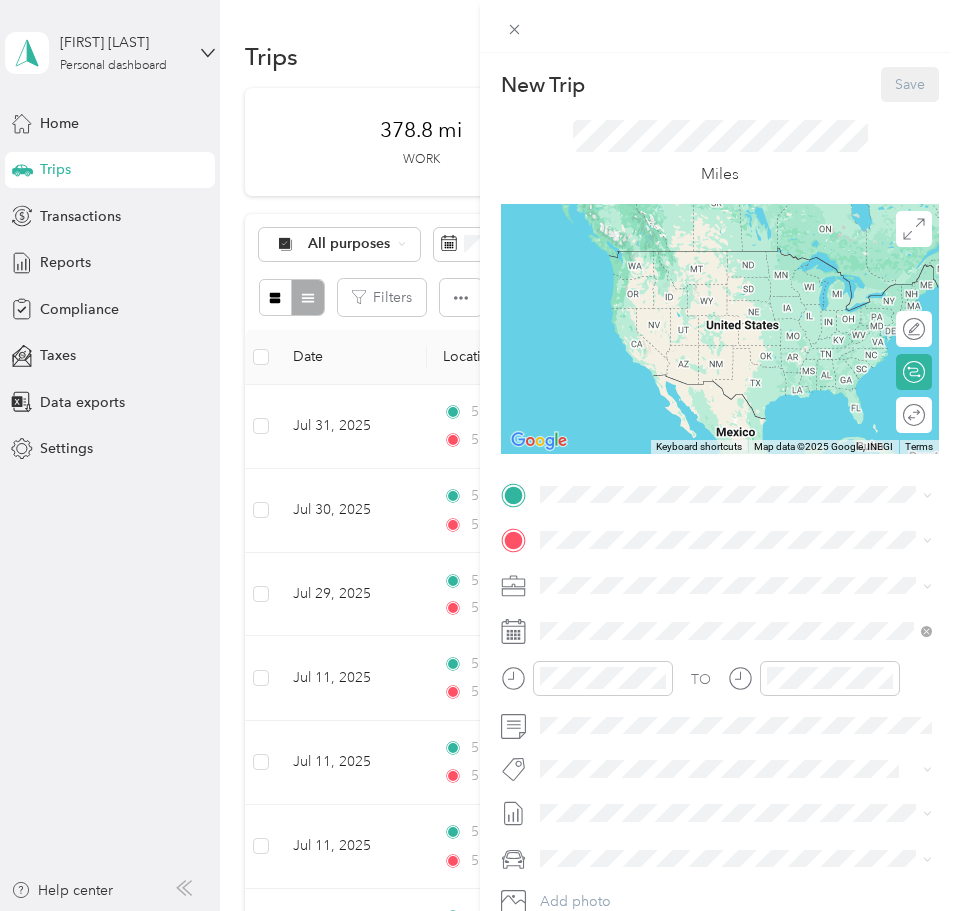 click at bounding box center (720, 26) 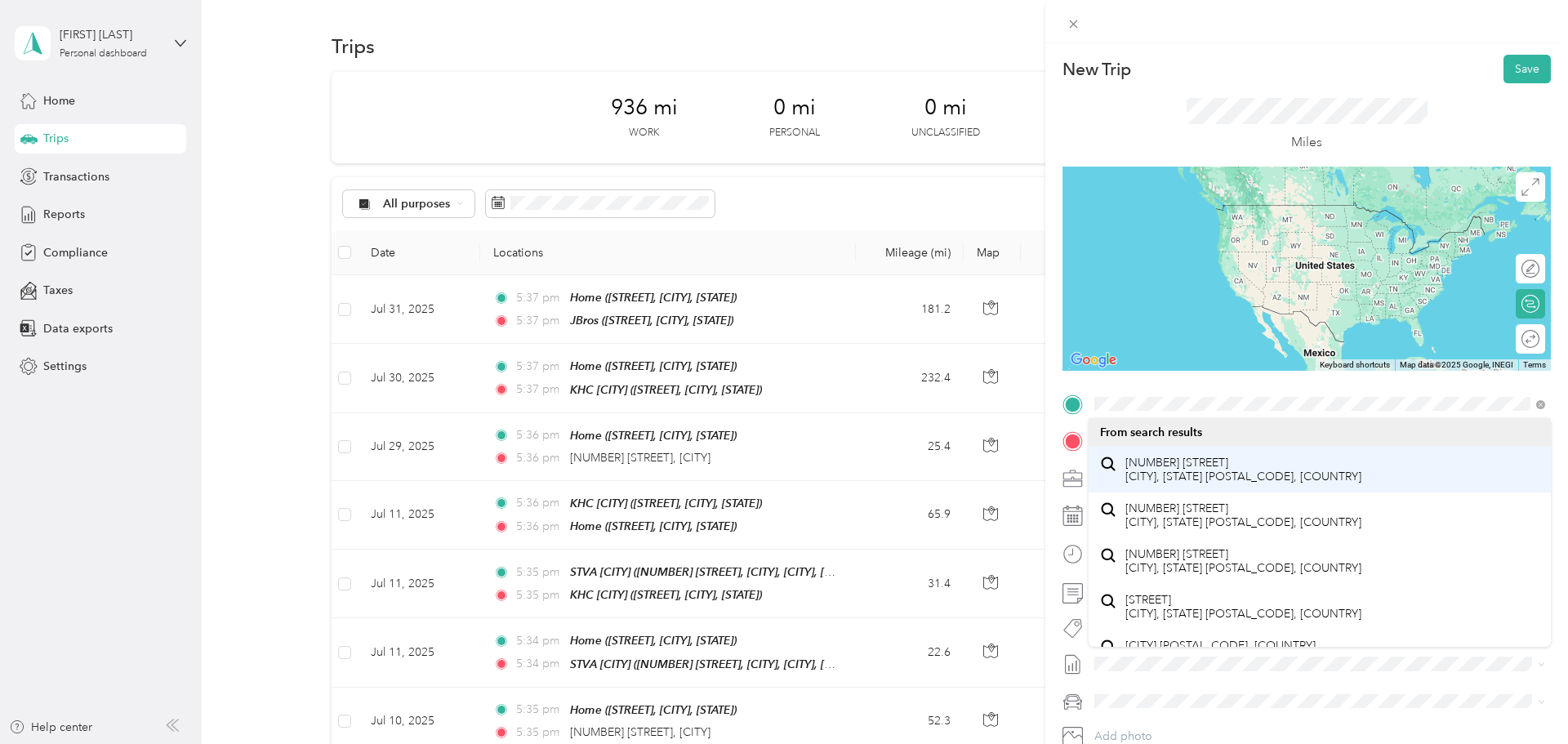 click on "3901 Southwest 21st Street
Redmond, Oregon 97756, United States" at bounding box center (1243, 470) 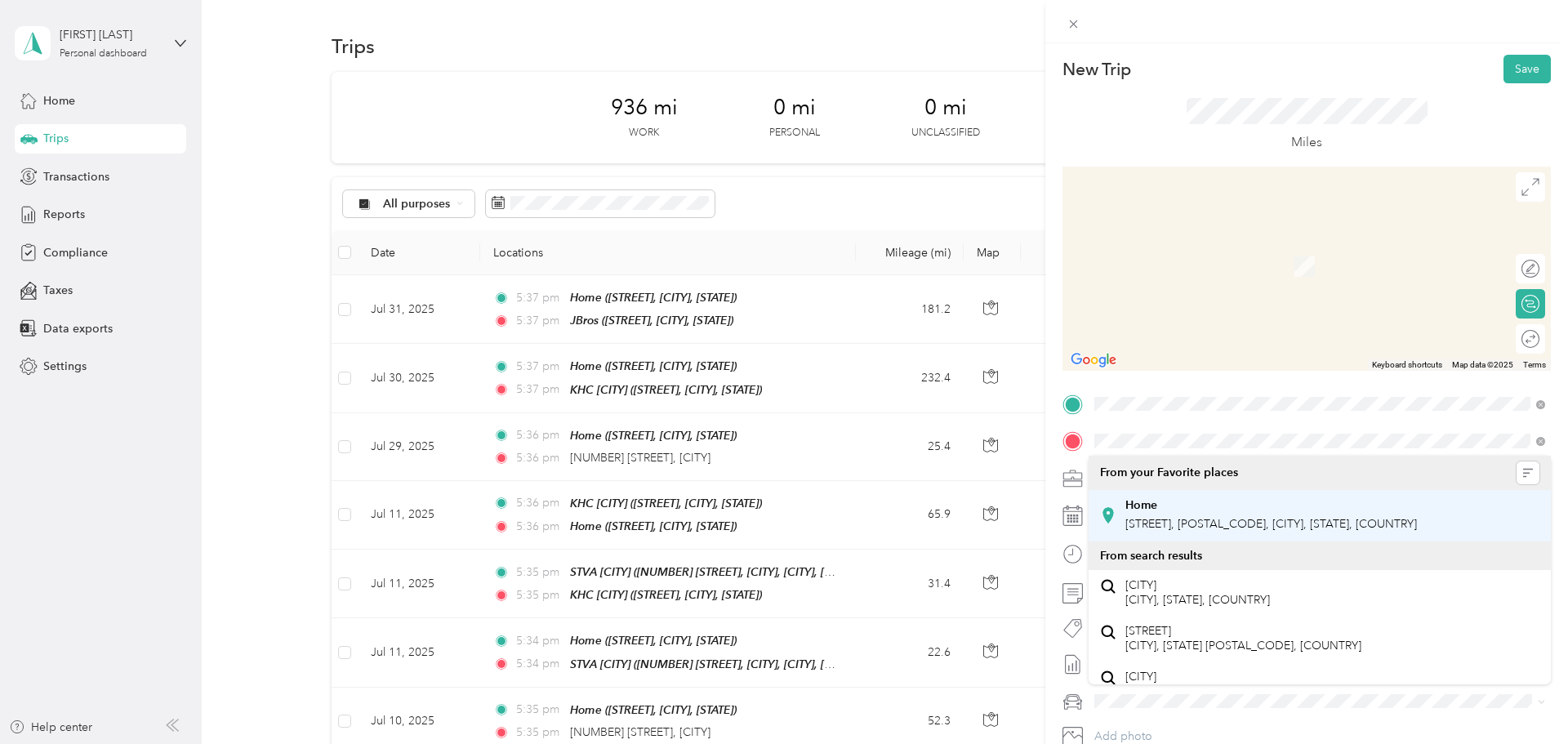 click on "North Kerby Avenue, 97217, Portland, Oregon, United States" at bounding box center [1271, 523] 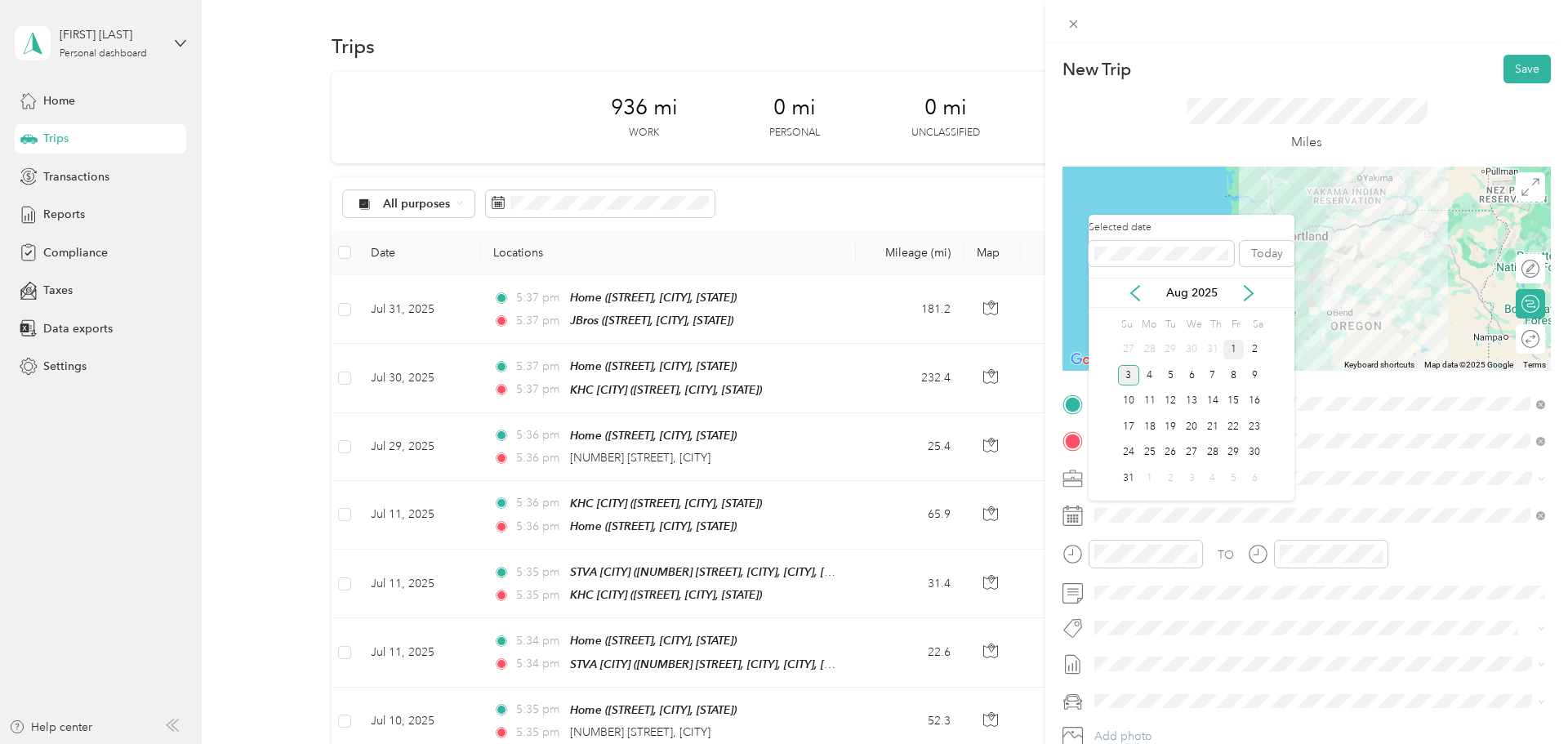 click on "1" at bounding box center (1234, 350) 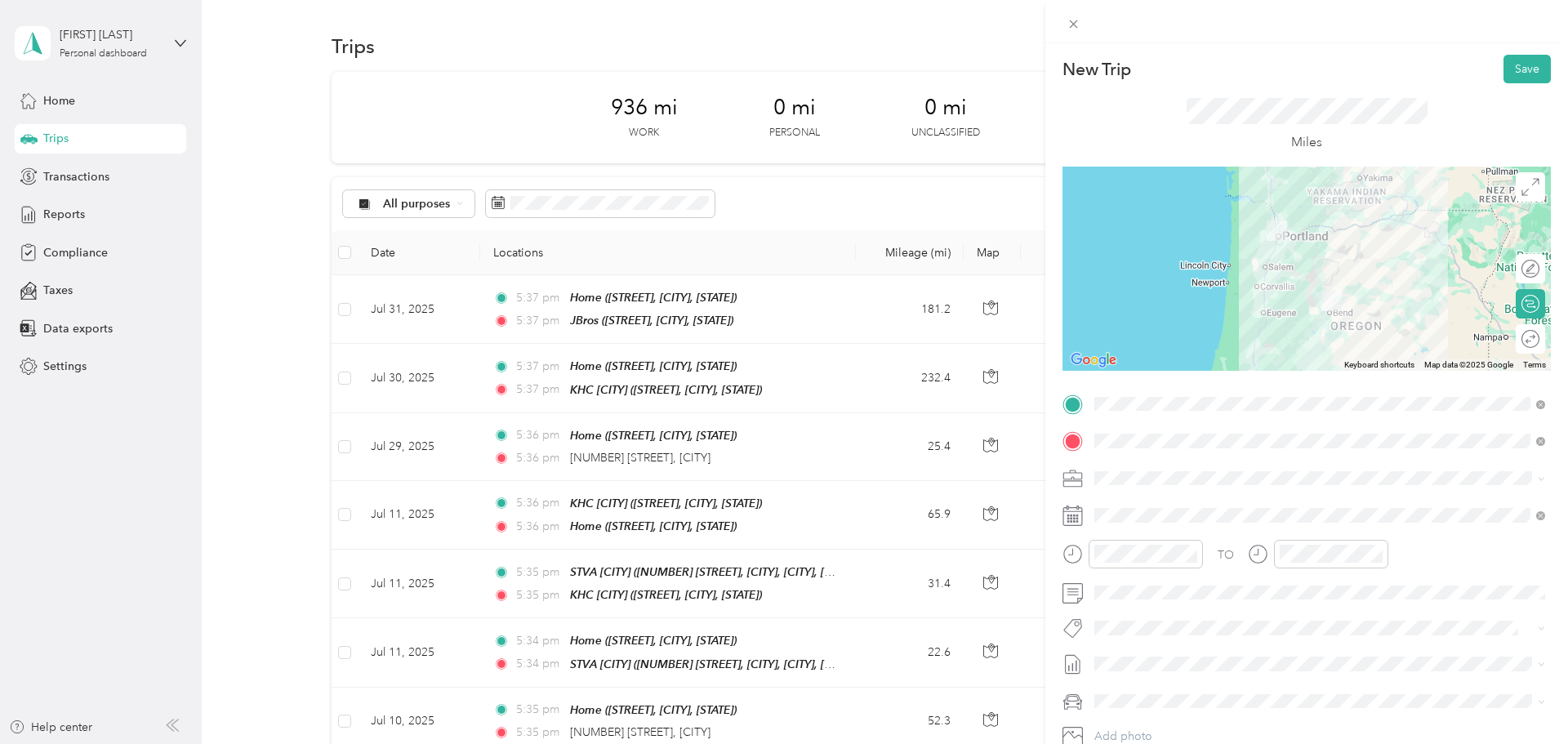 click at bounding box center (1307, 269) 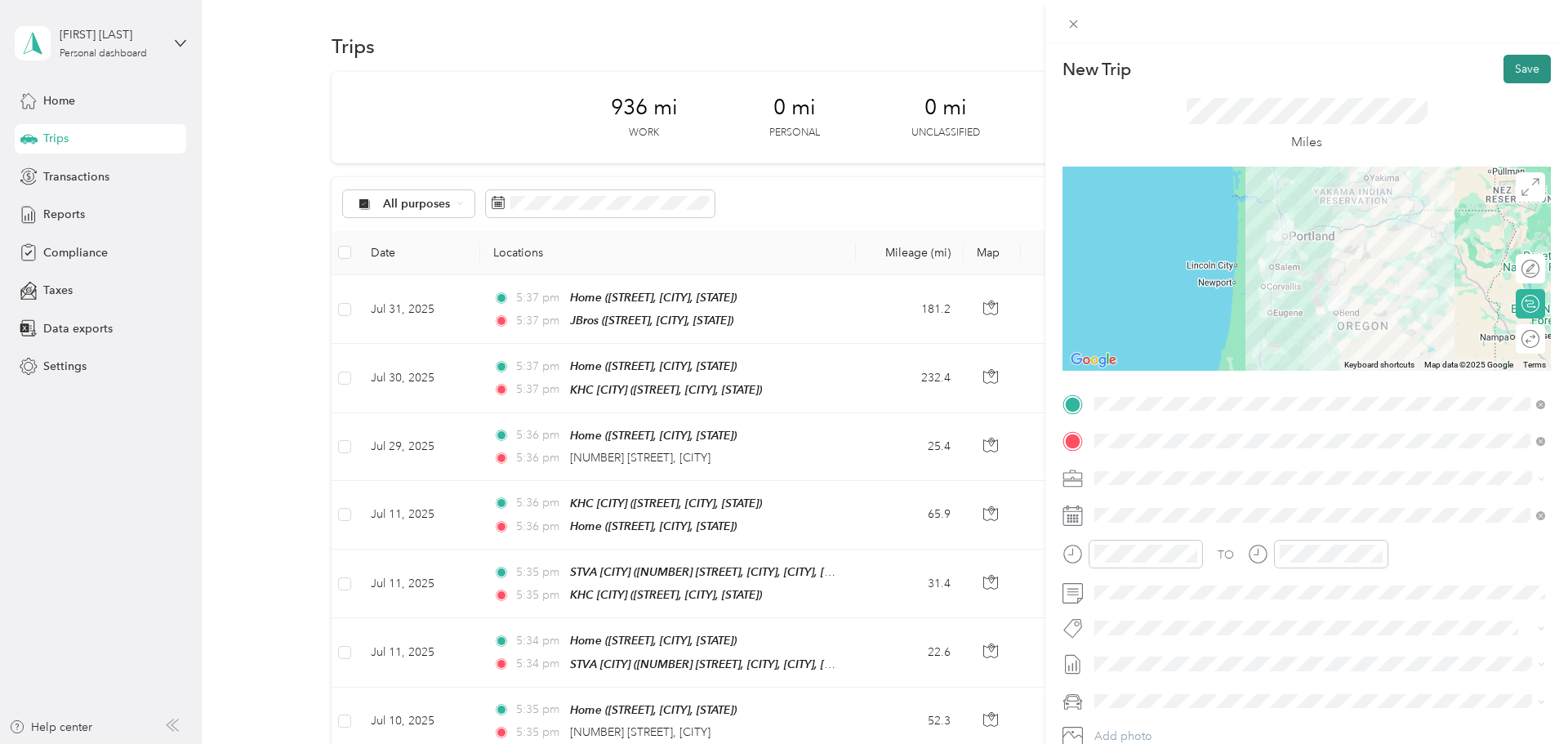 click on "Save" at bounding box center (1527, 69) 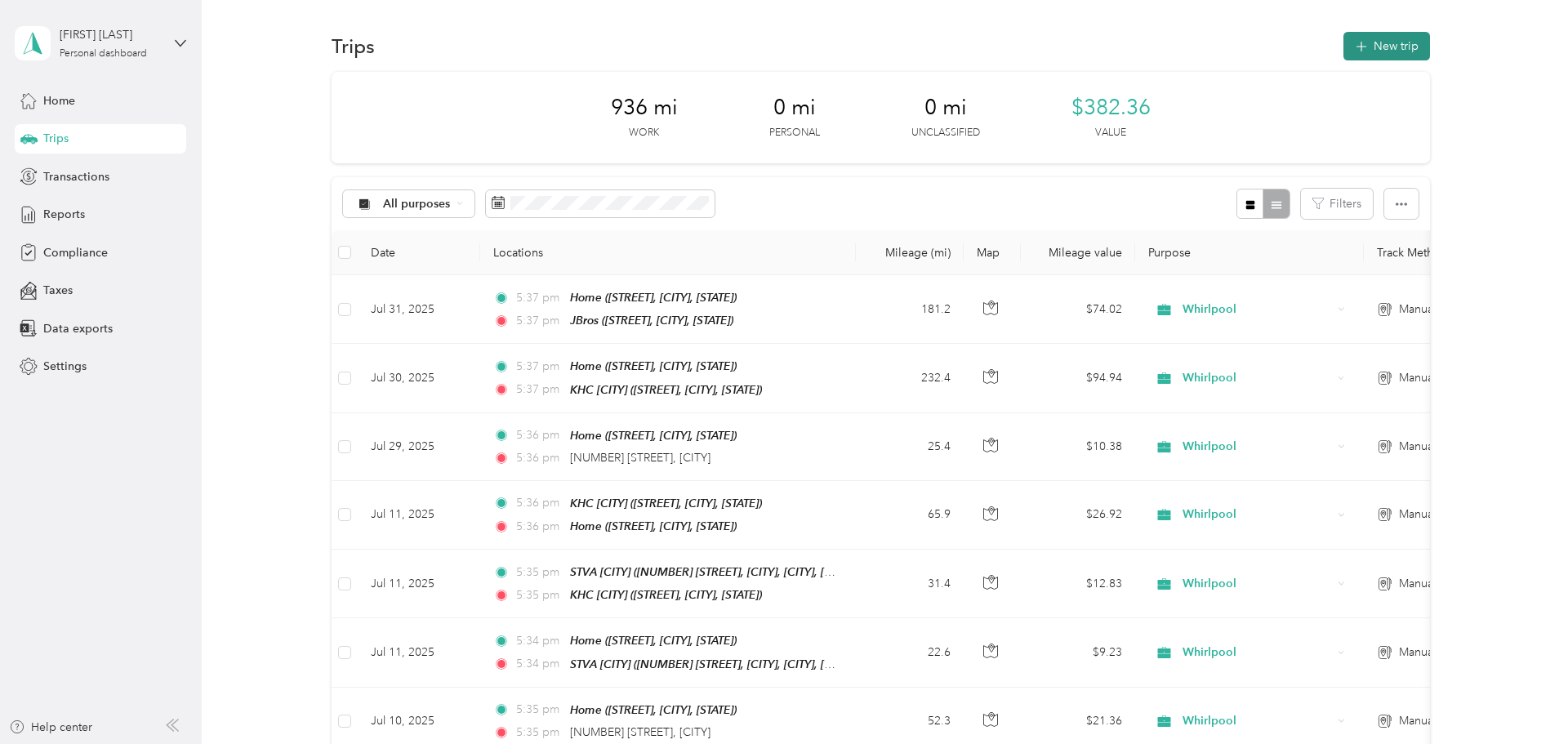 click on "New trip" at bounding box center [1387, 46] 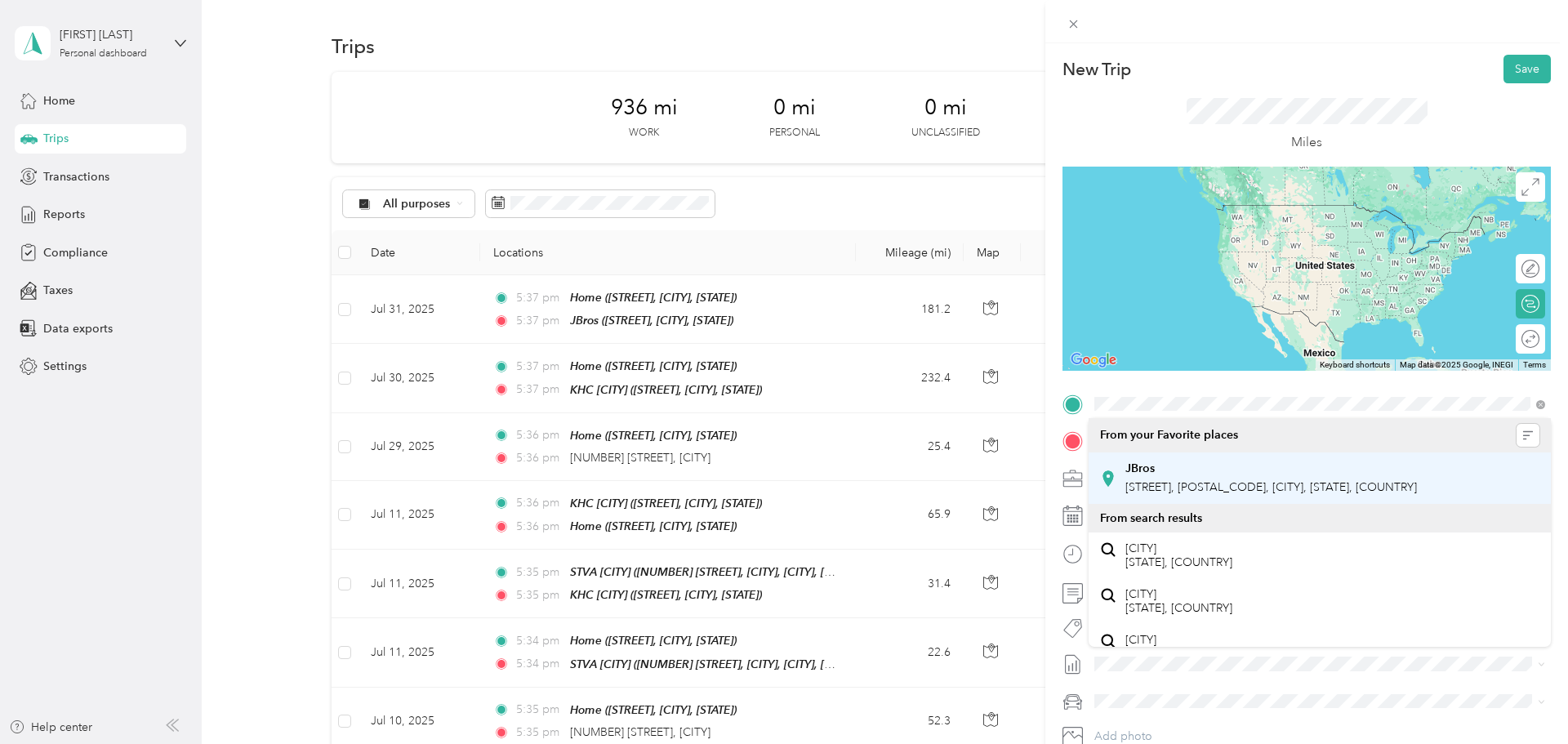 click on "JBros Northeast Azure Drive, 97701, Bend, Oregon, United States" at bounding box center (1271, 479) 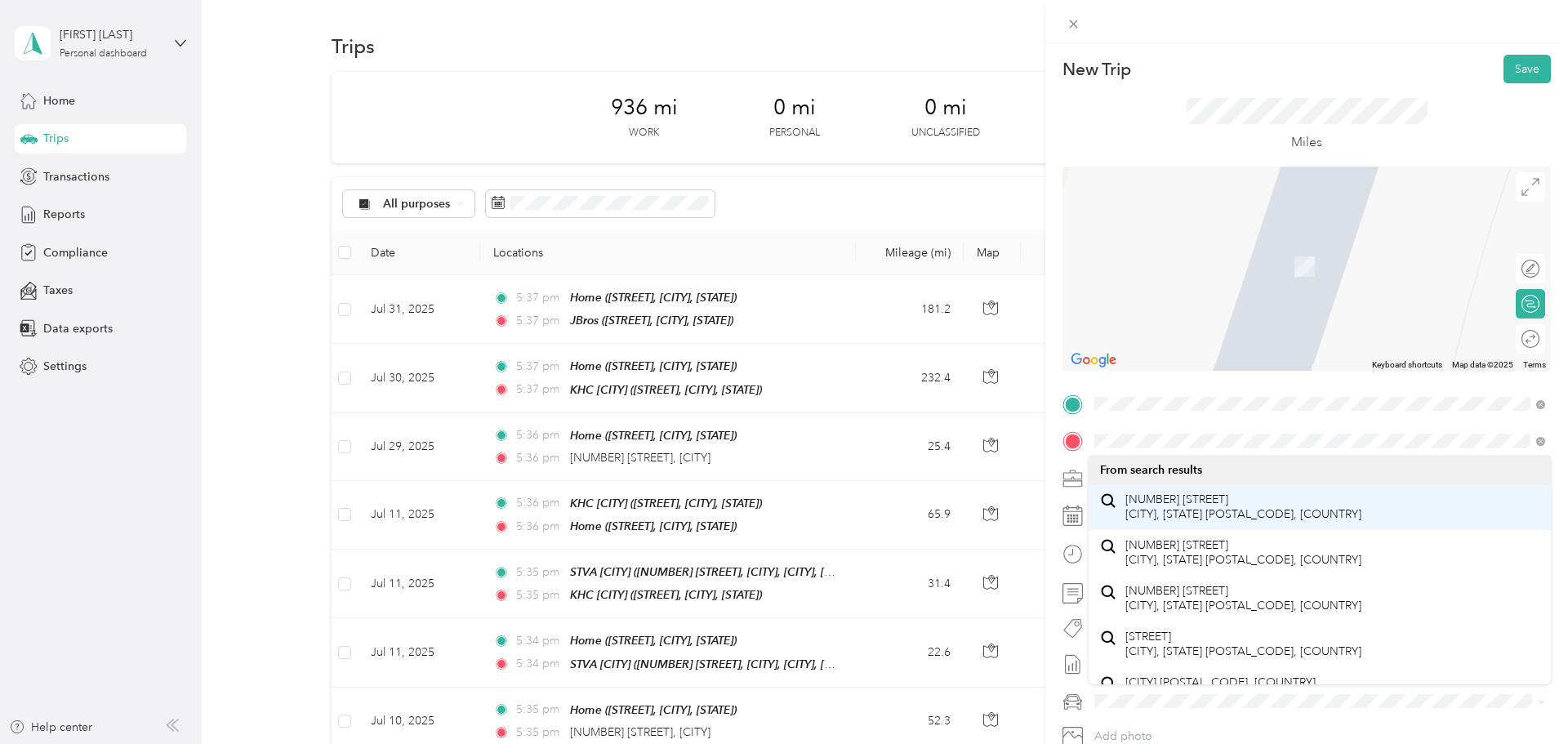 click on "3901 Southwest 21st Street
Redmond, Oregon 97756, United States" at bounding box center (1243, 506) 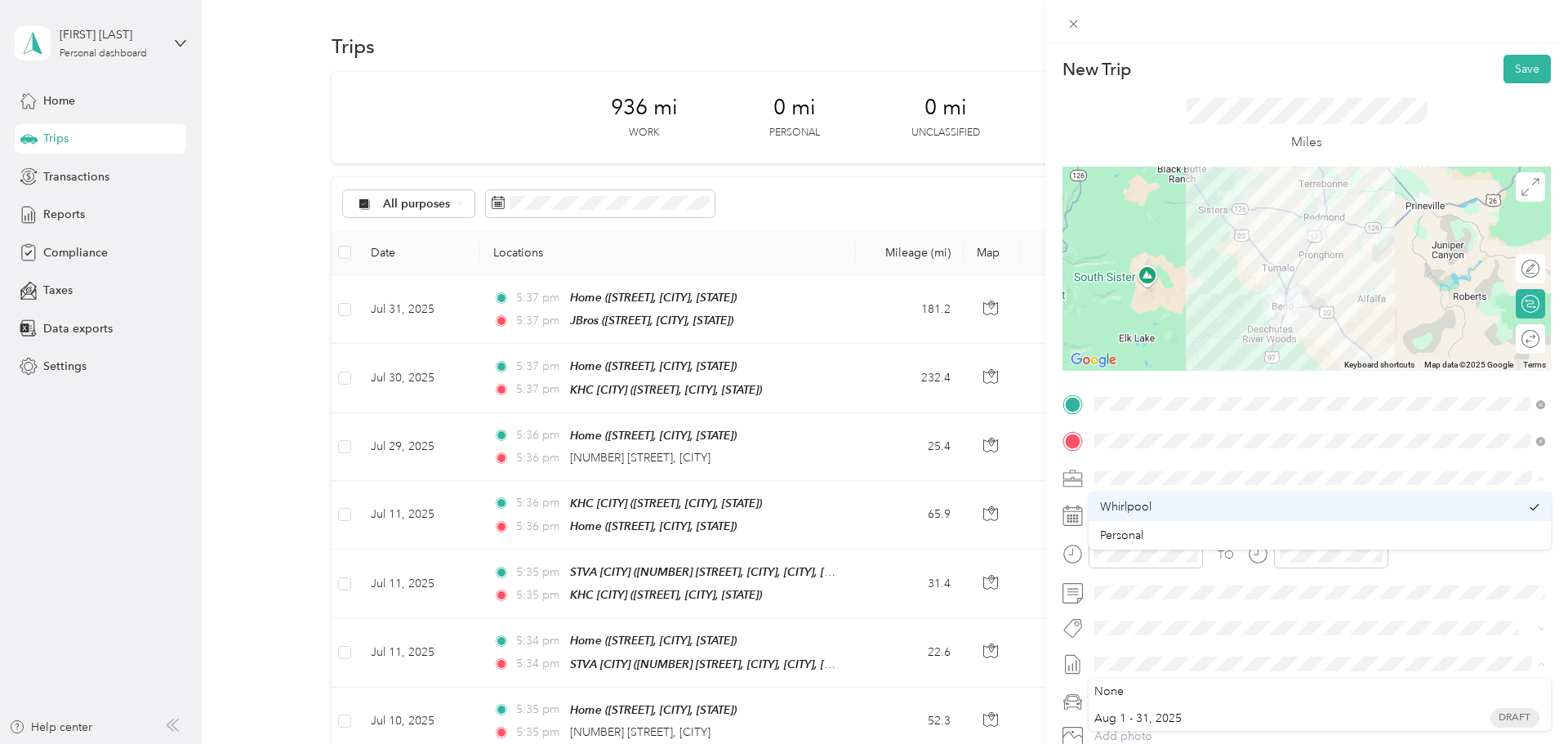 click on "Whirlpool" at bounding box center (1310, 506) 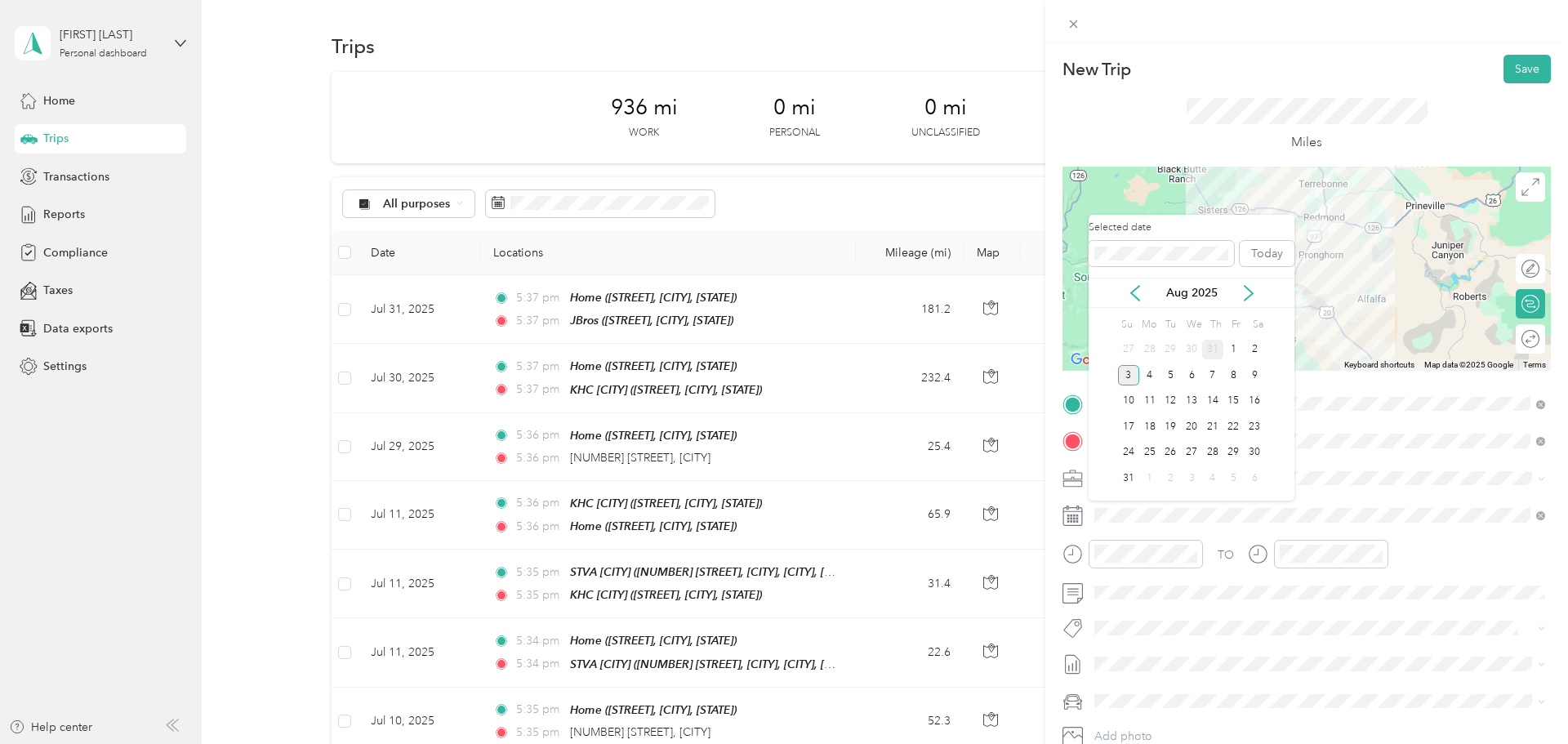 click on "31" at bounding box center (1213, 350) 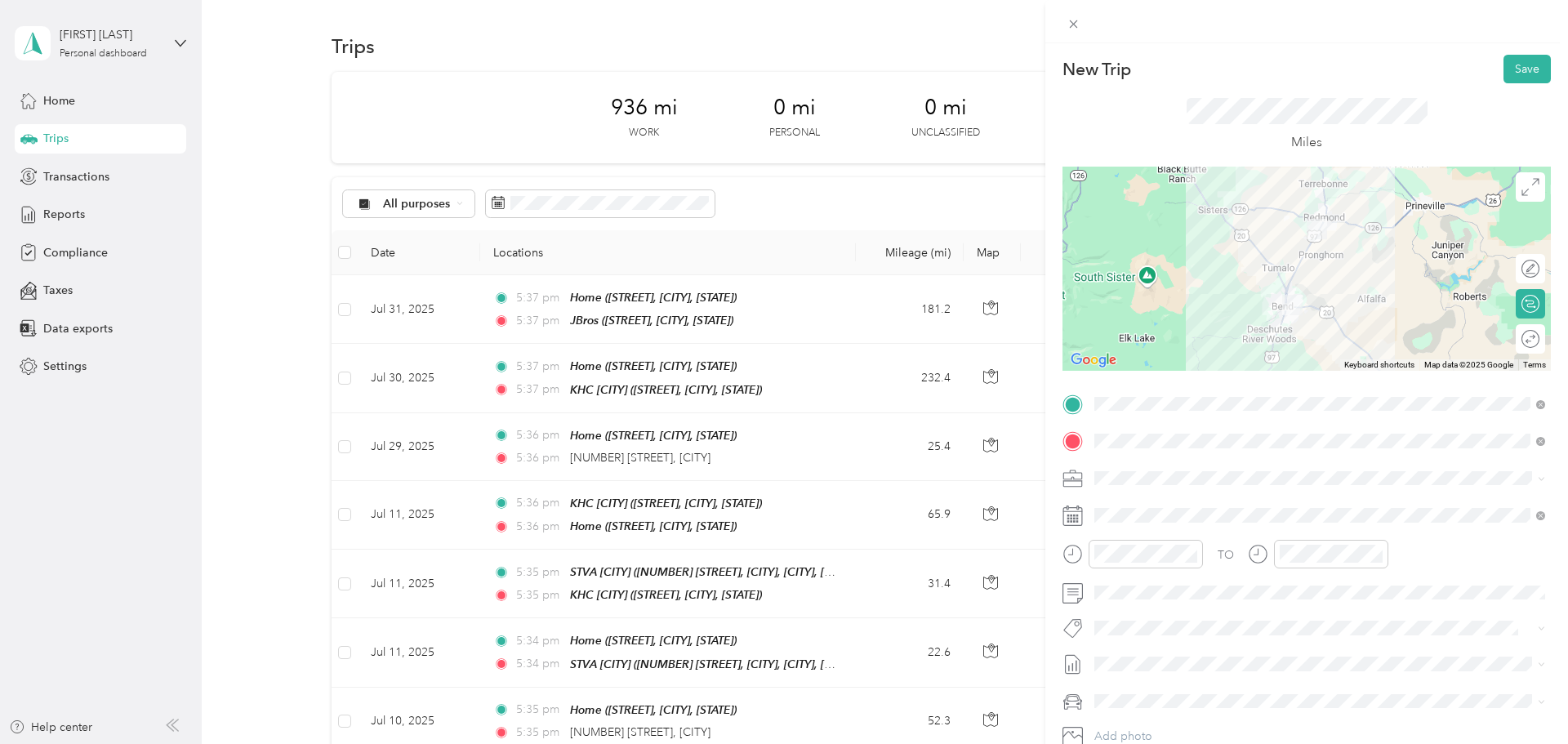 click at bounding box center (1292, 305) 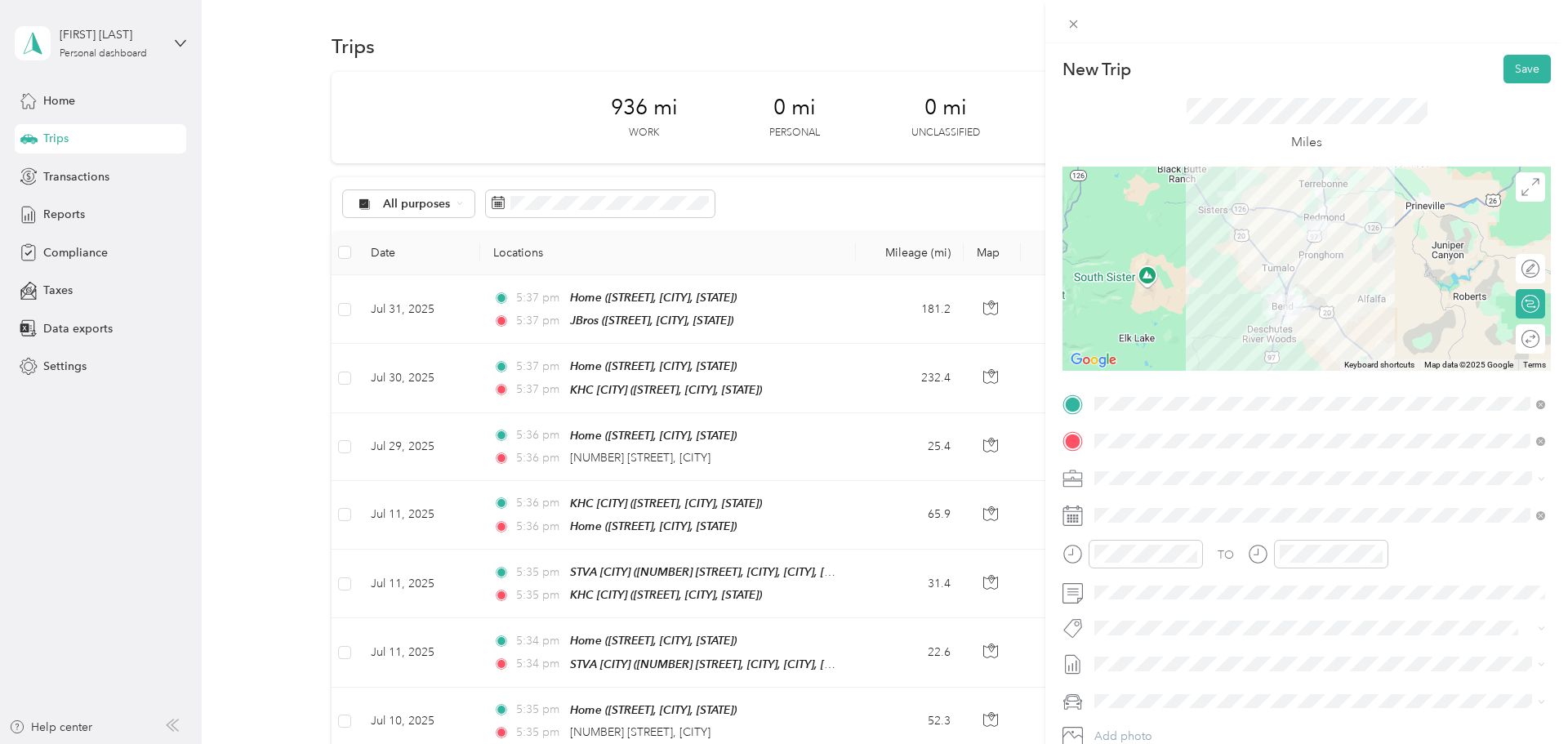 click at bounding box center [1307, 269] 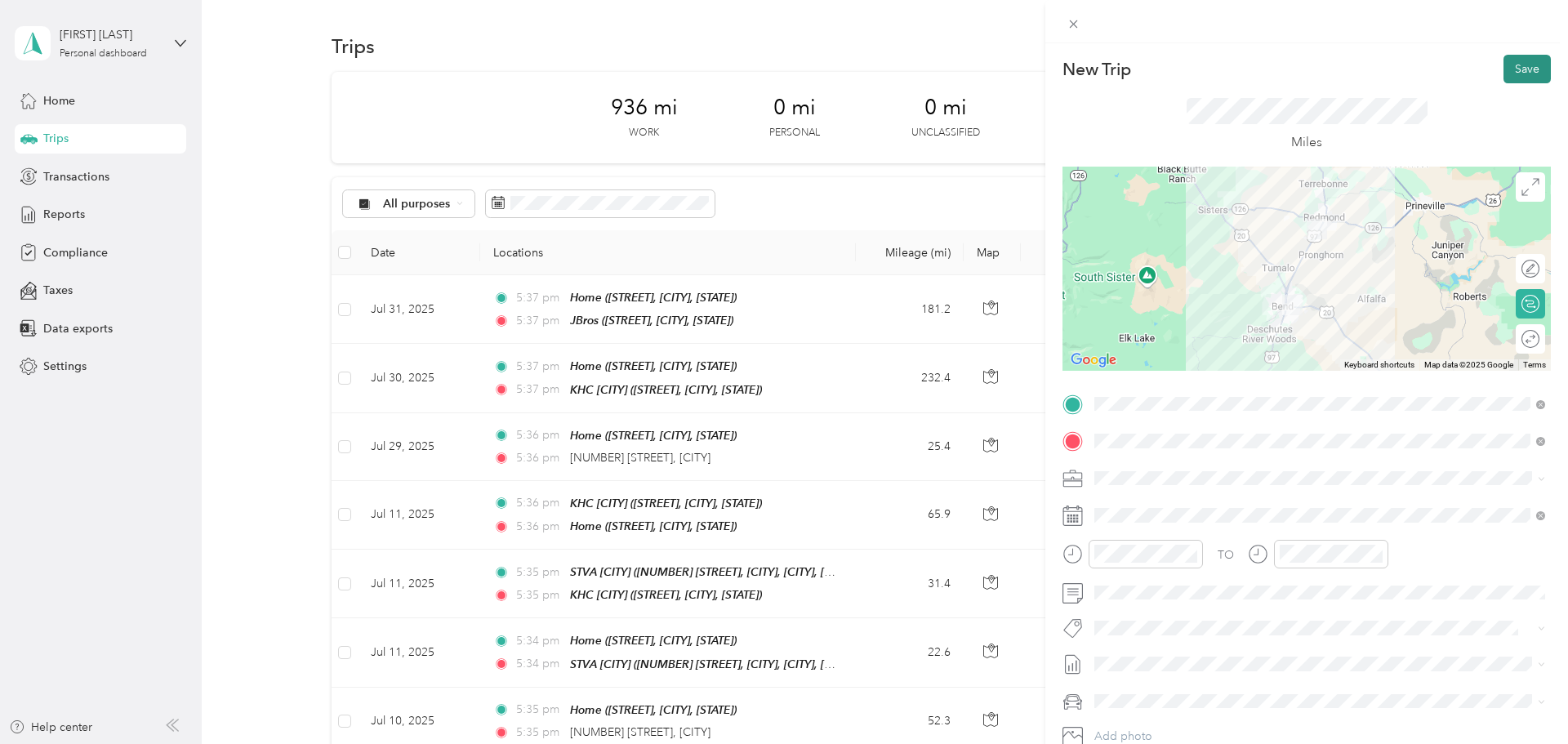 click on "Save" at bounding box center [1527, 69] 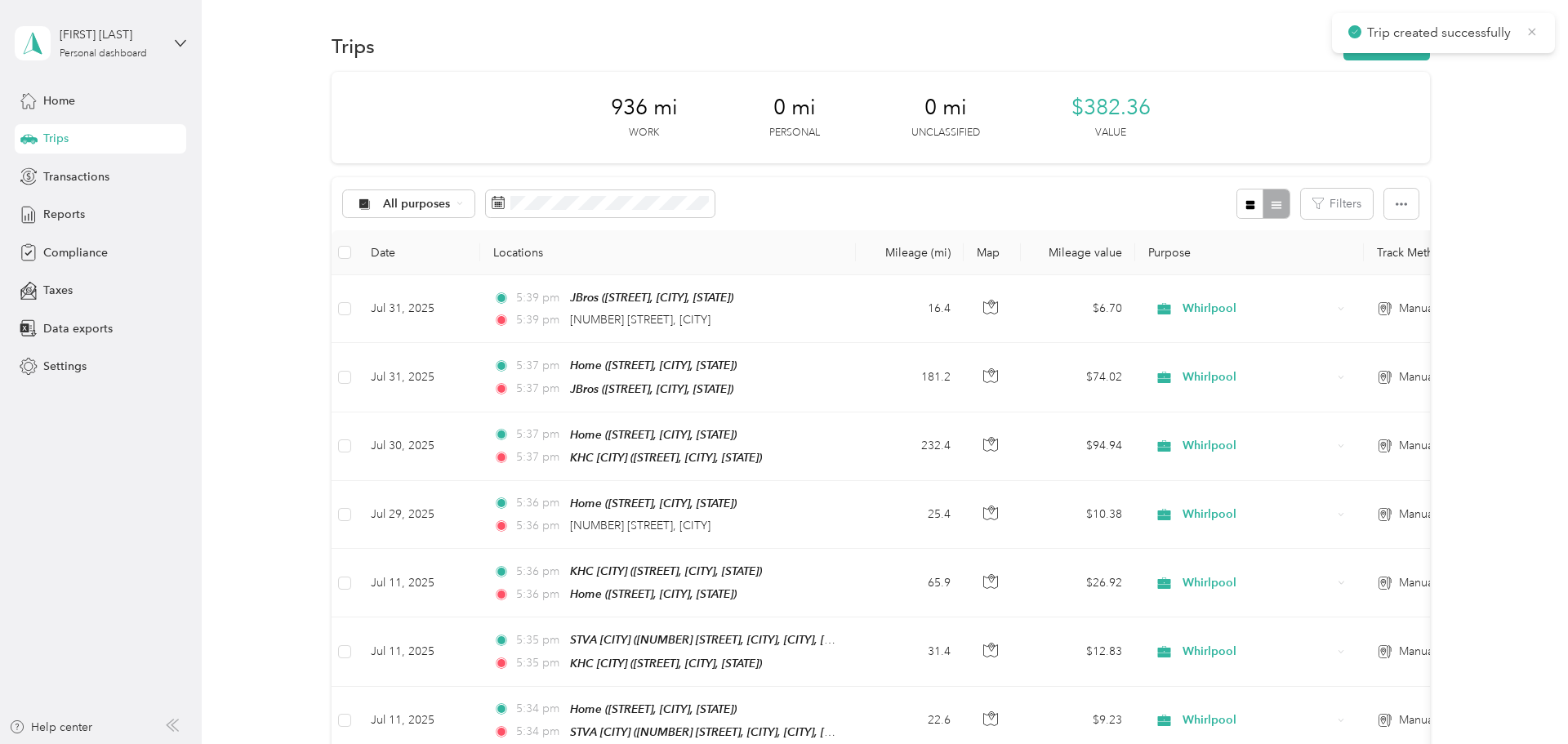 click 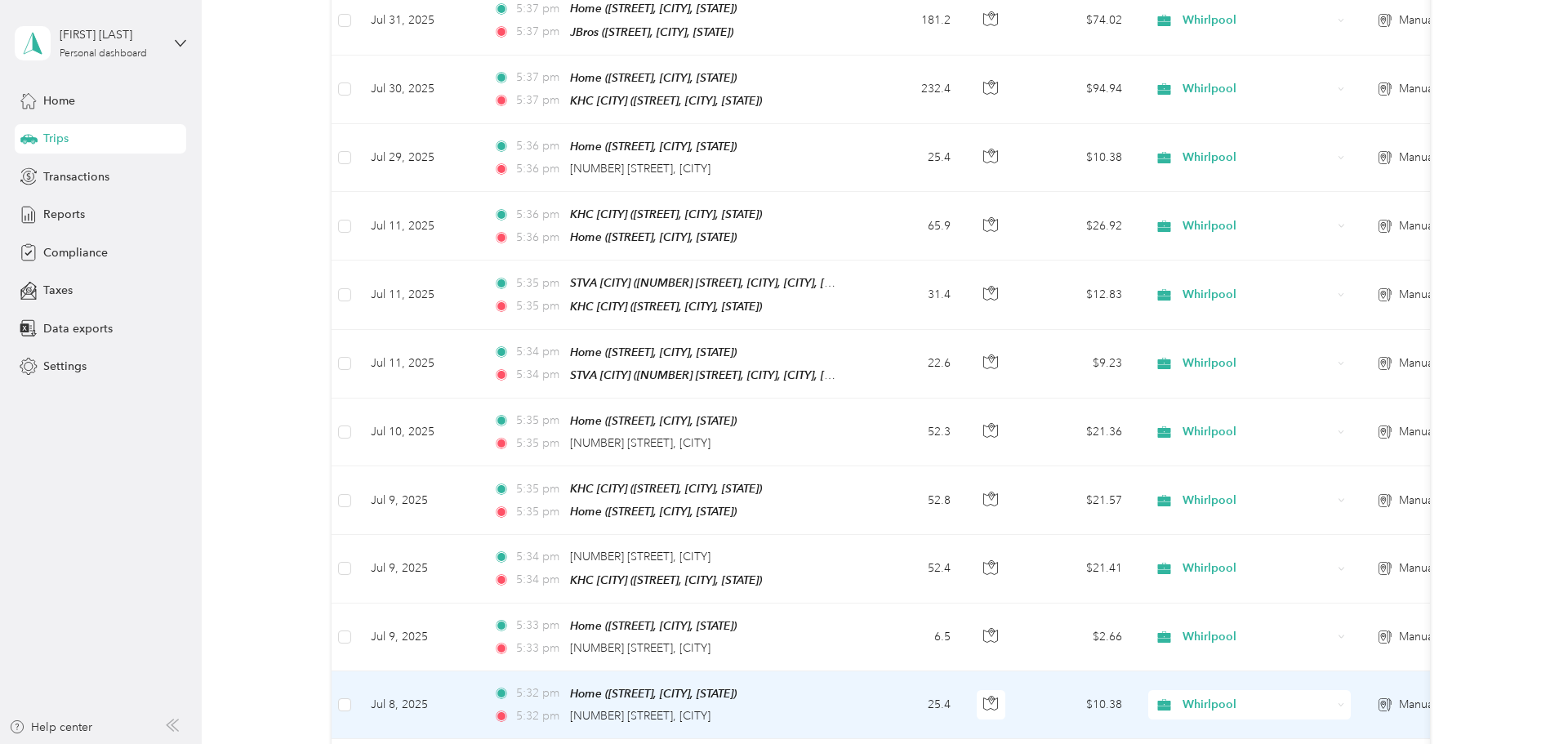 scroll, scrollTop: 0, scrollLeft: 0, axis: both 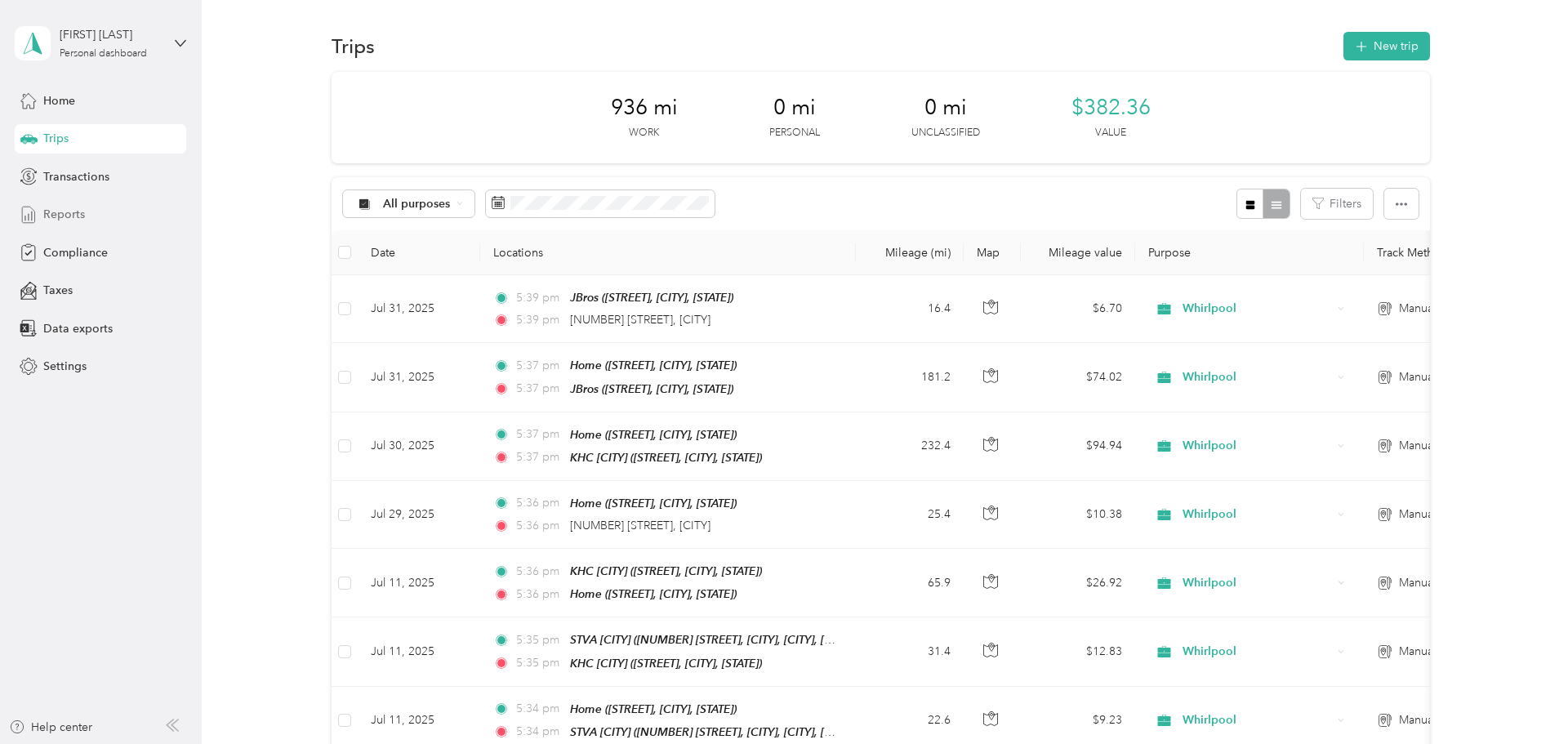 click on "Reports" at bounding box center (64, 214) 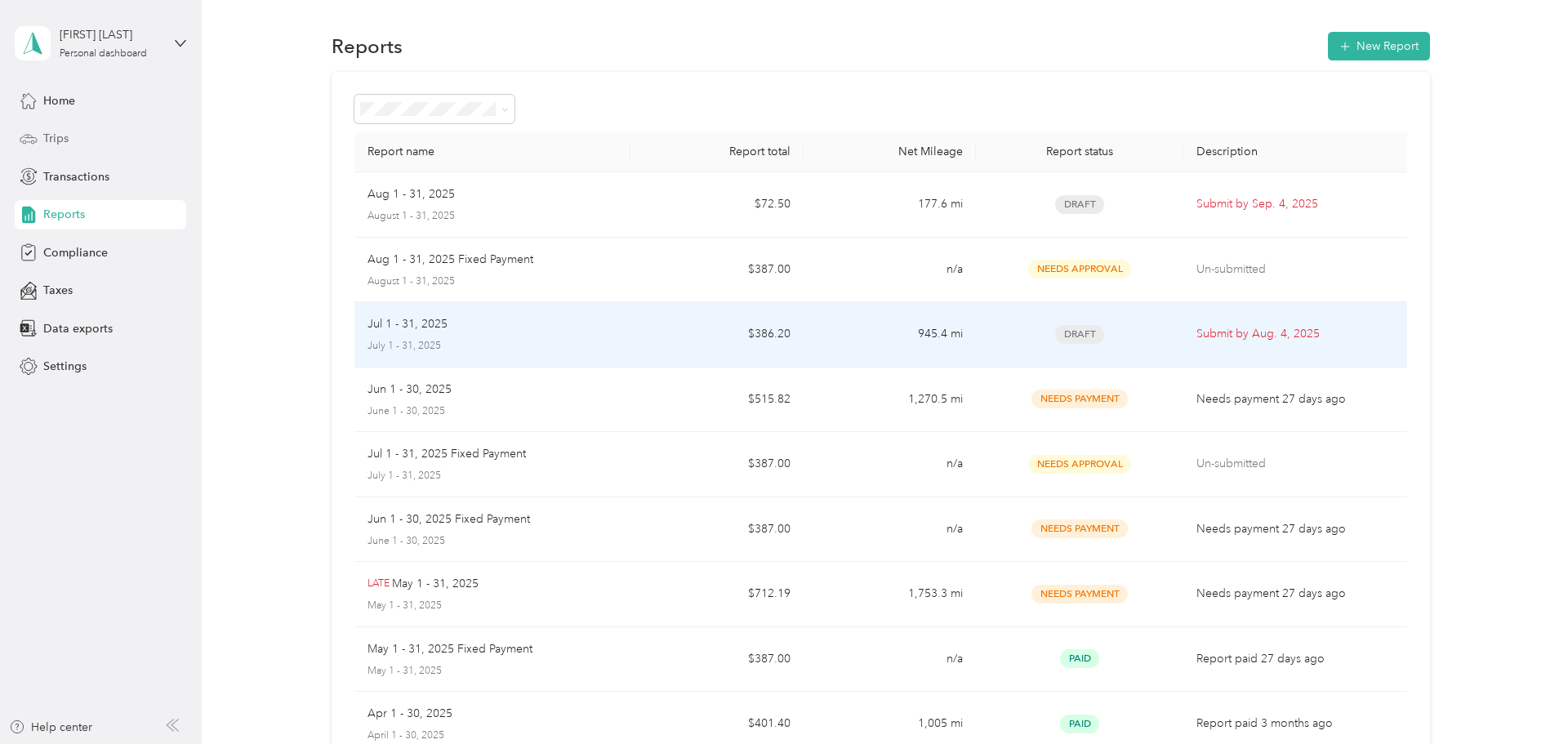 click on "Draft" at bounding box center (1080, 334) 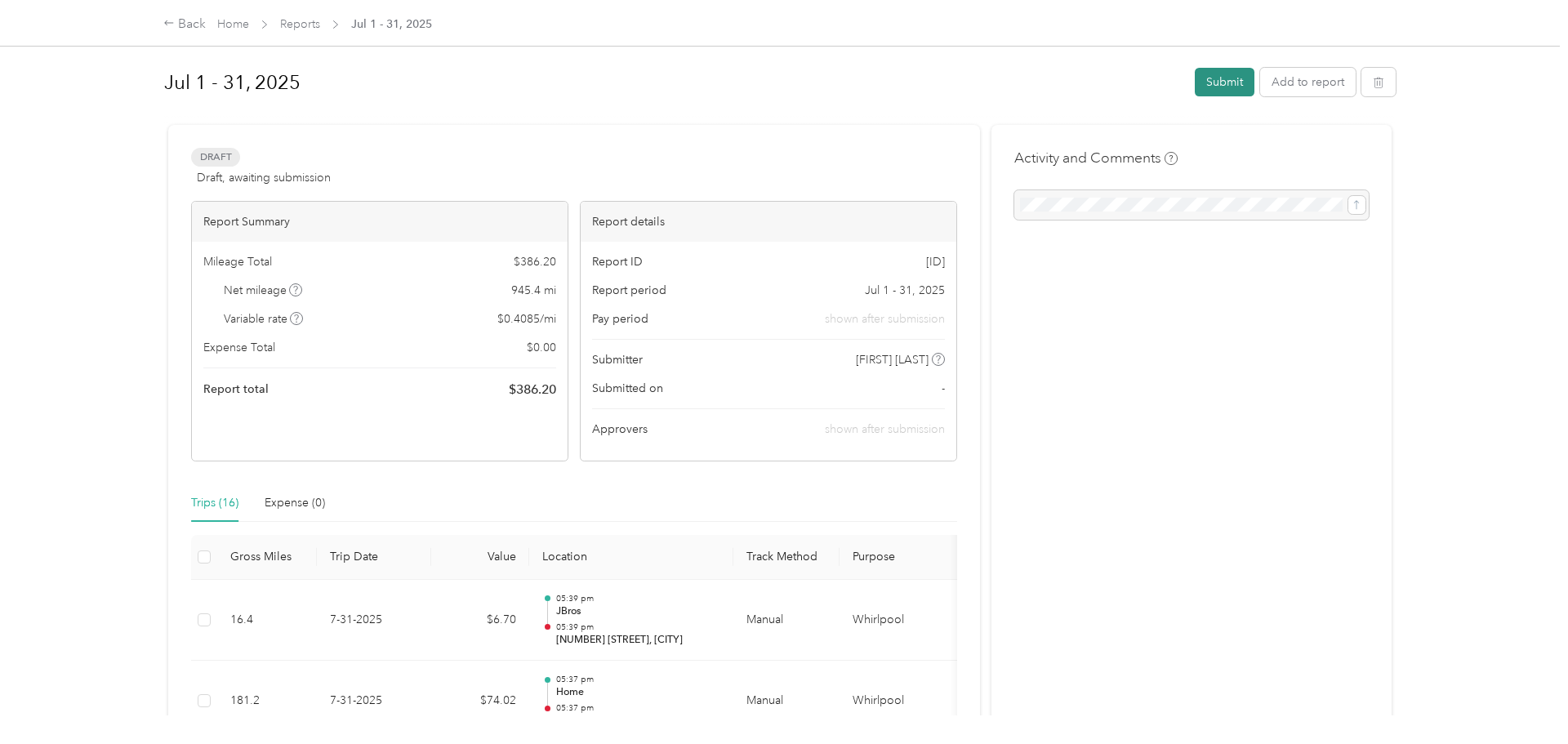 click on "Submit" at bounding box center [1224, 82] 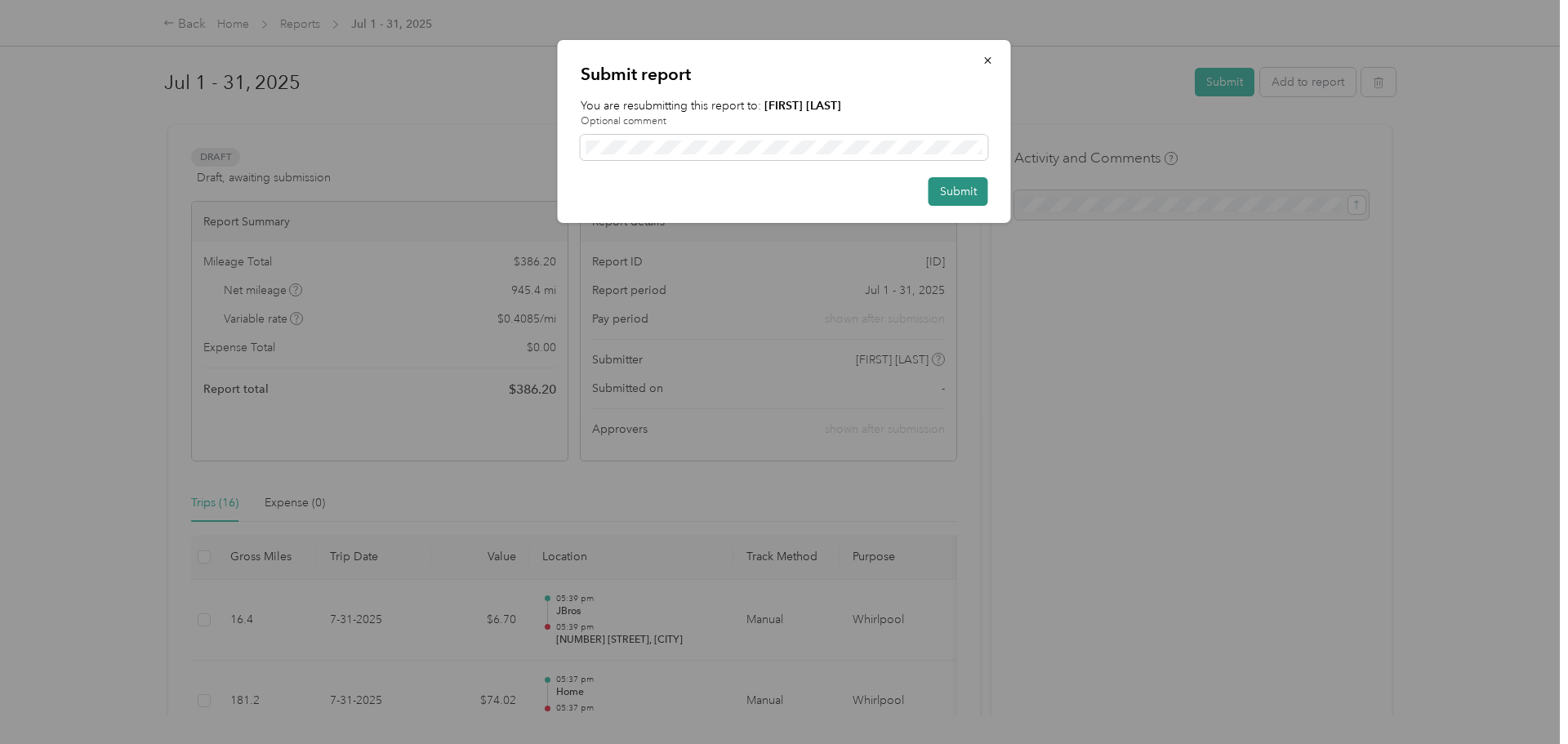 click on "Submit" at bounding box center [958, 191] 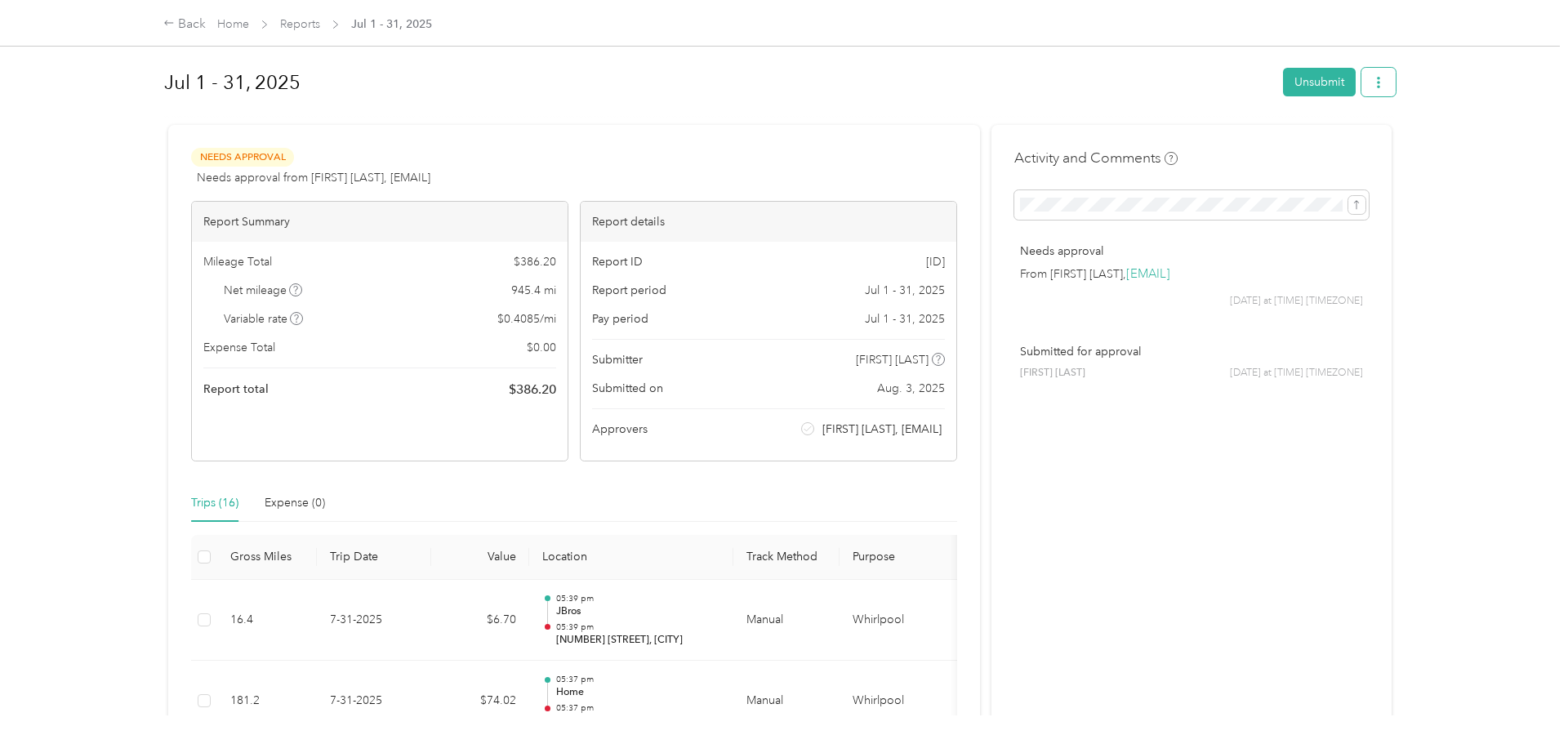 click at bounding box center [1379, 82] 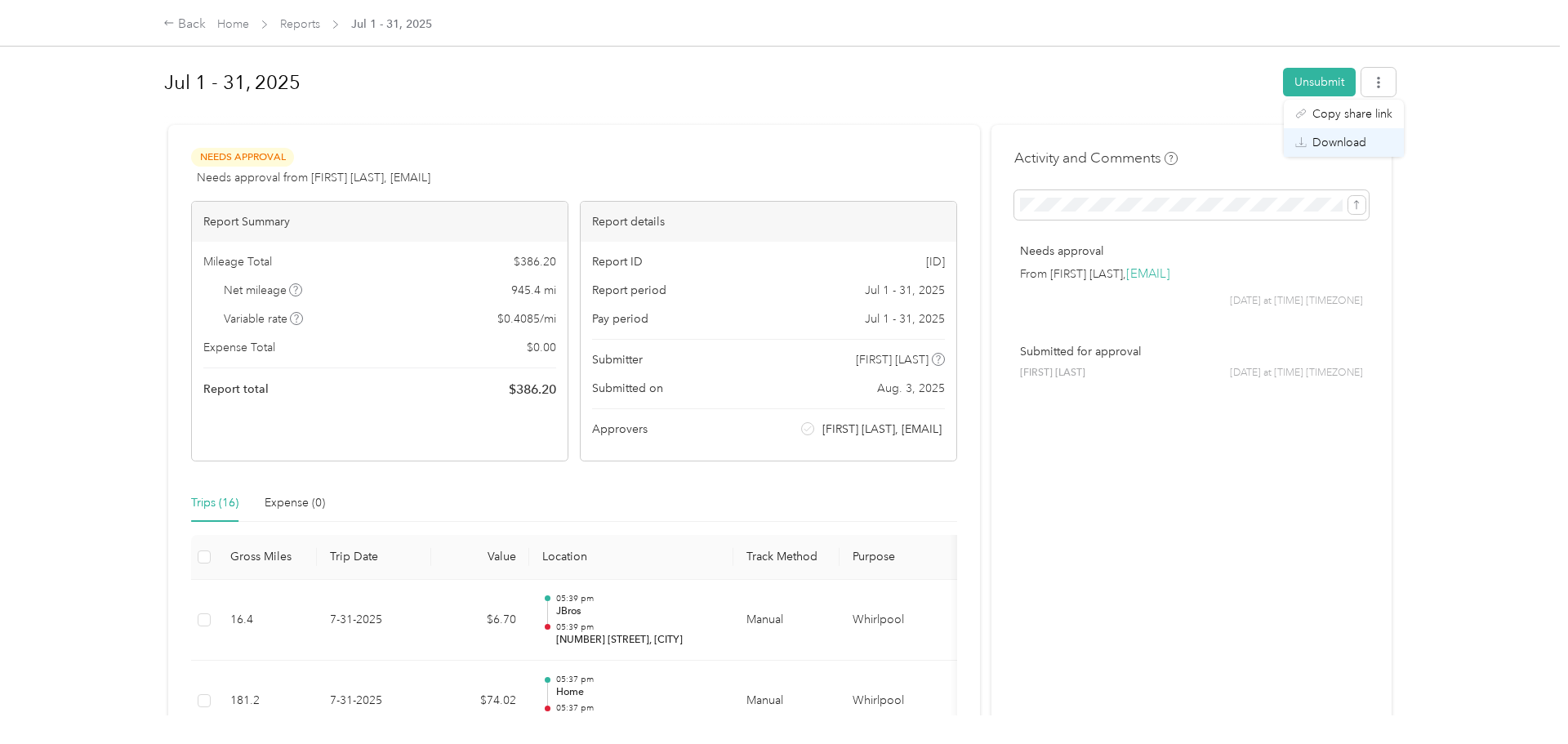 click on "Download" at bounding box center (1343, 142) 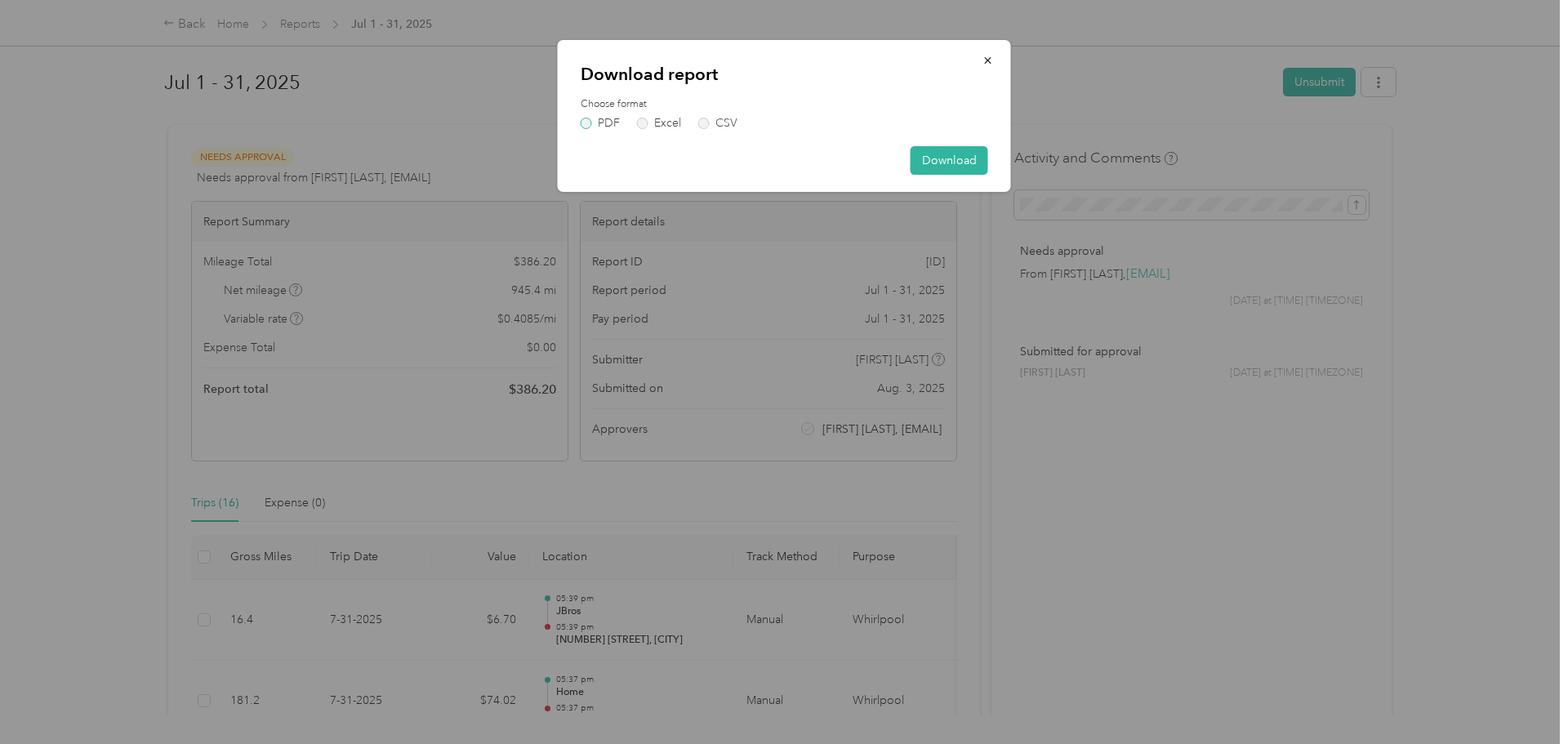 click on "PDF" at bounding box center (600, 123) 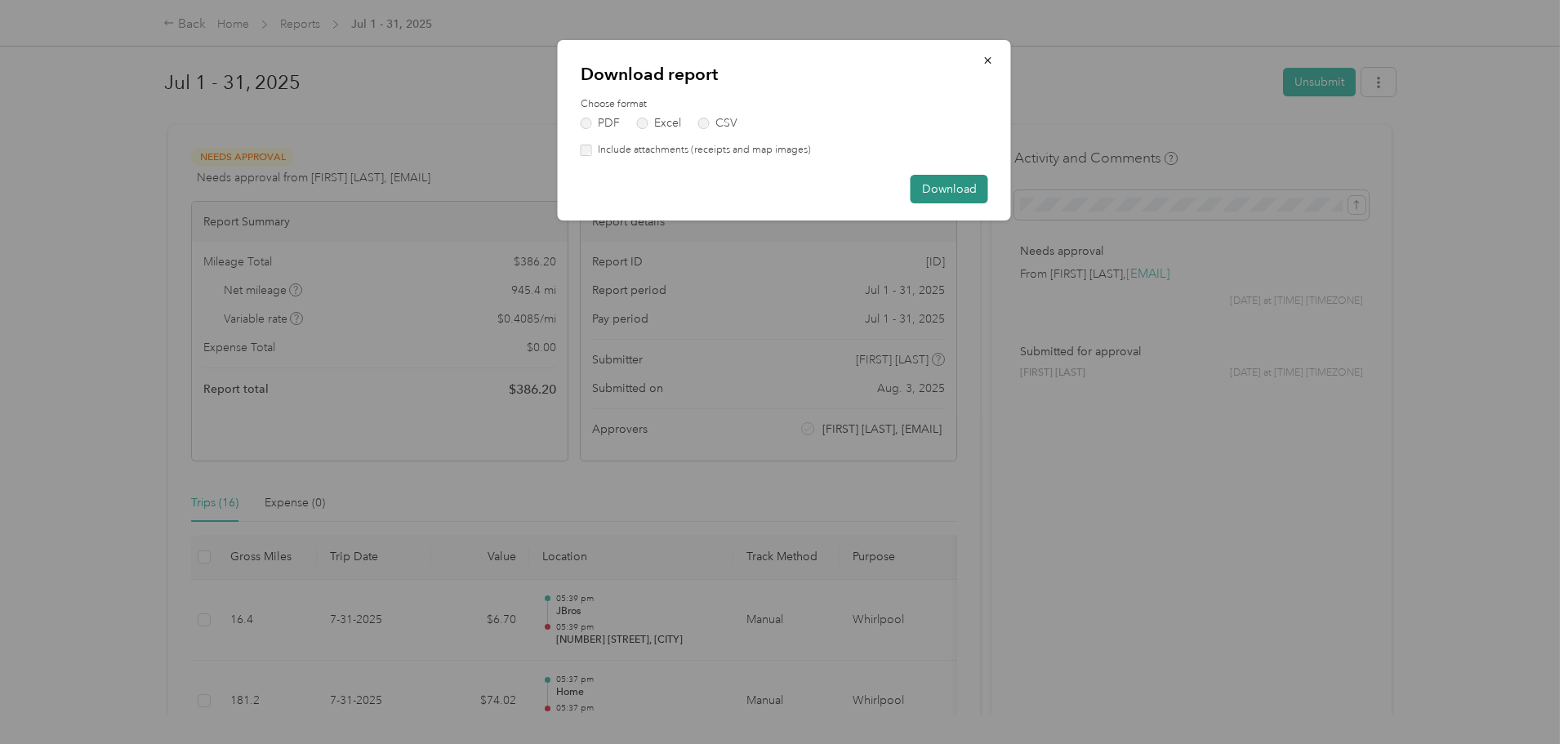 click on "Download" at bounding box center [949, 189] 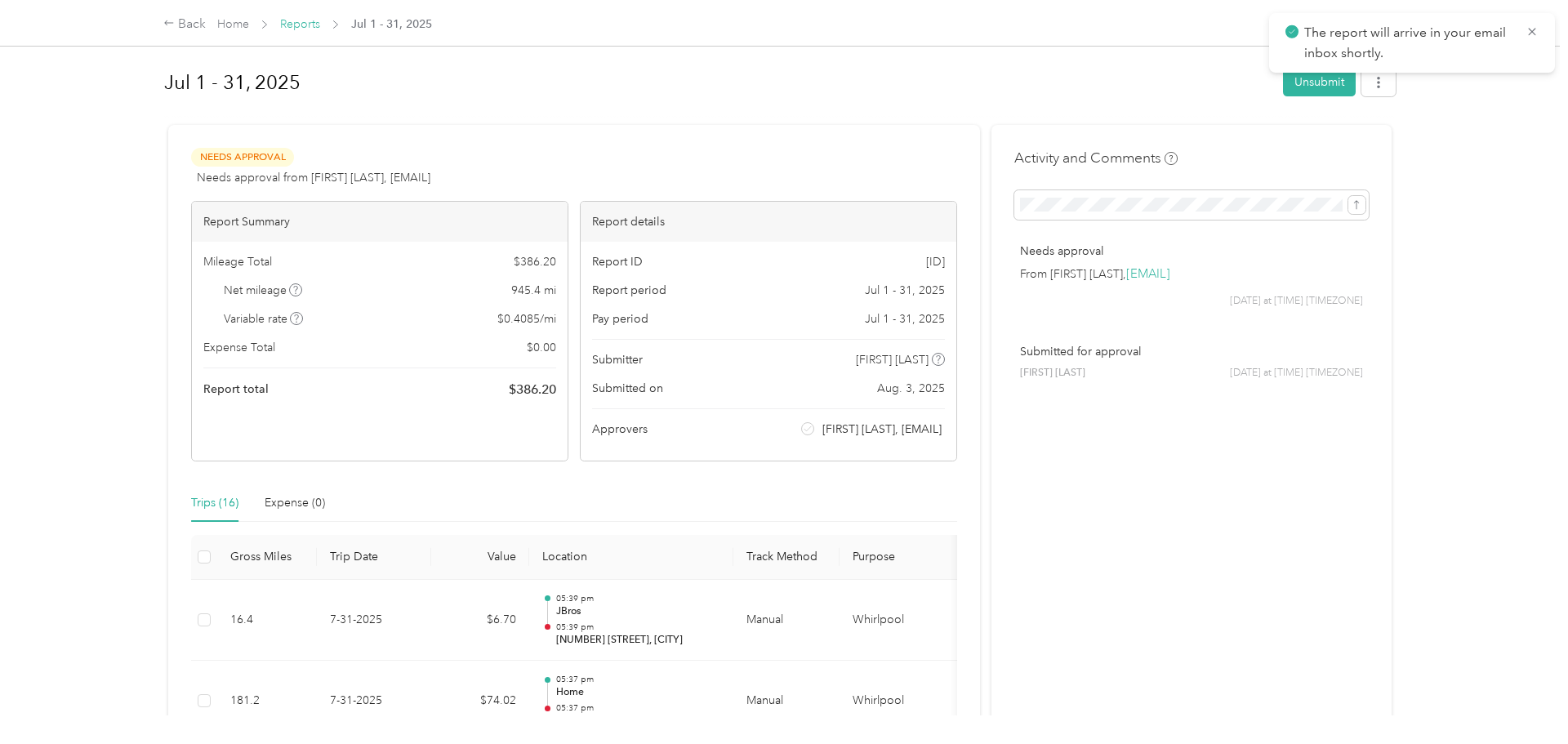 click on "Reports" at bounding box center (300, 24) 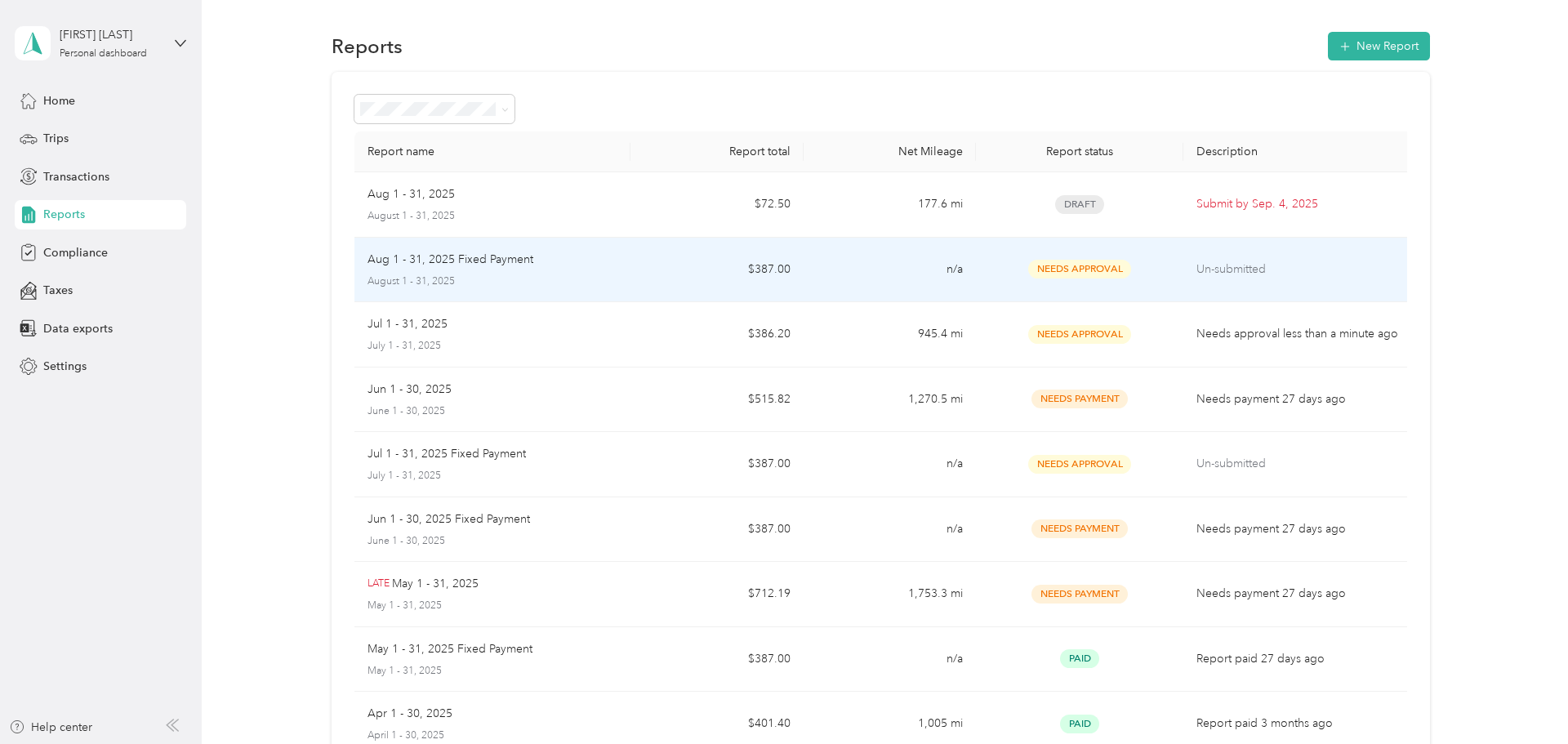 click on "Un-submitted" at bounding box center [1298, 270] 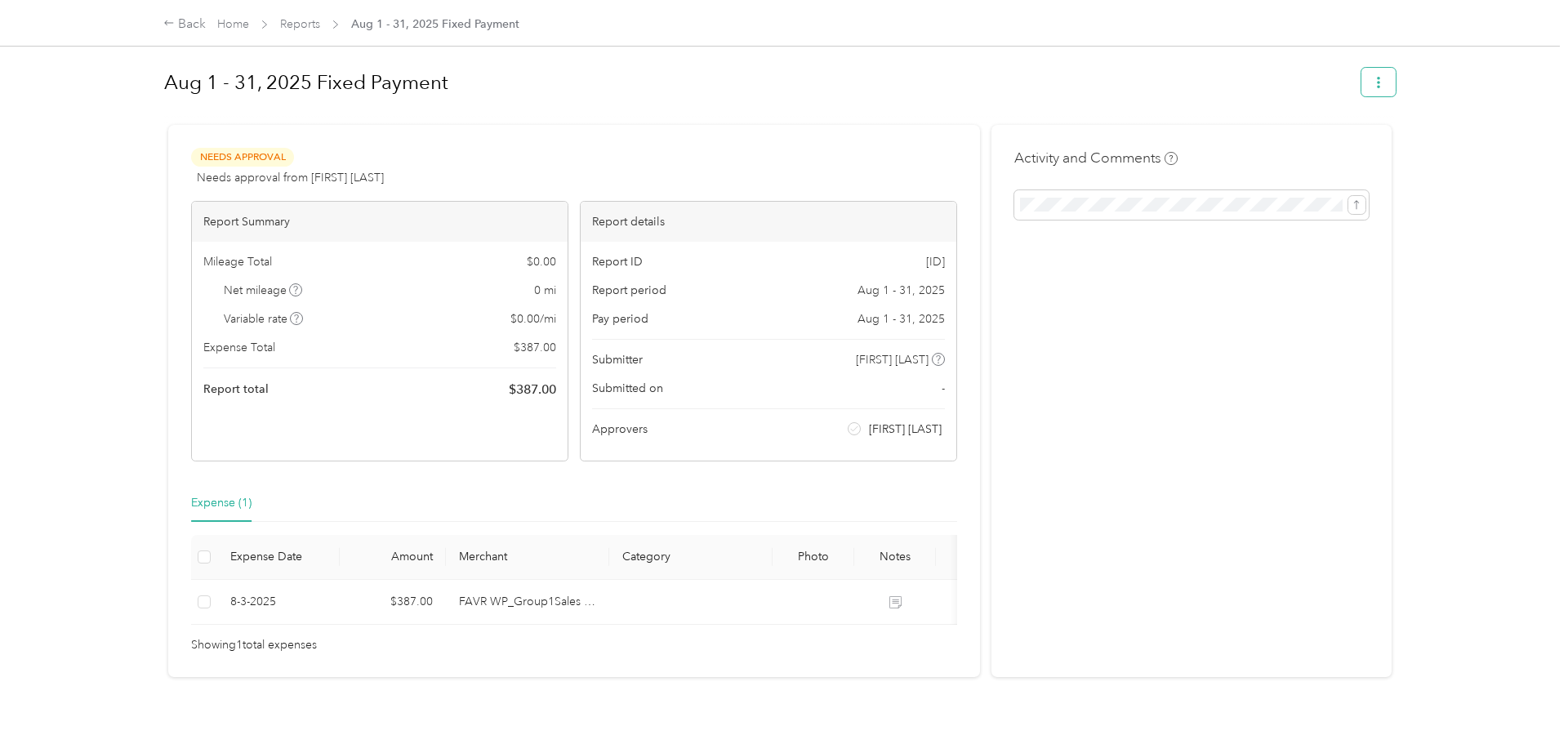 click 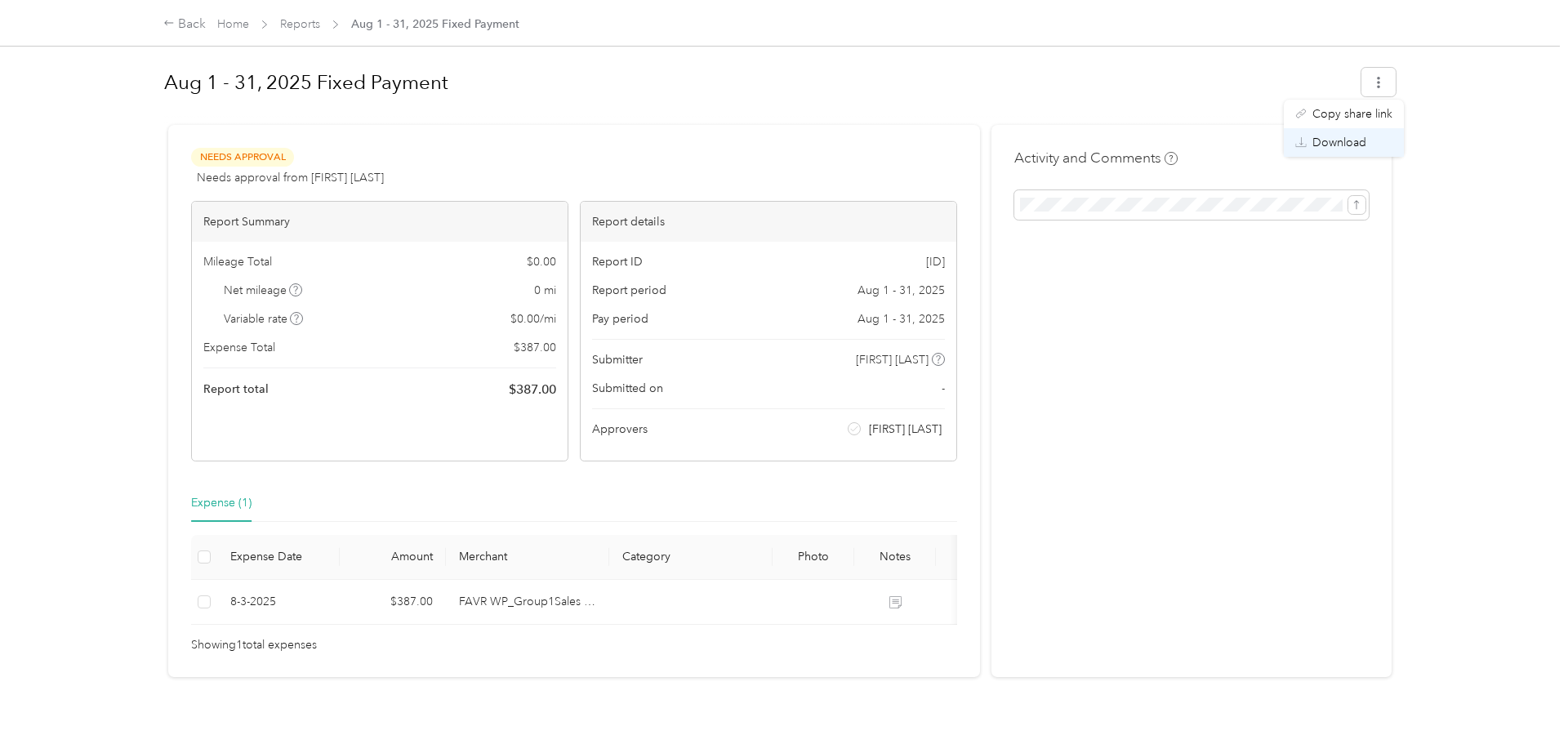 click on "Download" at bounding box center (1339, 142) 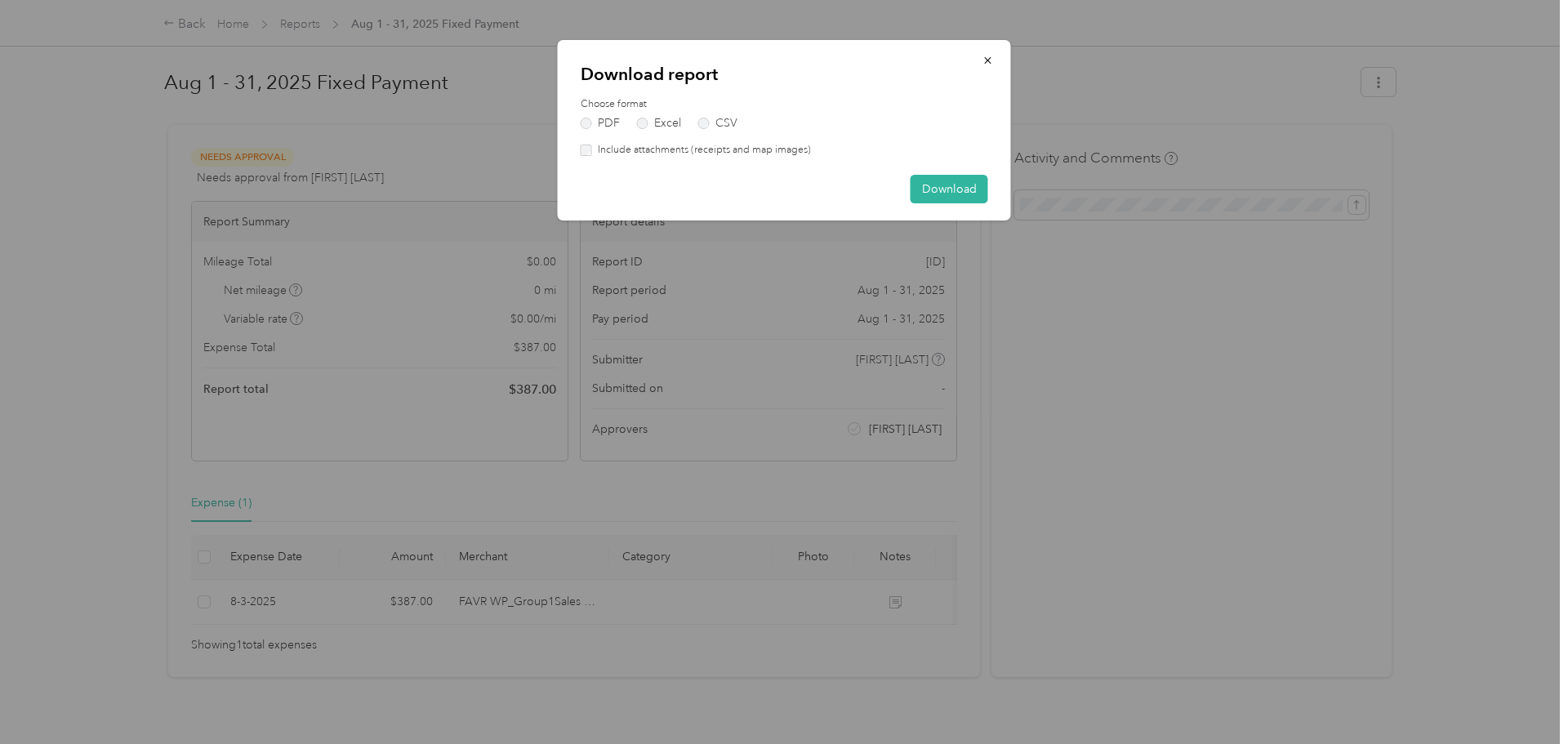 click on "Download report Choose format   PDF Excel CSV Include attachments (receipts and map images) Download" at bounding box center (784, 130) 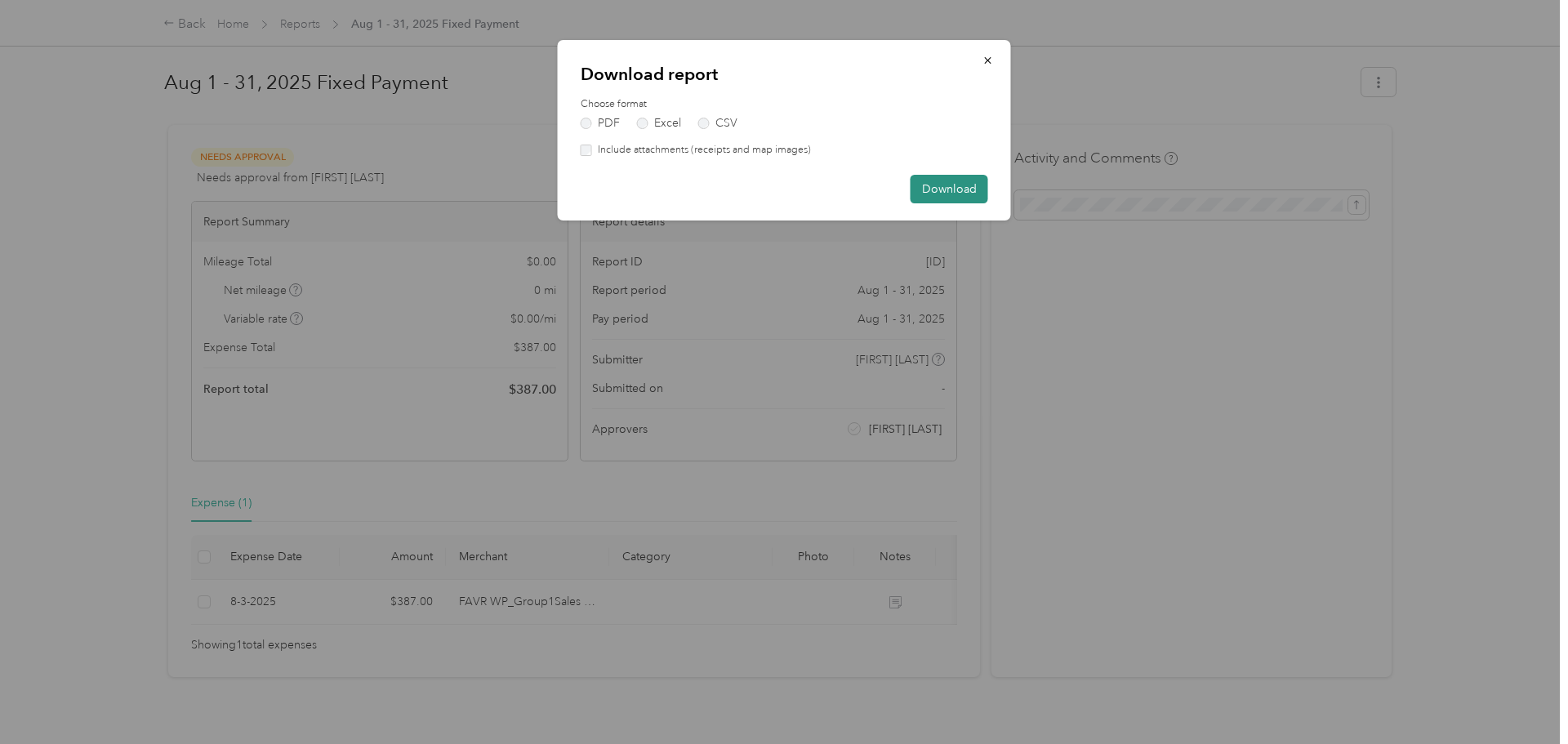 click on "Download" at bounding box center [949, 189] 